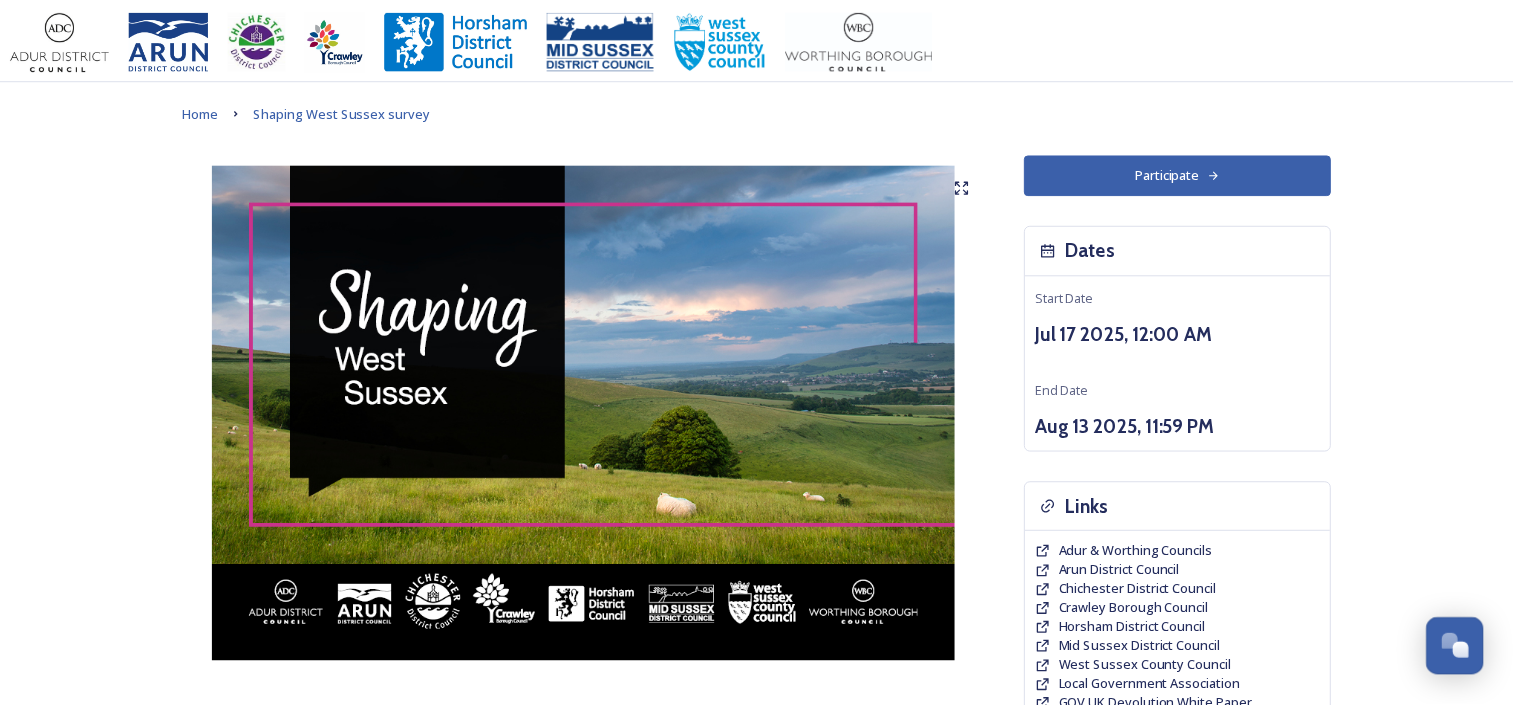 scroll, scrollTop: 19, scrollLeft: 0, axis: vertical 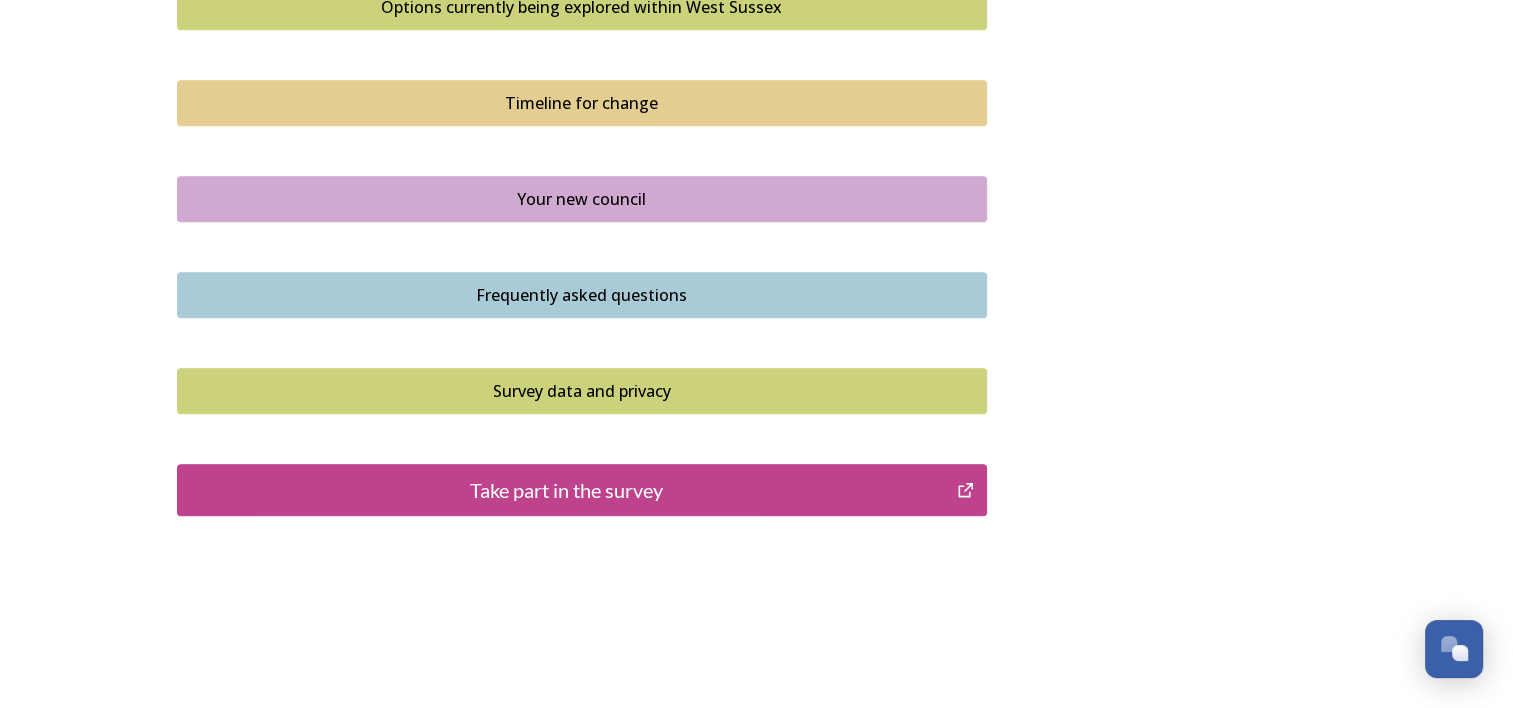 click on "Take part in the survey" at bounding box center (567, 490) 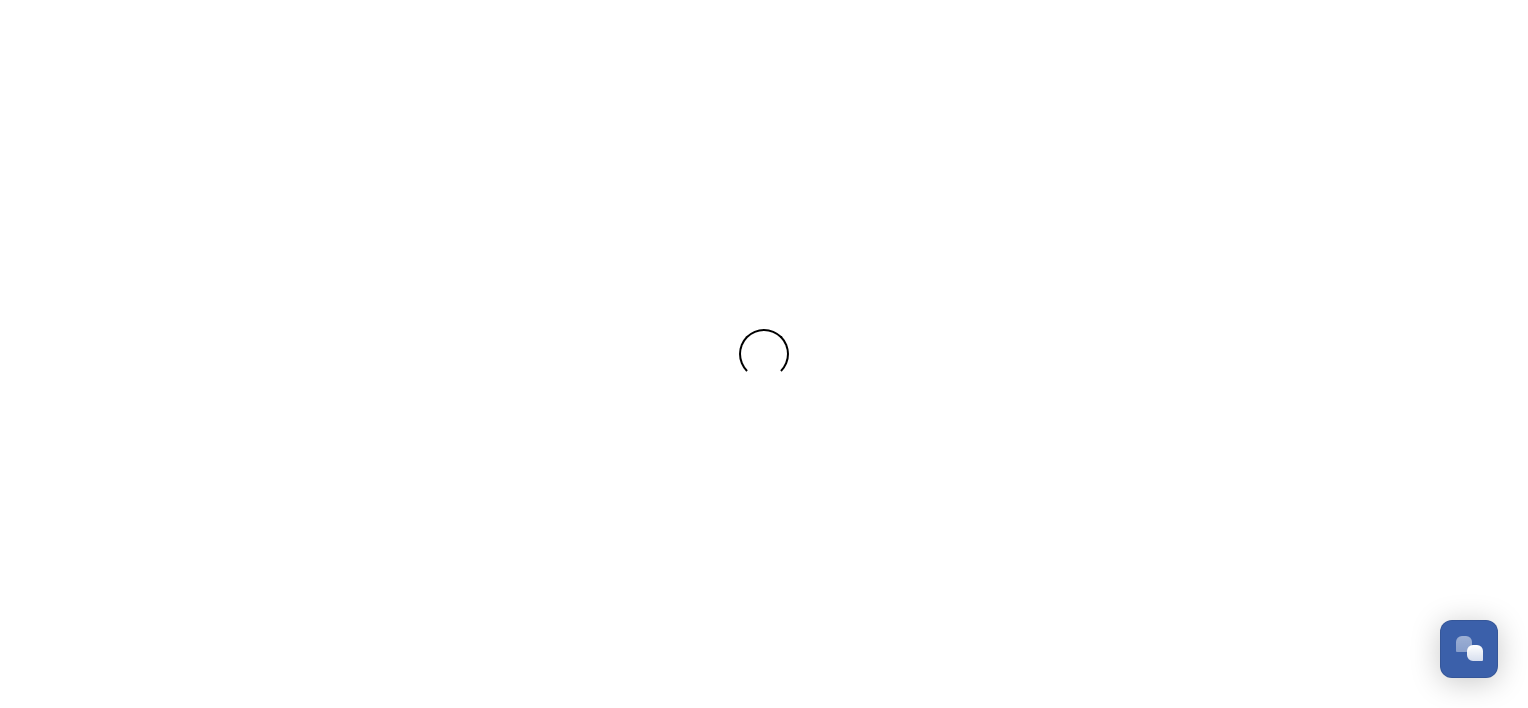 scroll, scrollTop: 0, scrollLeft: 0, axis: both 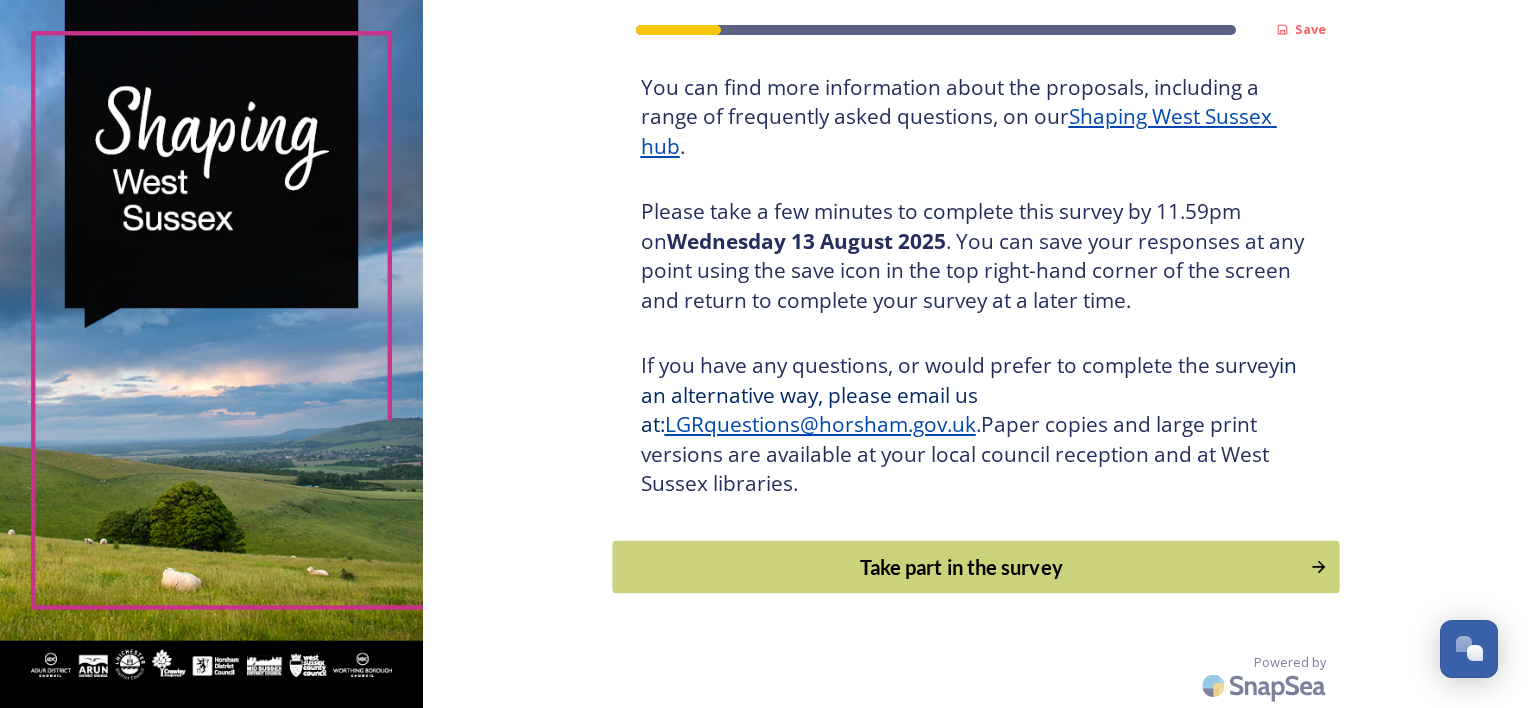 click on "Take part in the survey" at bounding box center (961, 567) 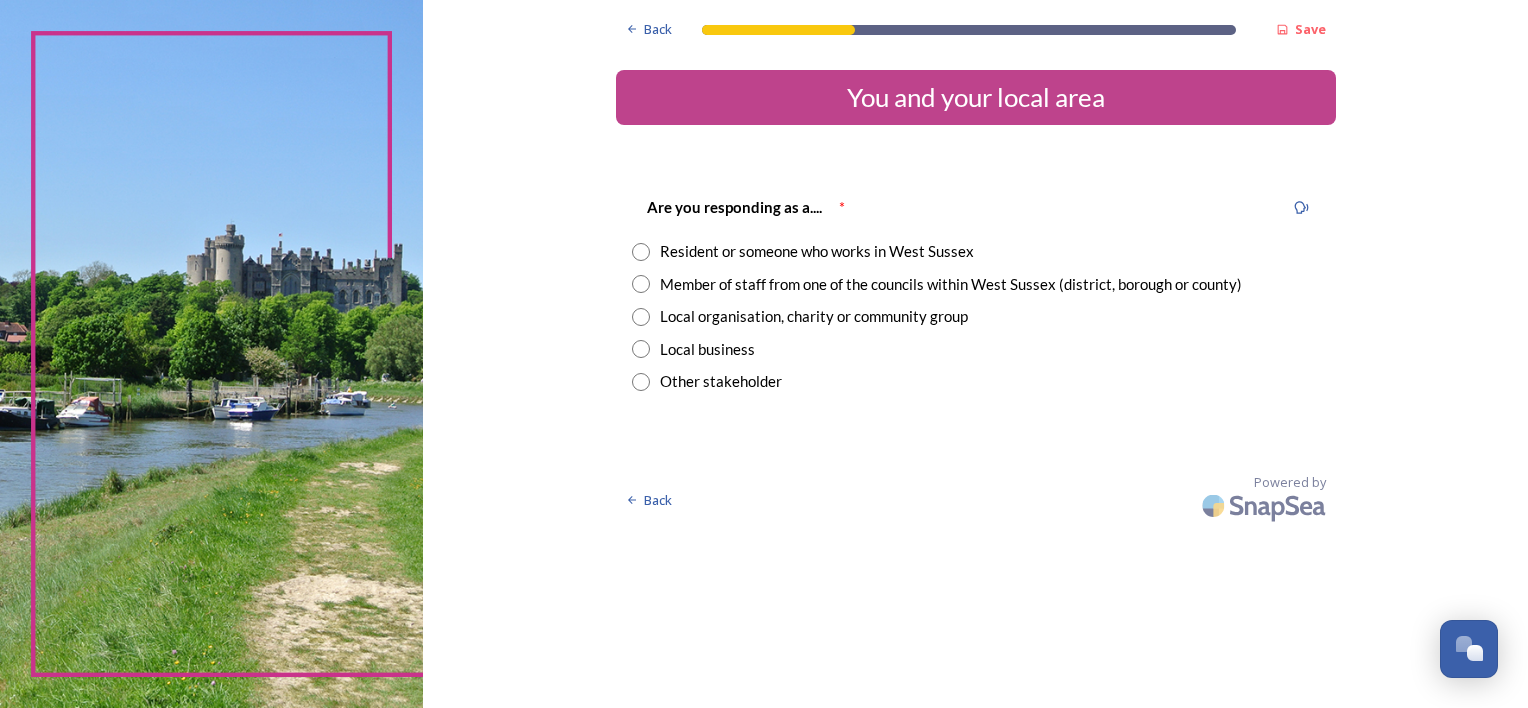click at bounding box center [641, 252] 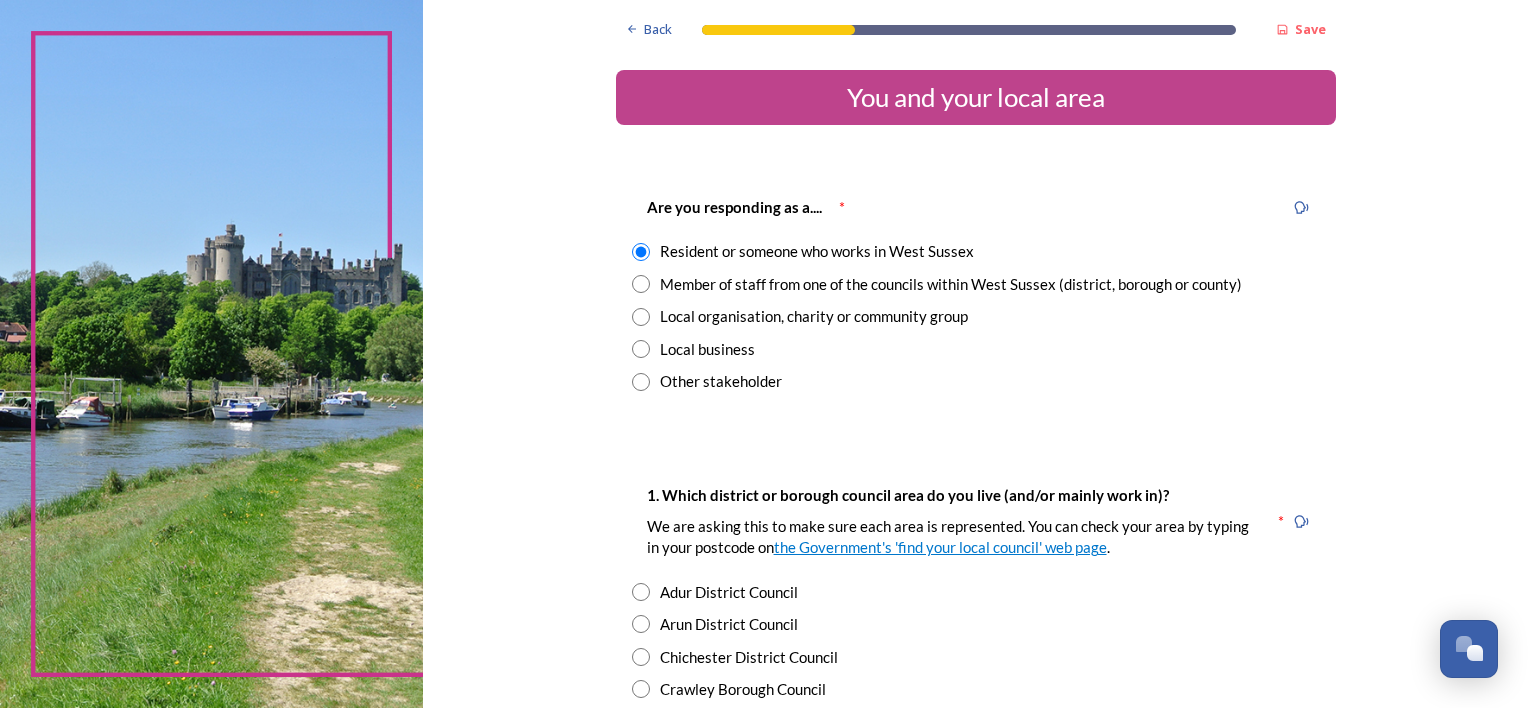 click at bounding box center [641, 284] 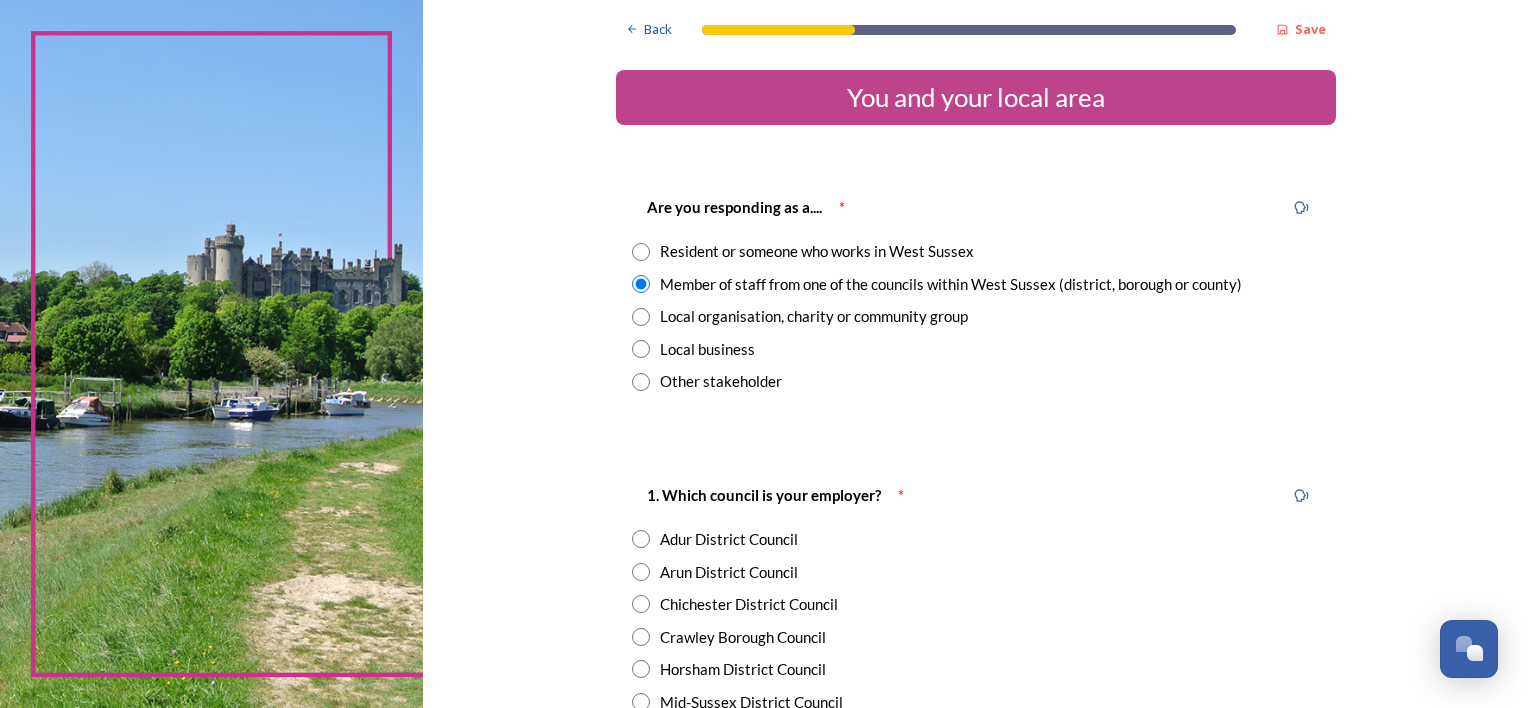 click at bounding box center (641, 317) 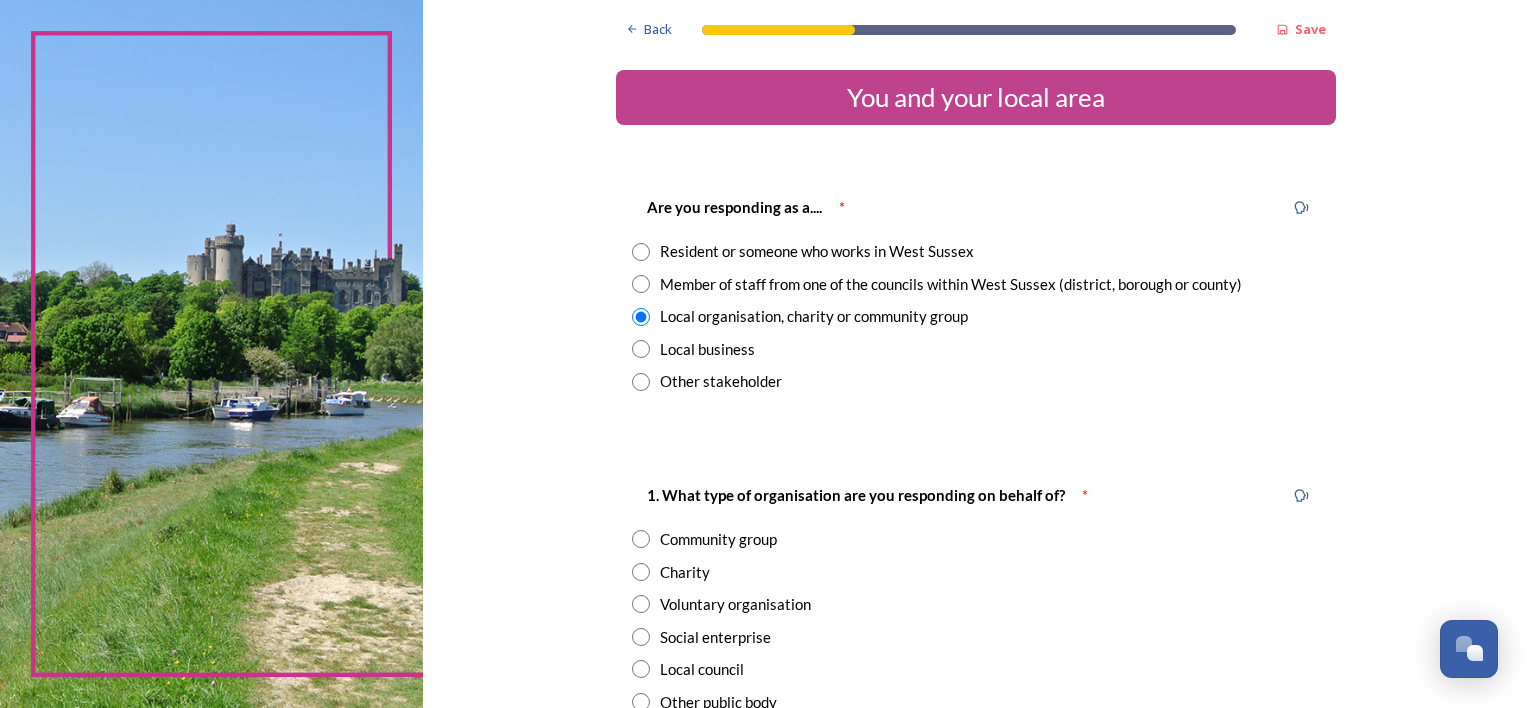 click at bounding box center [641, 349] 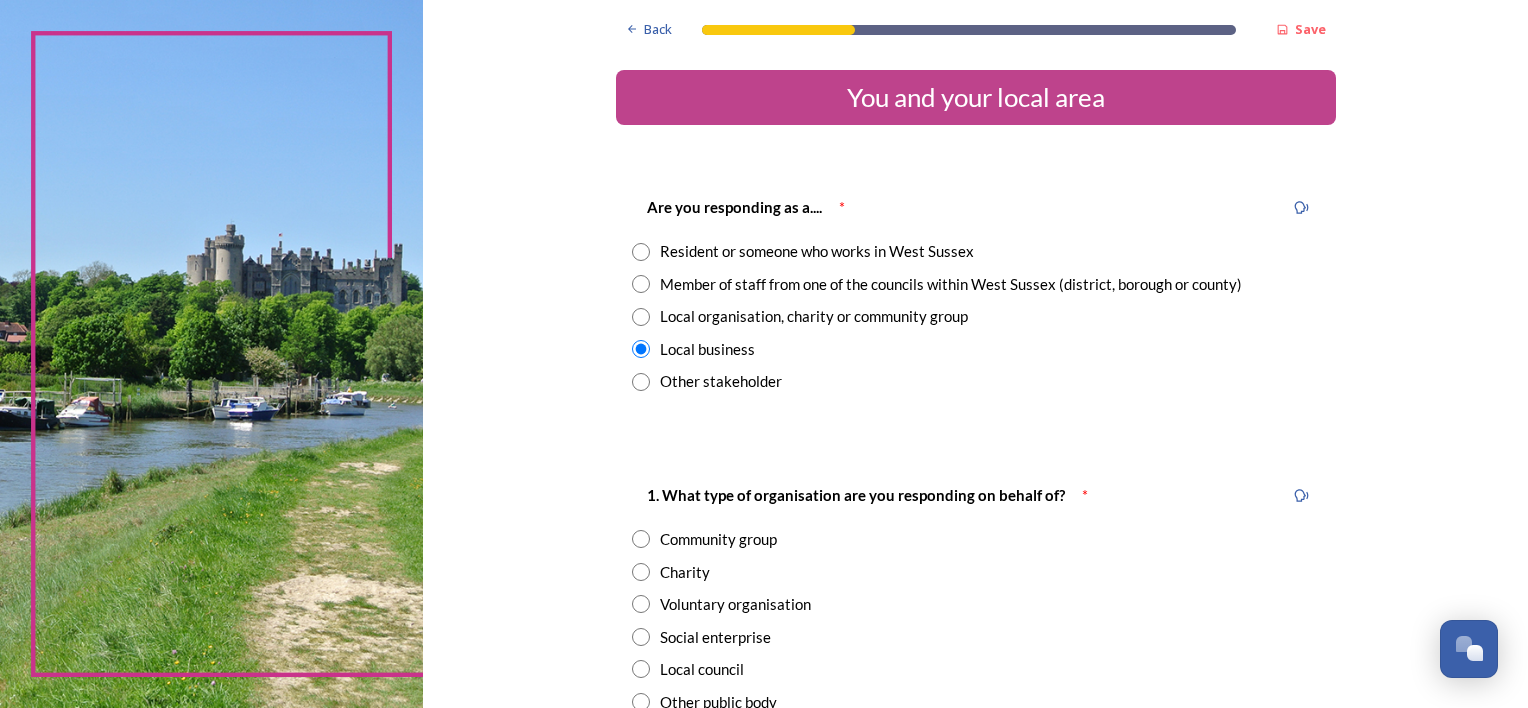 click at bounding box center (641, 252) 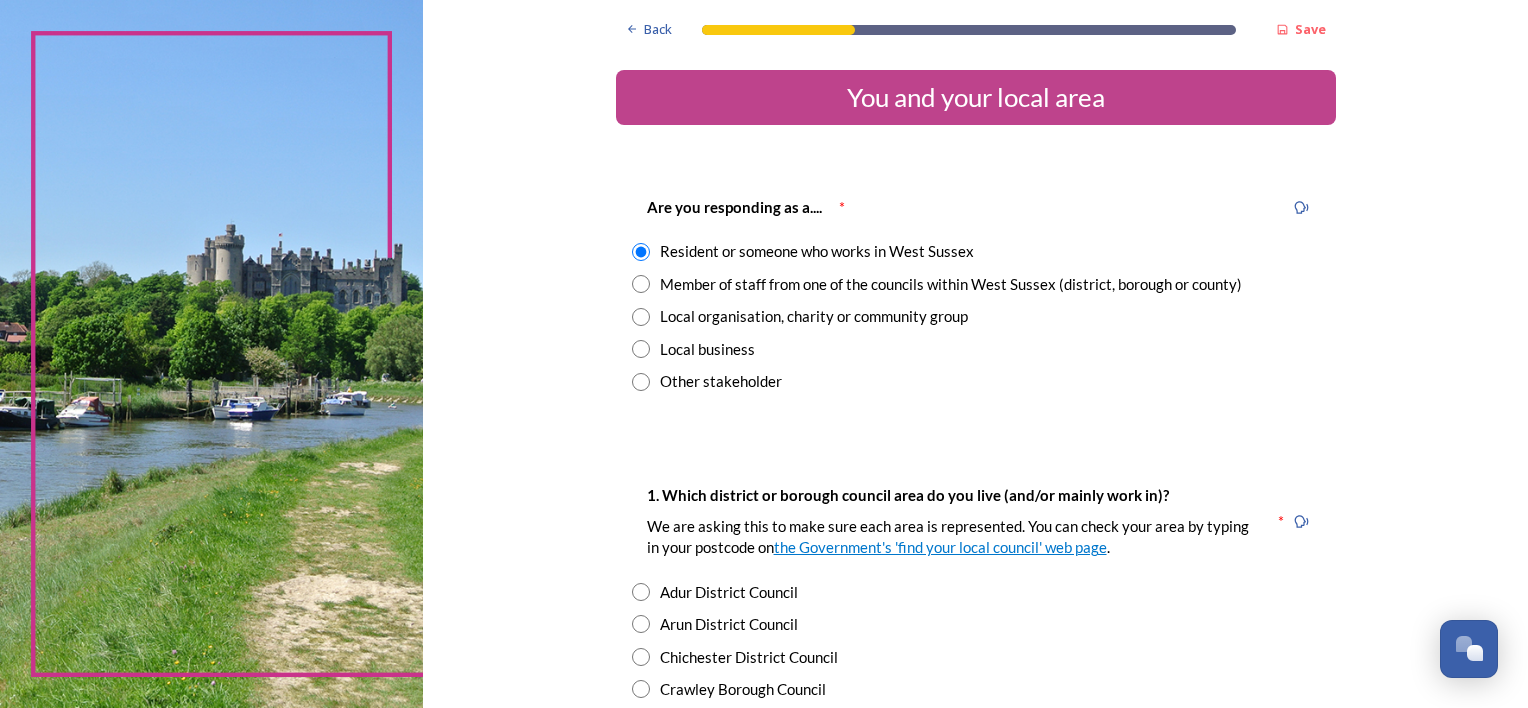 scroll, scrollTop: 199, scrollLeft: 0, axis: vertical 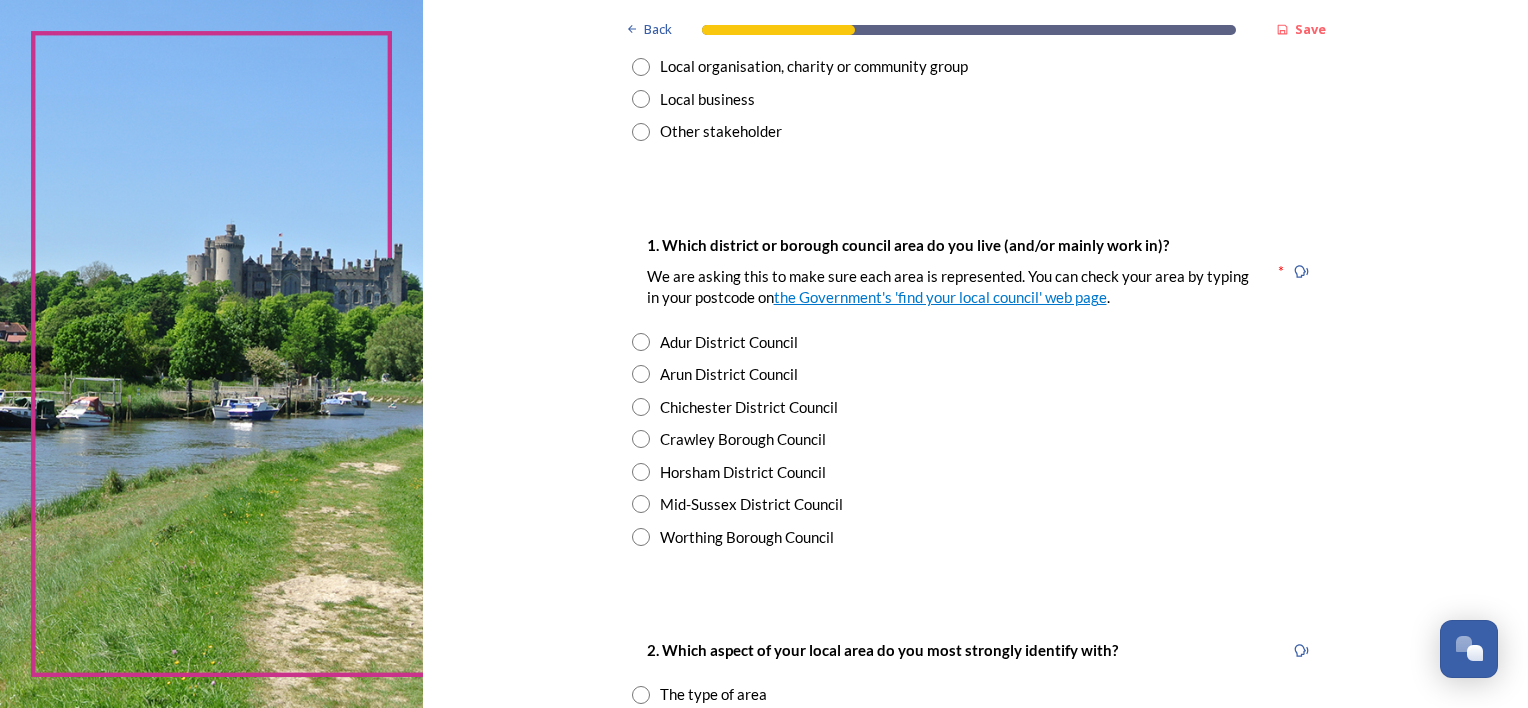 click at bounding box center [641, 537] 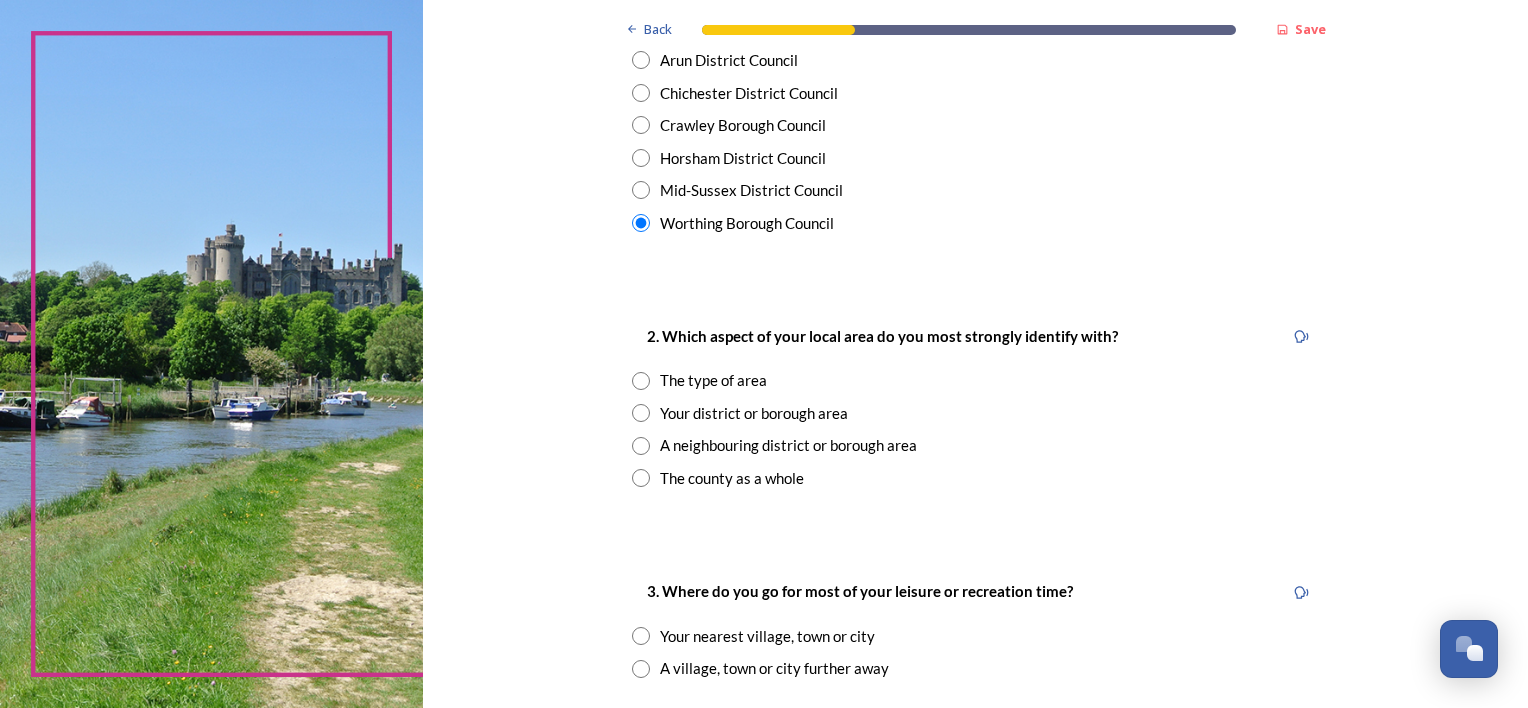 scroll, scrollTop: 615, scrollLeft: 0, axis: vertical 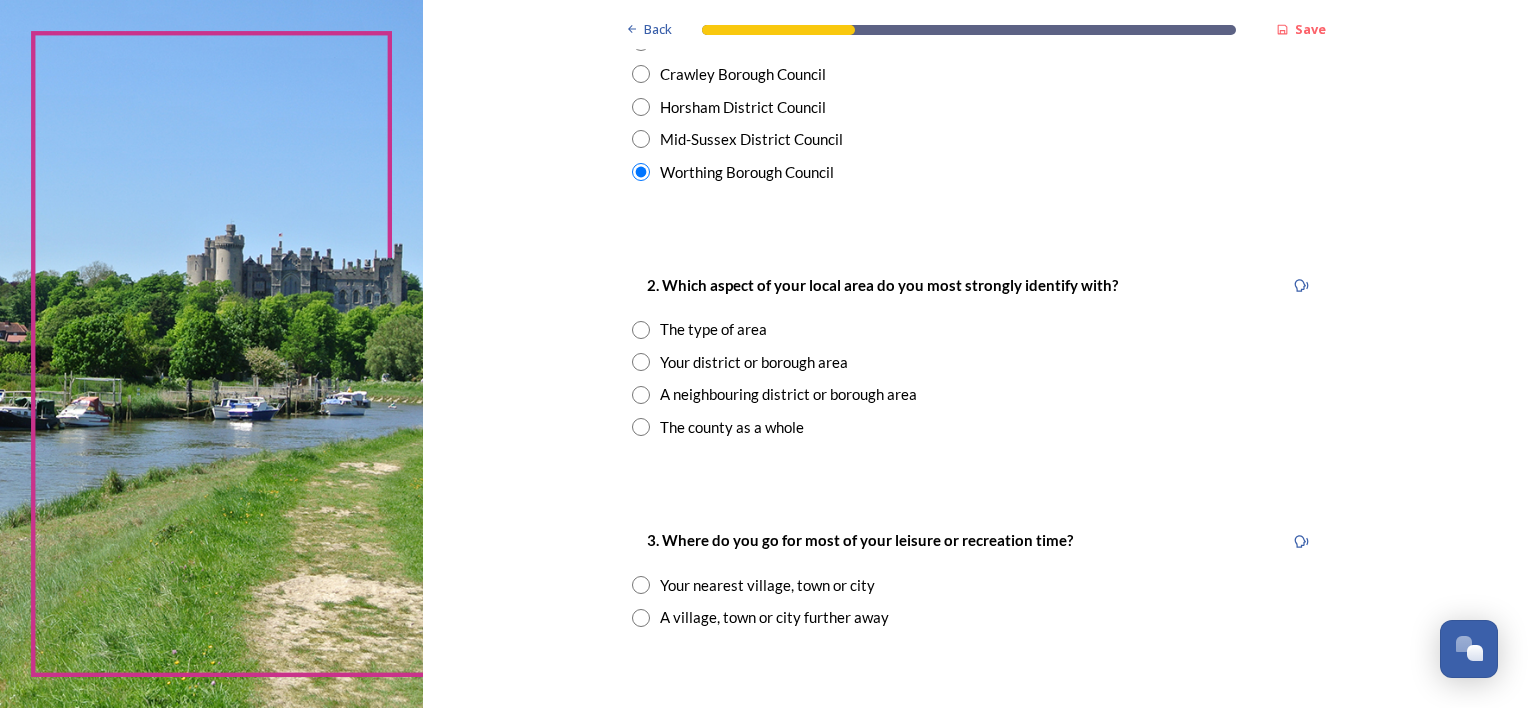 click at bounding box center [641, 427] 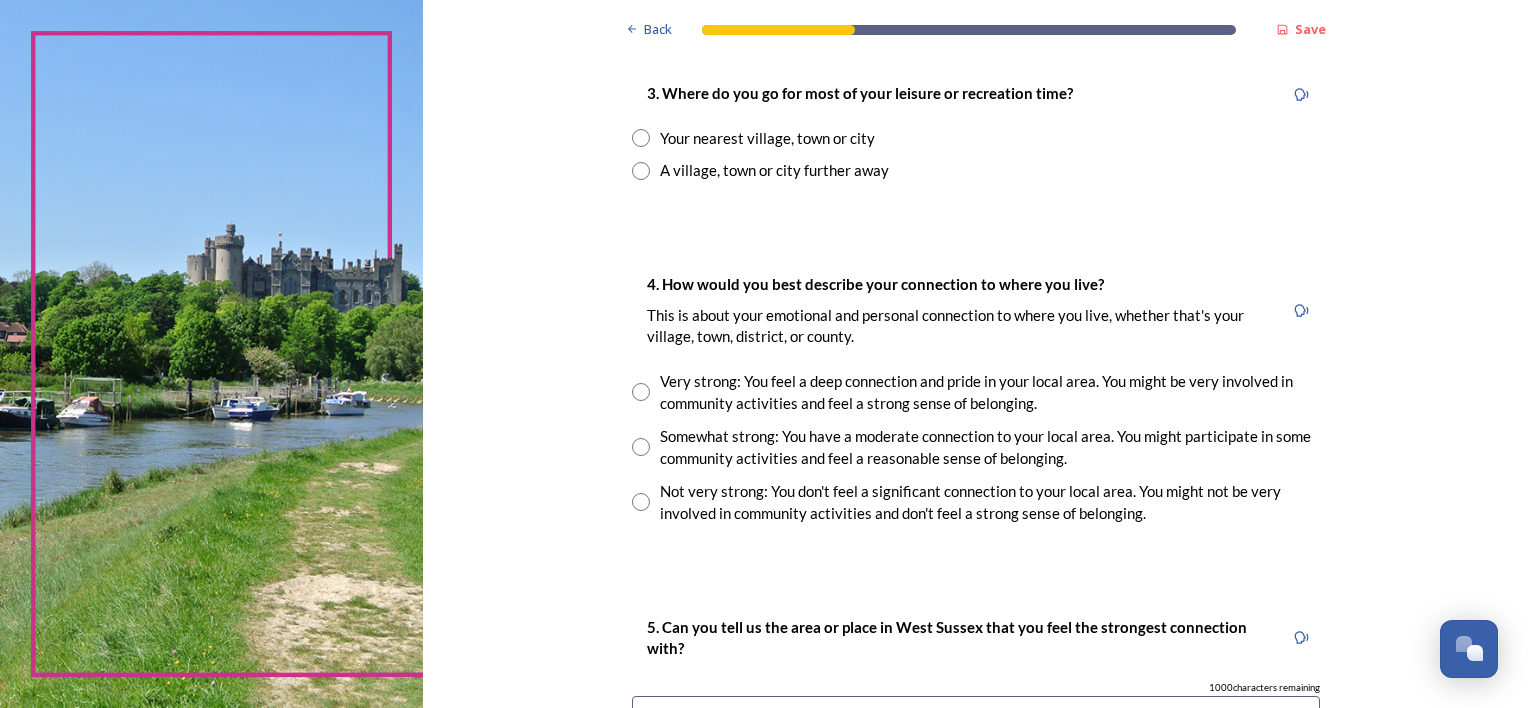 scroll, scrollTop: 1065, scrollLeft: 0, axis: vertical 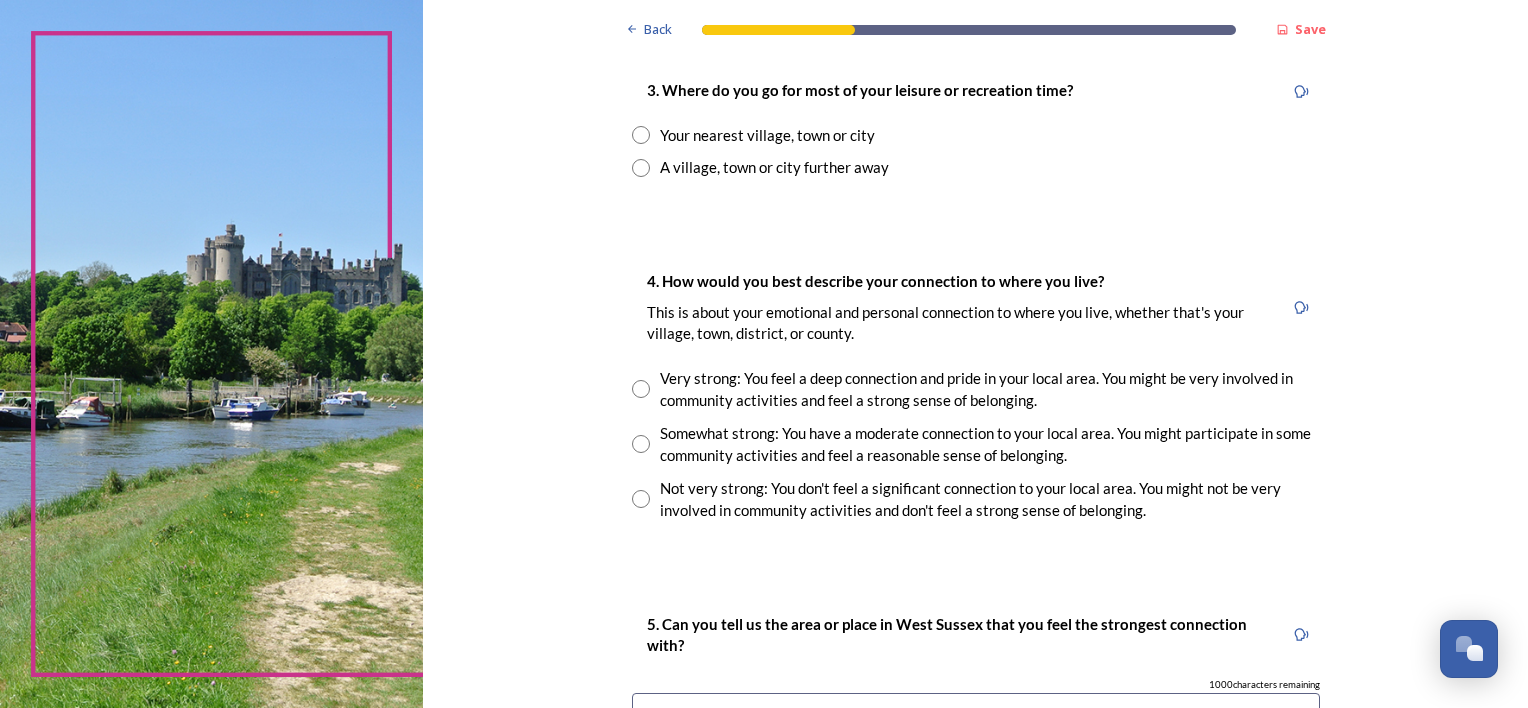 click at bounding box center [641, 168] 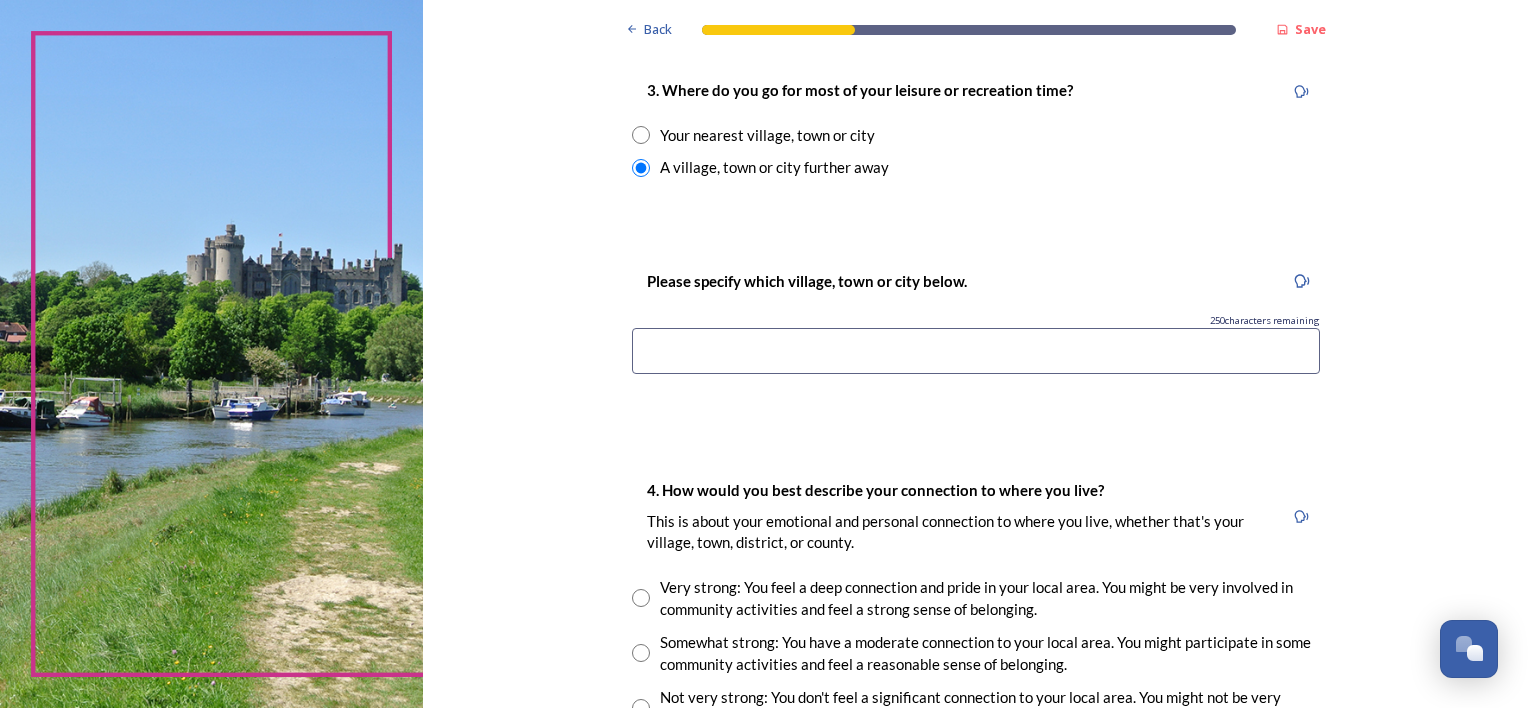 click at bounding box center (976, 351) 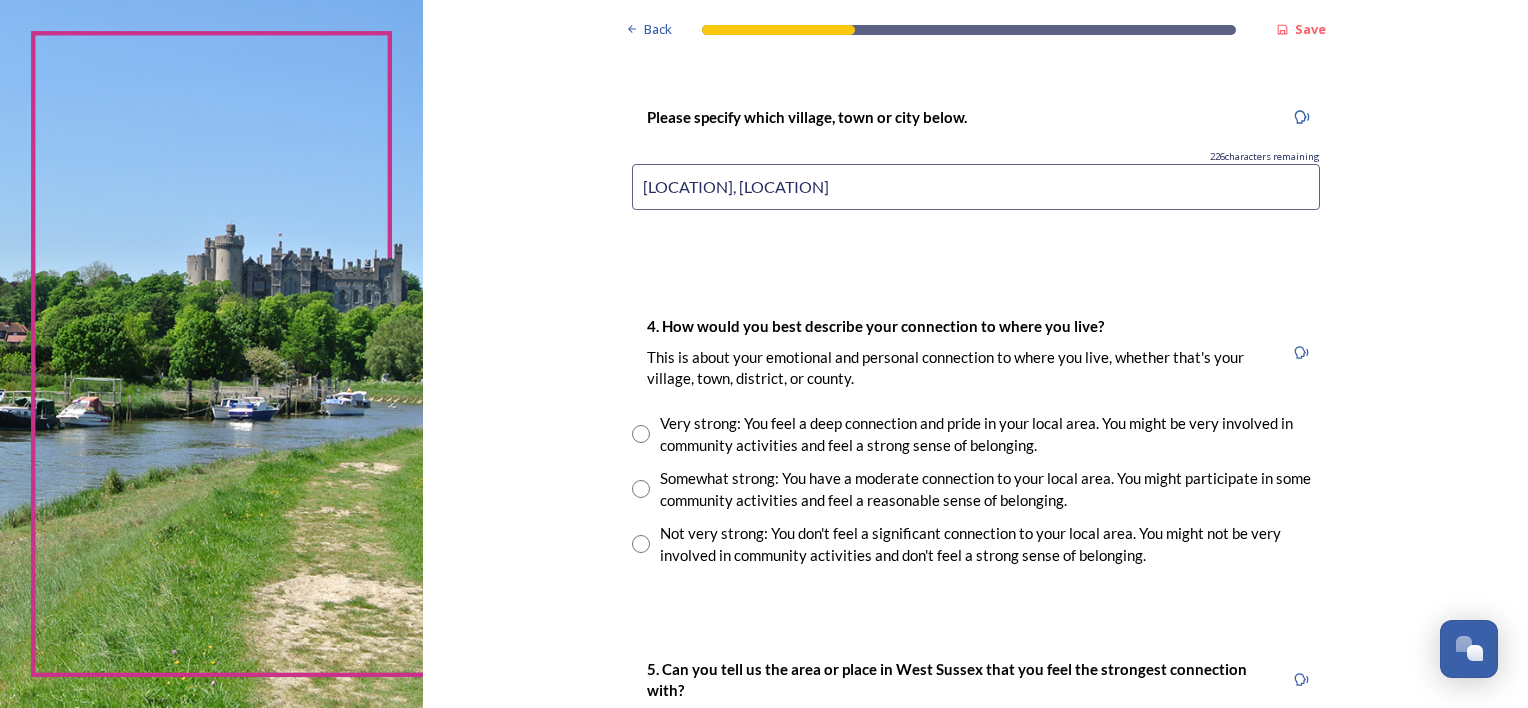 scroll, scrollTop: 1300, scrollLeft: 0, axis: vertical 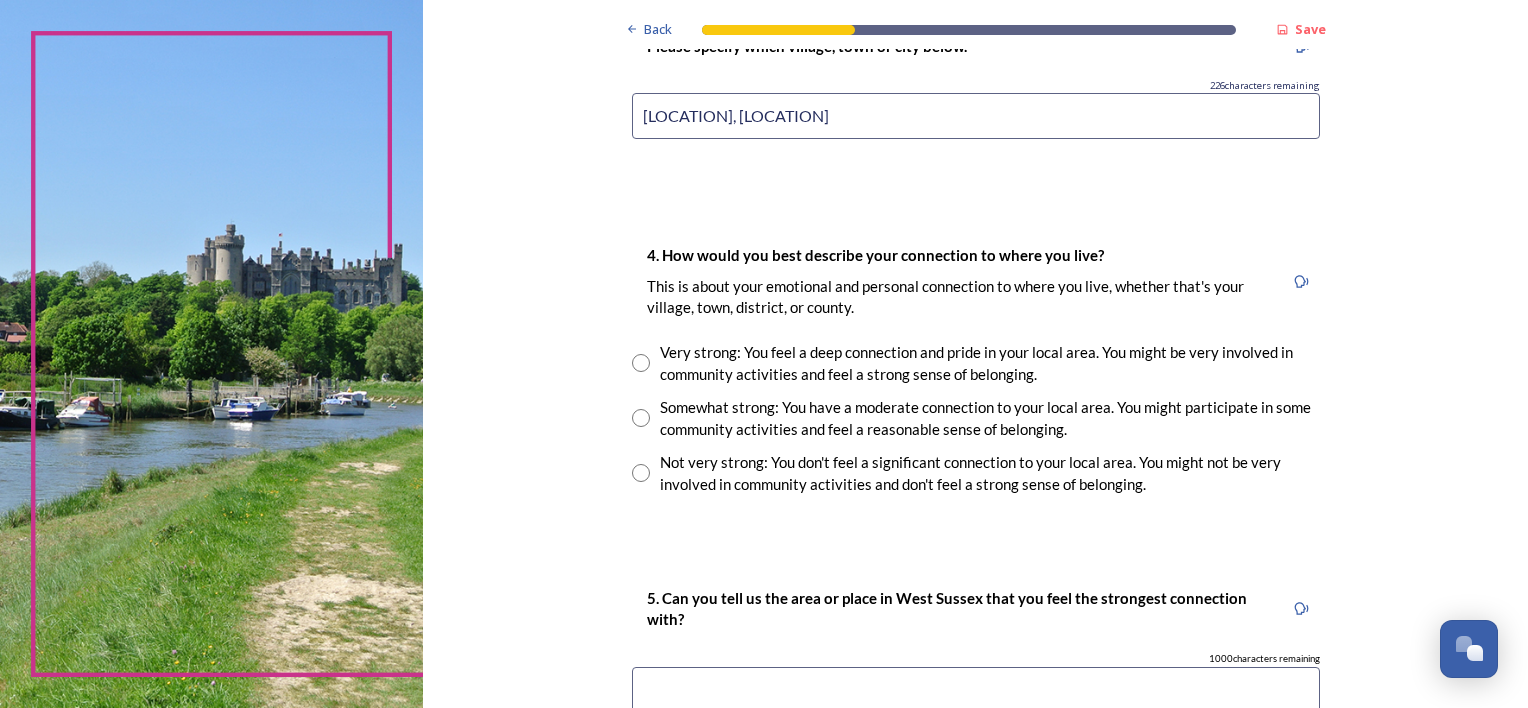 type on "[LOCATION], [LOCATION]" 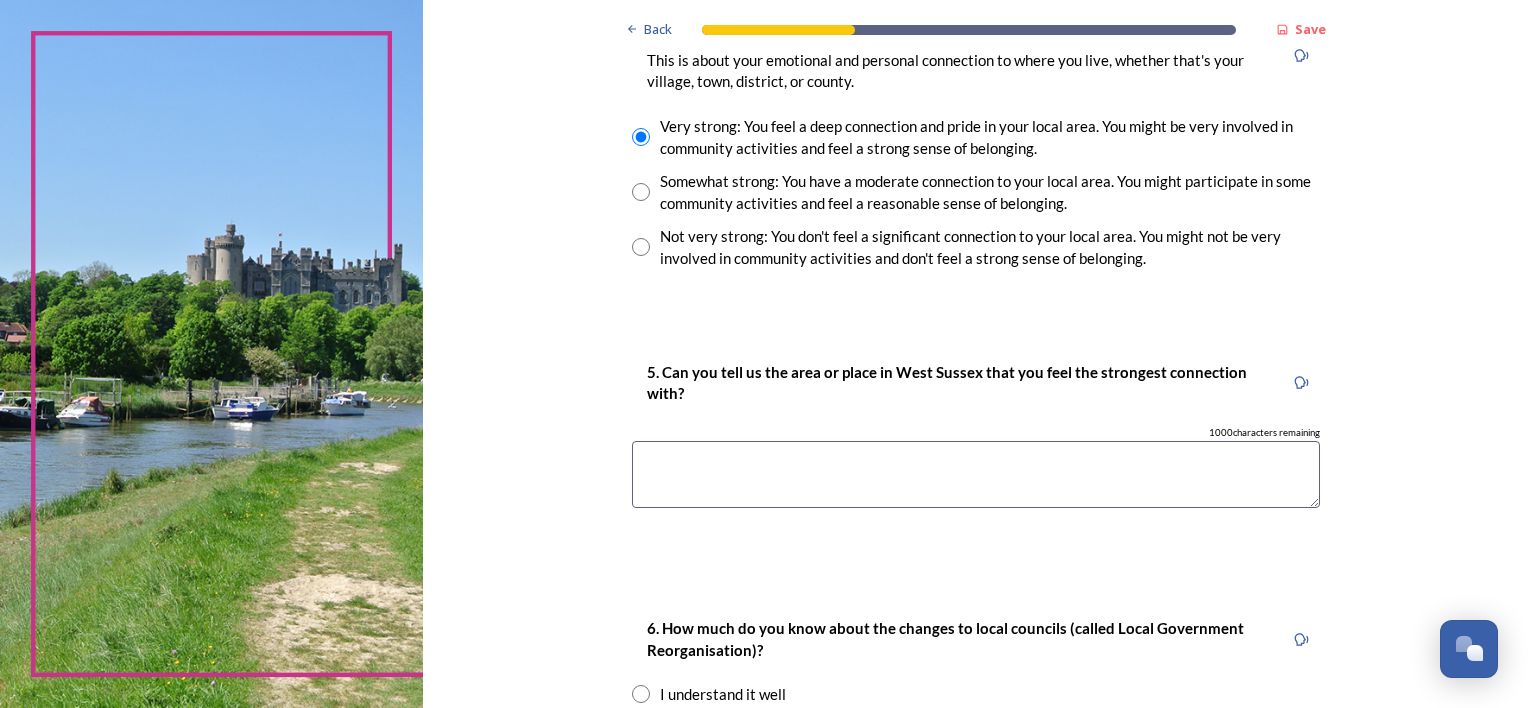 scroll, scrollTop: 1529, scrollLeft: 0, axis: vertical 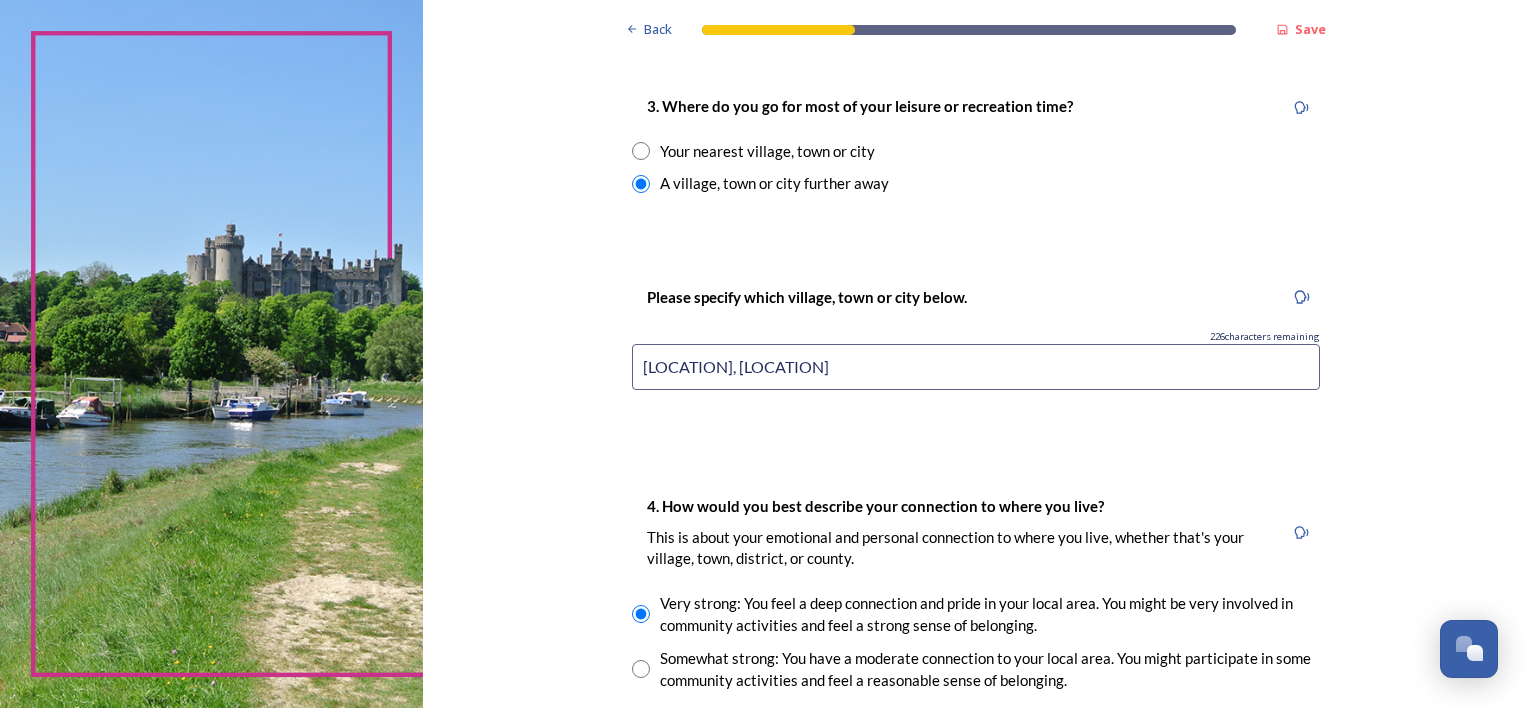 click on "[LOCATION], [LOCATION]" at bounding box center (976, 367) 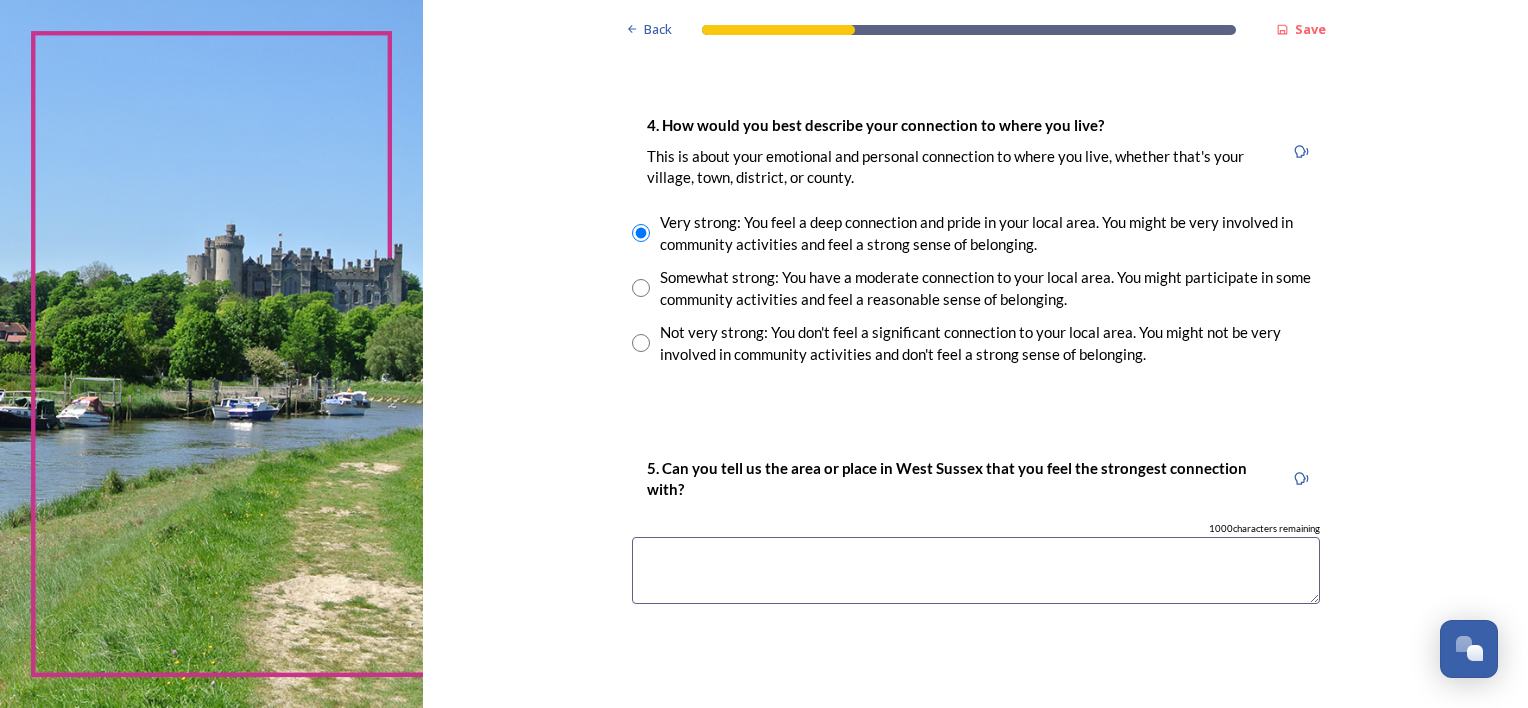 scroll, scrollTop: 1443, scrollLeft: 0, axis: vertical 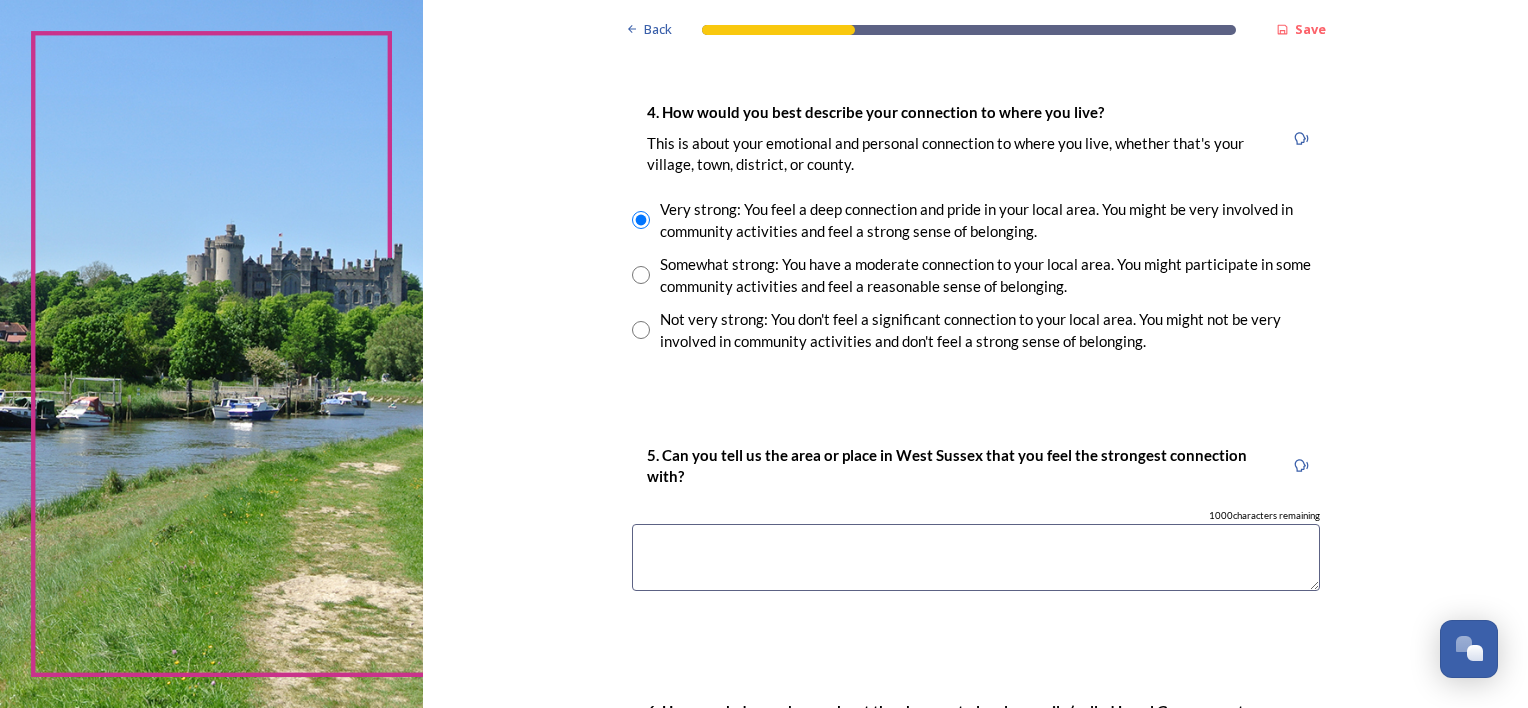 type on "[CITY], [CITY], [CITY]" 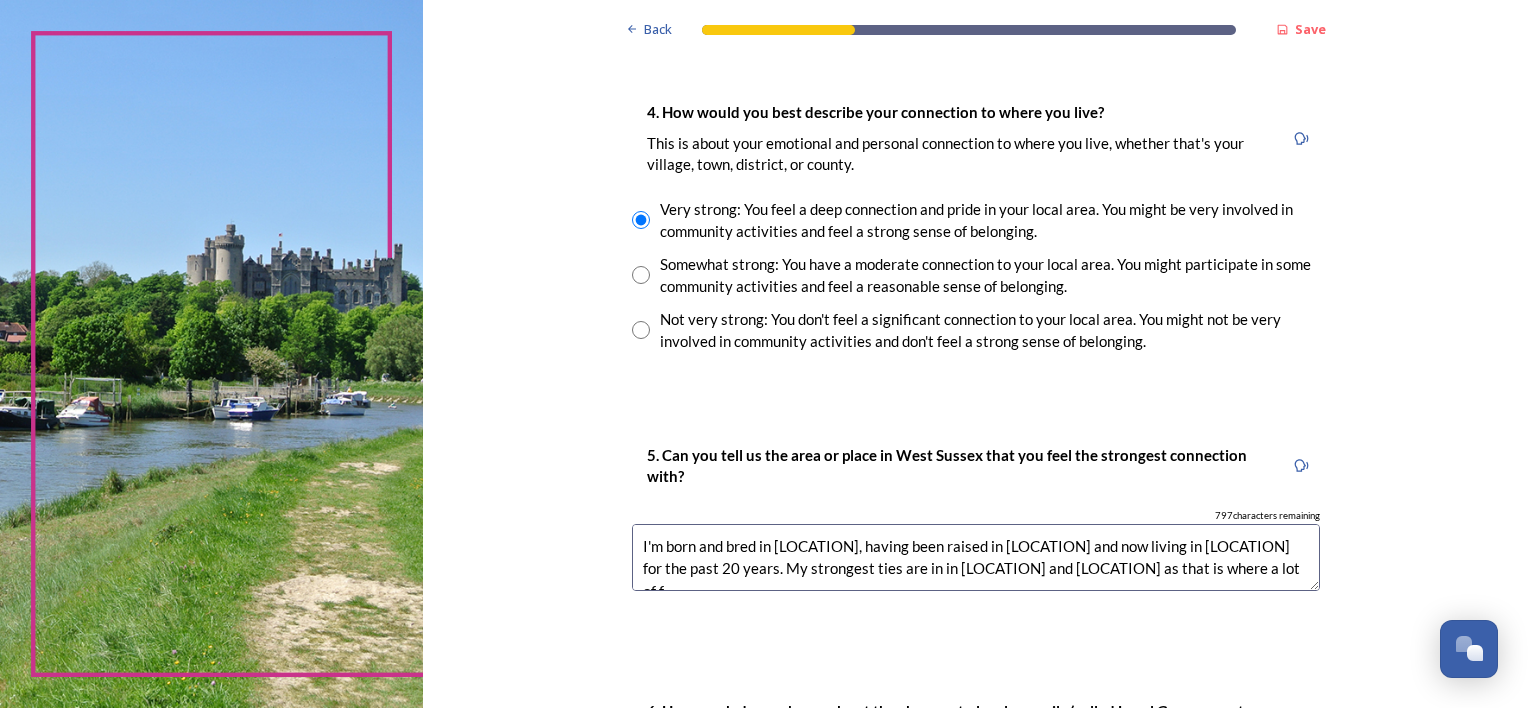 scroll, scrollTop: 10, scrollLeft: 0, axis: vertical 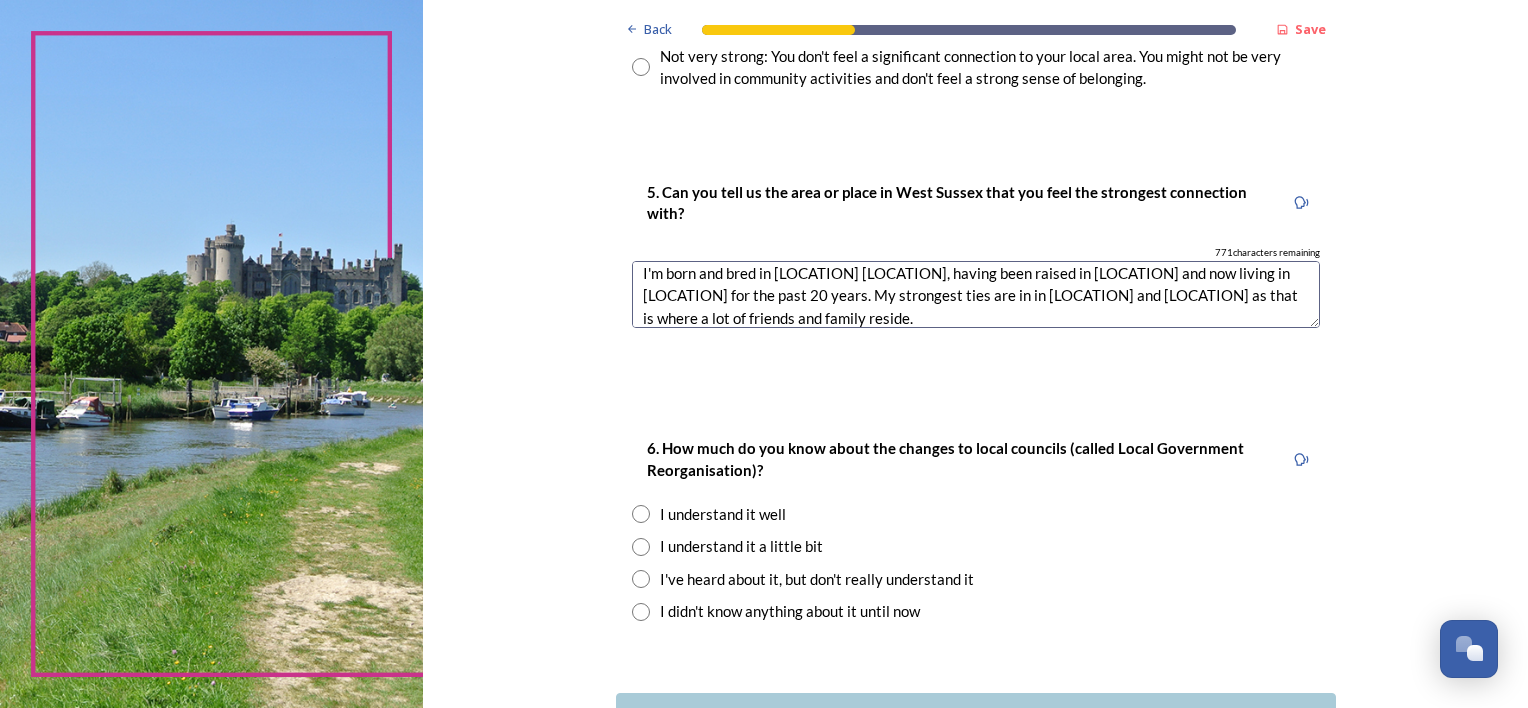 type on "I'm born and bred in [LOCATION] [LOCATION], having been raised in [LOCATION] and now living in [LOCATION] for the past 20 years. My strongest ties are in in [LOCATION] and [LOCATION] as that is where a lot of friends and family reside." 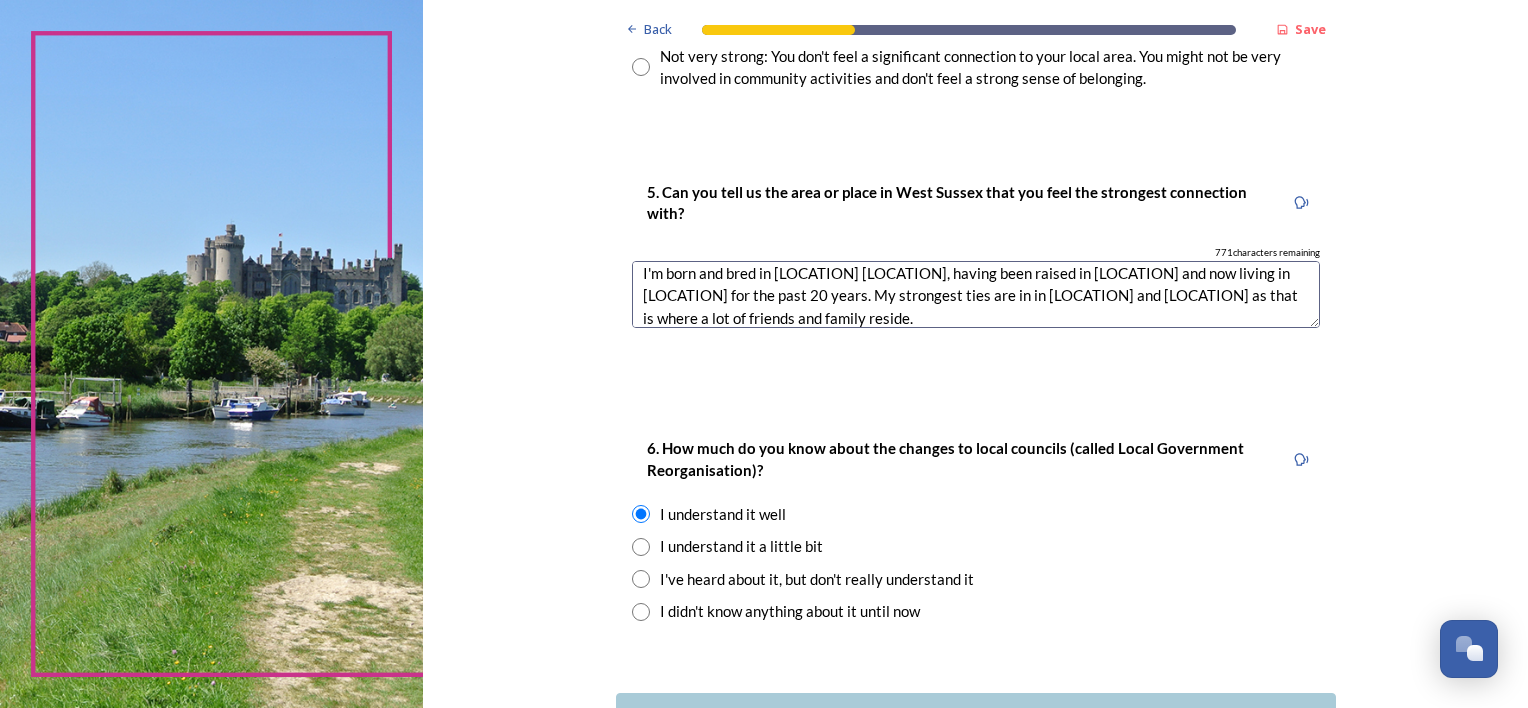 scroll, scrollTop: 1855, scrollLeft: 0, axis: vertical 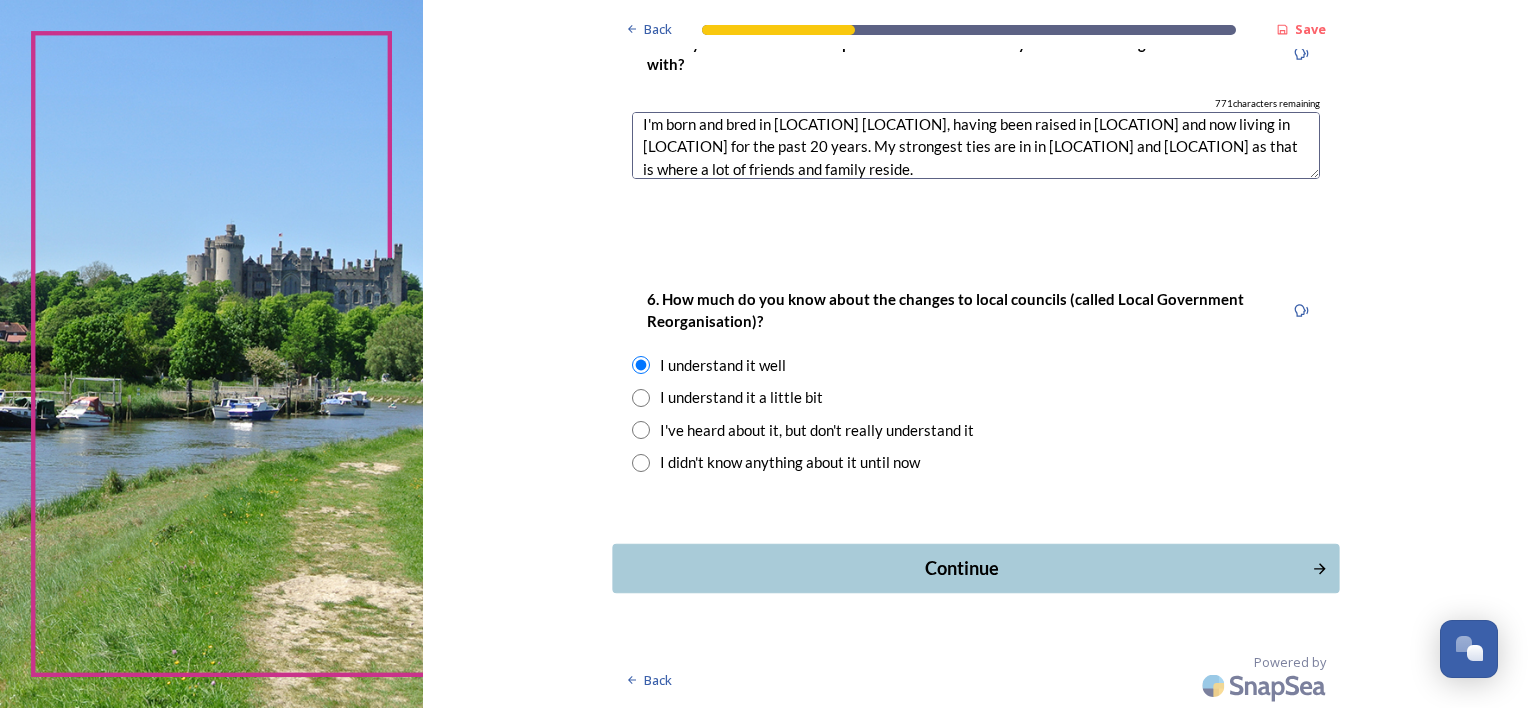 click on "Continue" at bounding box center (961, 568) 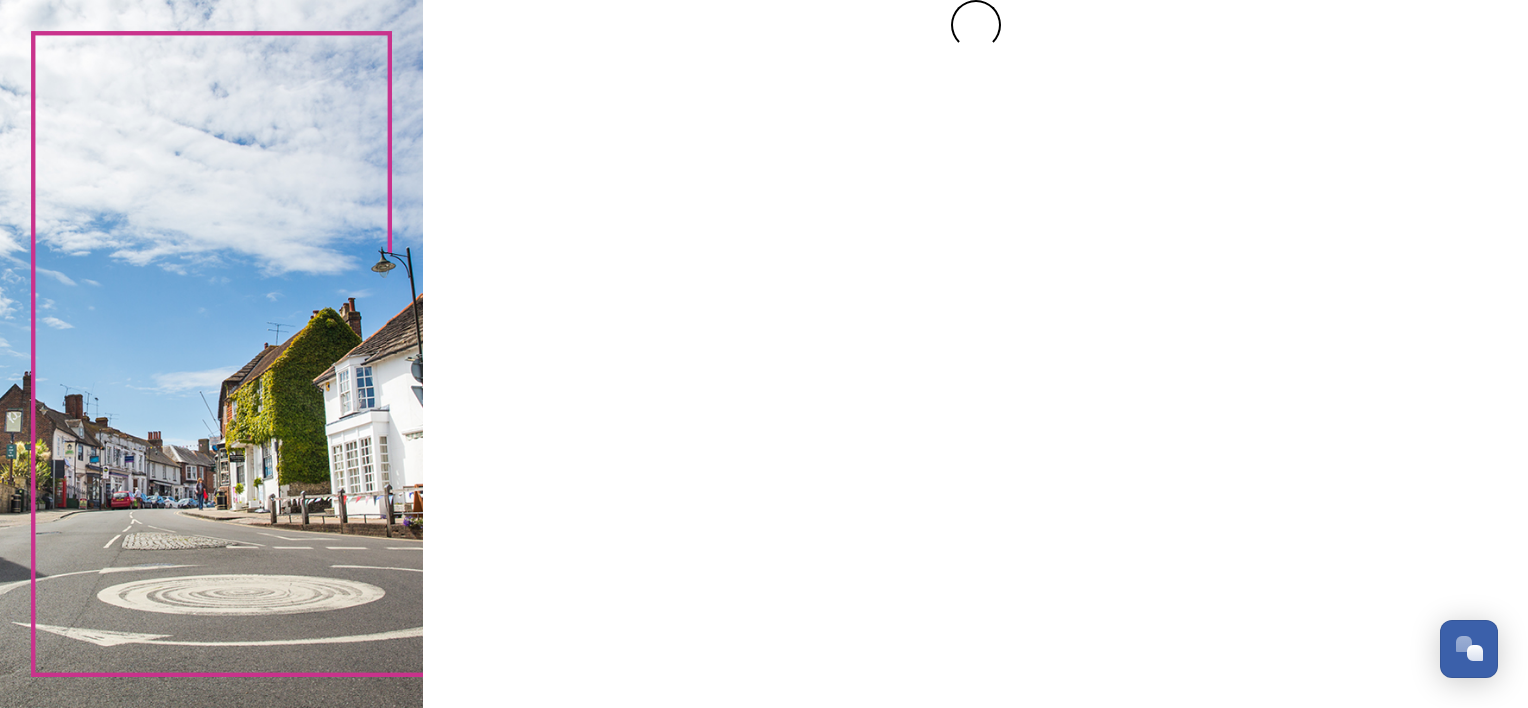 scroll, scrollTop: 0, scrollLeft: 0, axis: both 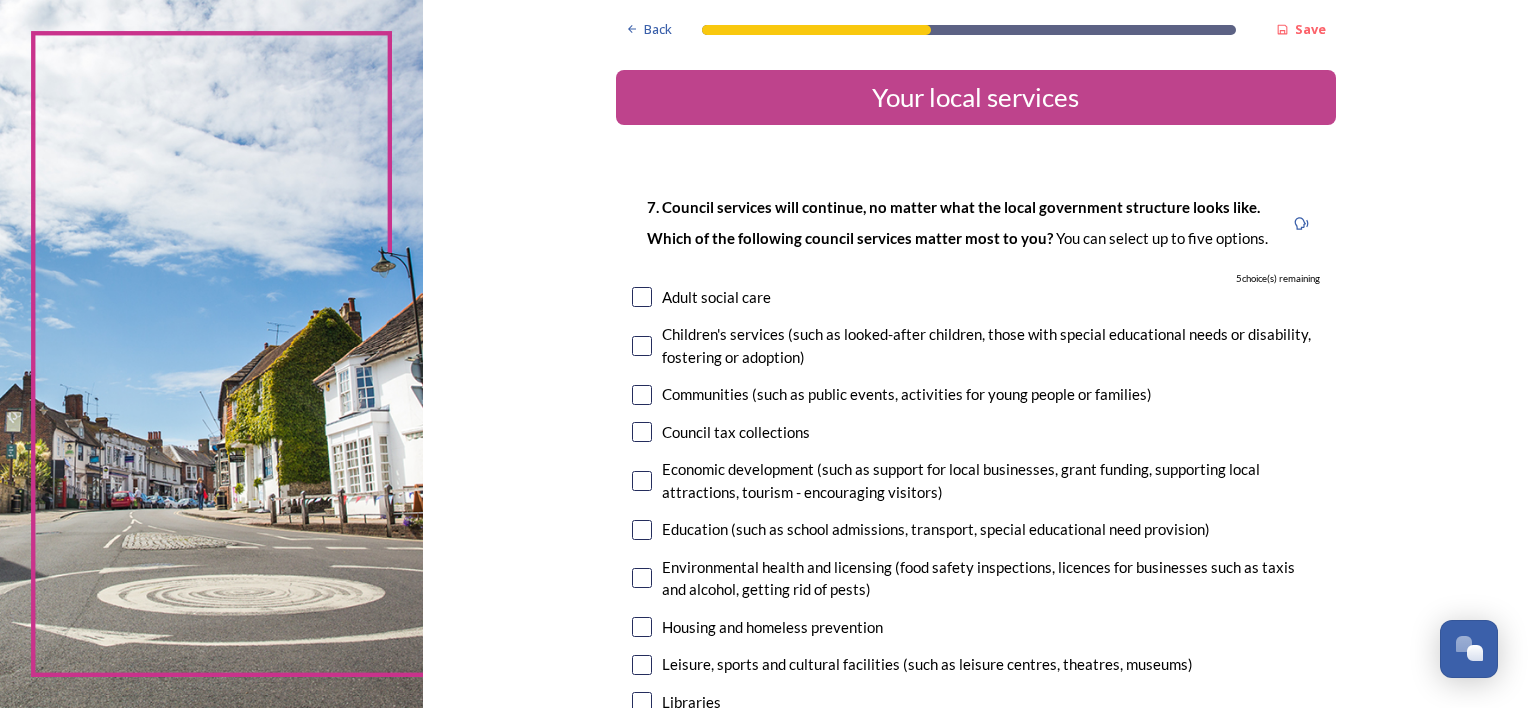 click at bounding box center [642, 481] 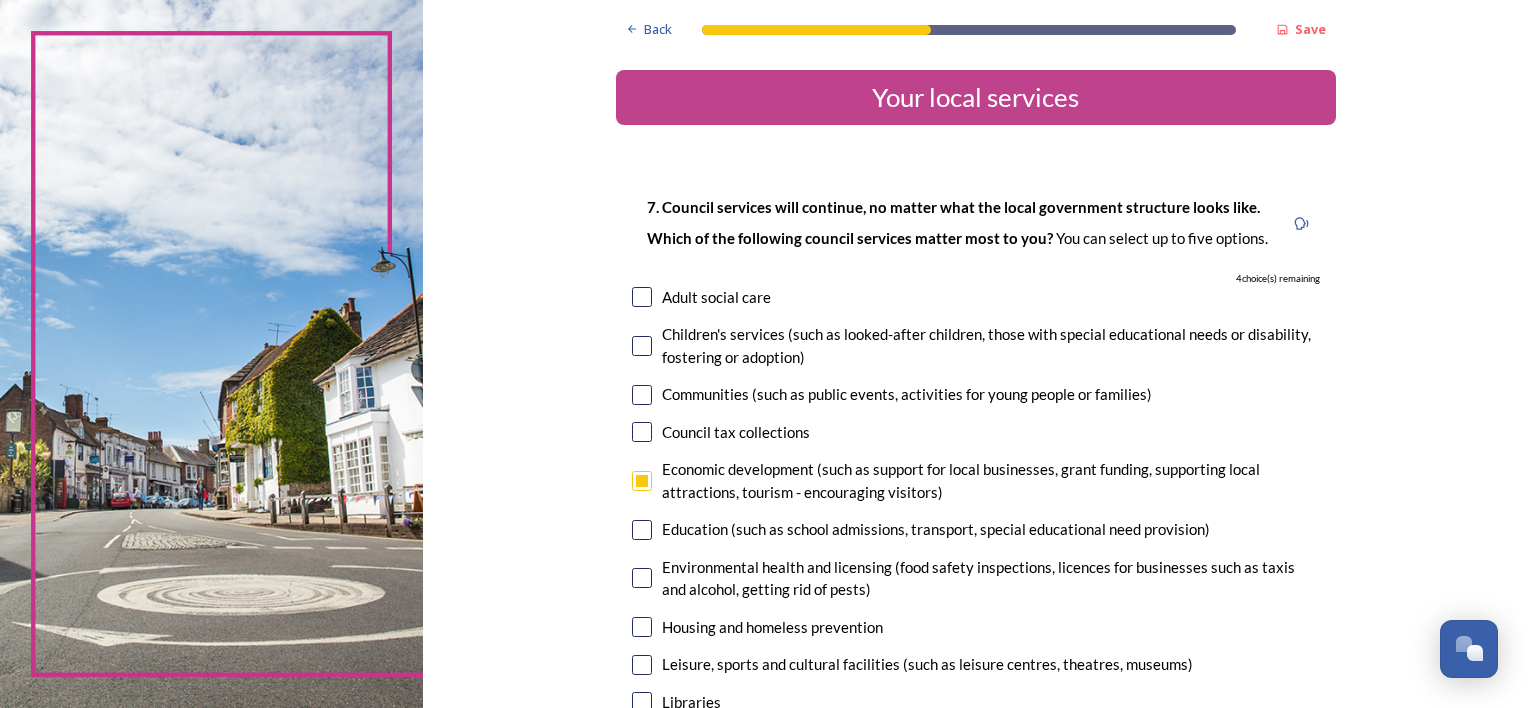 click at bounding box center [642, 530] 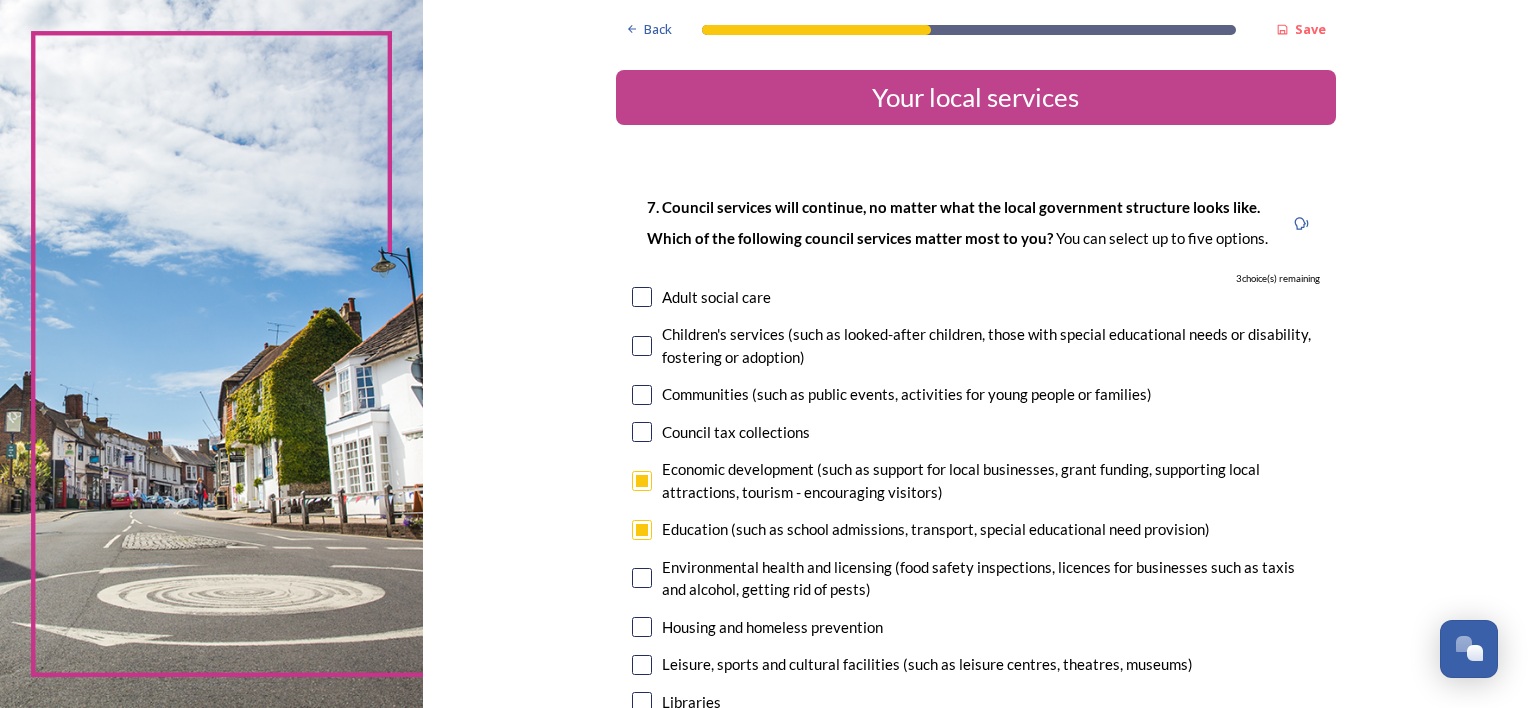 click at bounding box center (642, 346) 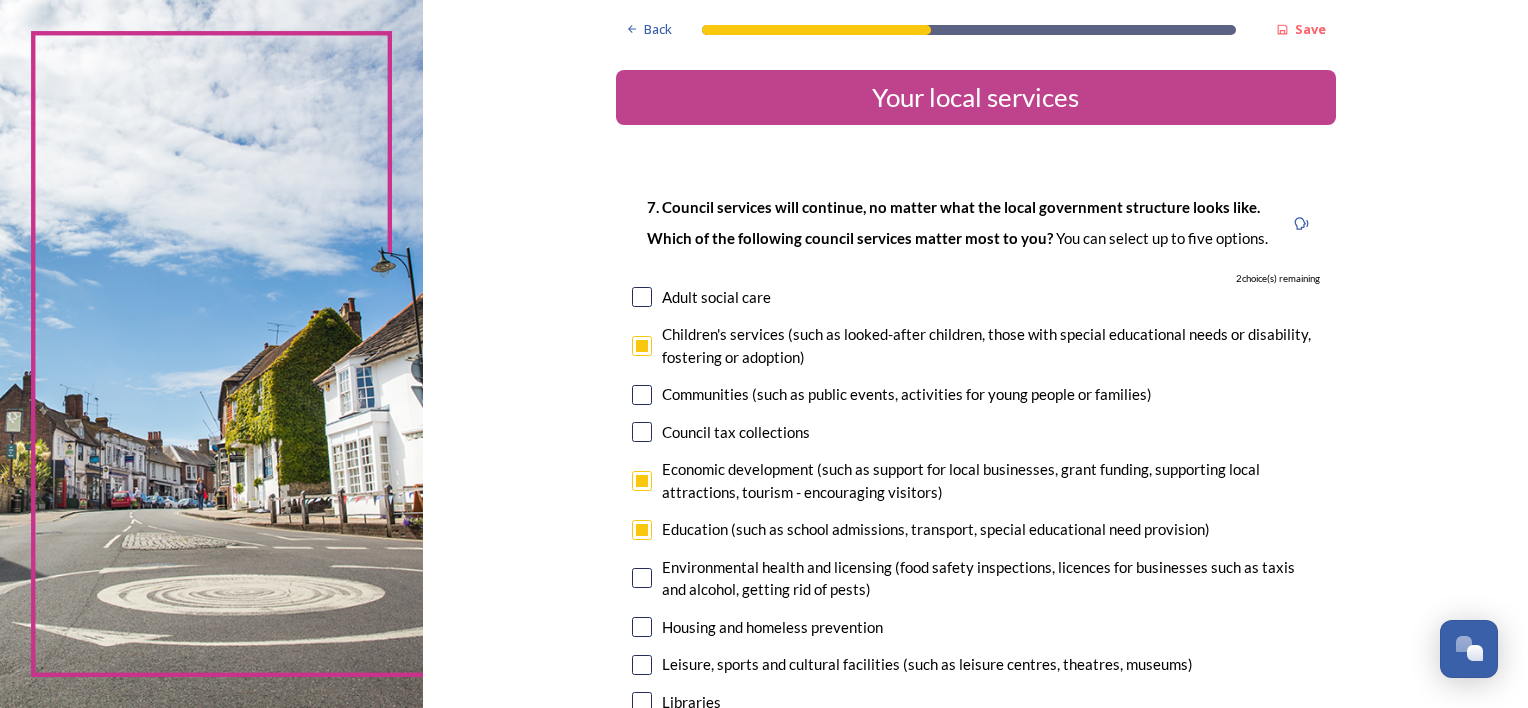 click at bounding box center [642, 297] 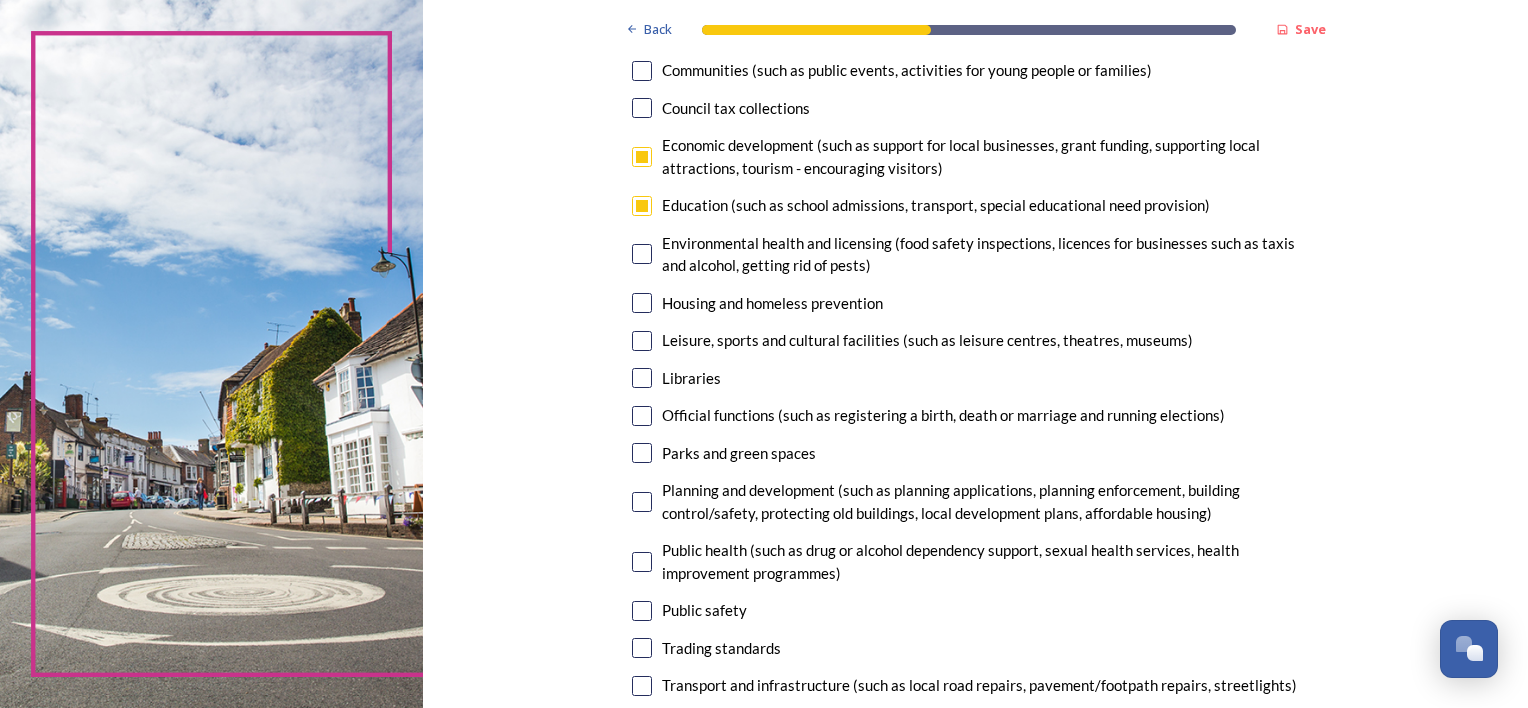 scroll, scrollTop: 467, scrollLeft: 0, axis: vertical 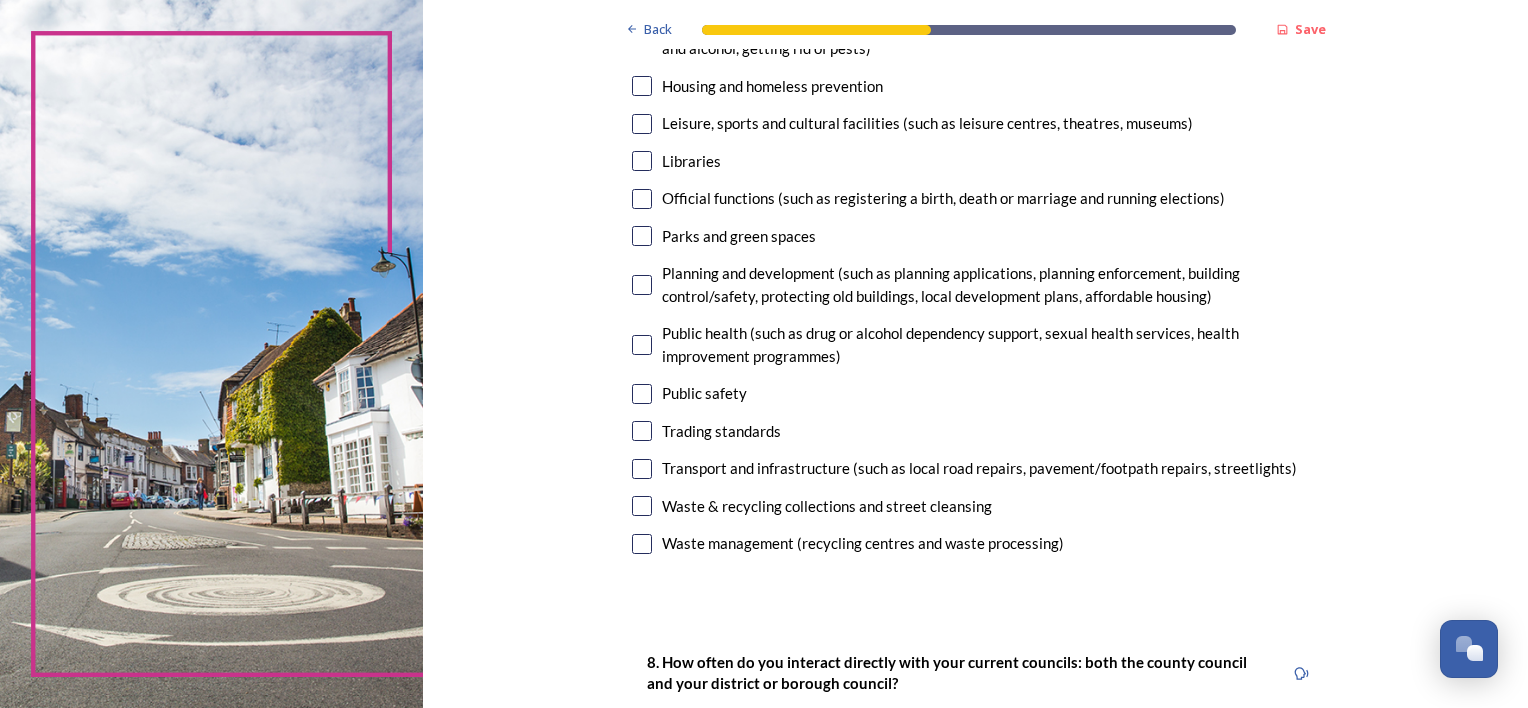 click at bounding box center (642, 345) 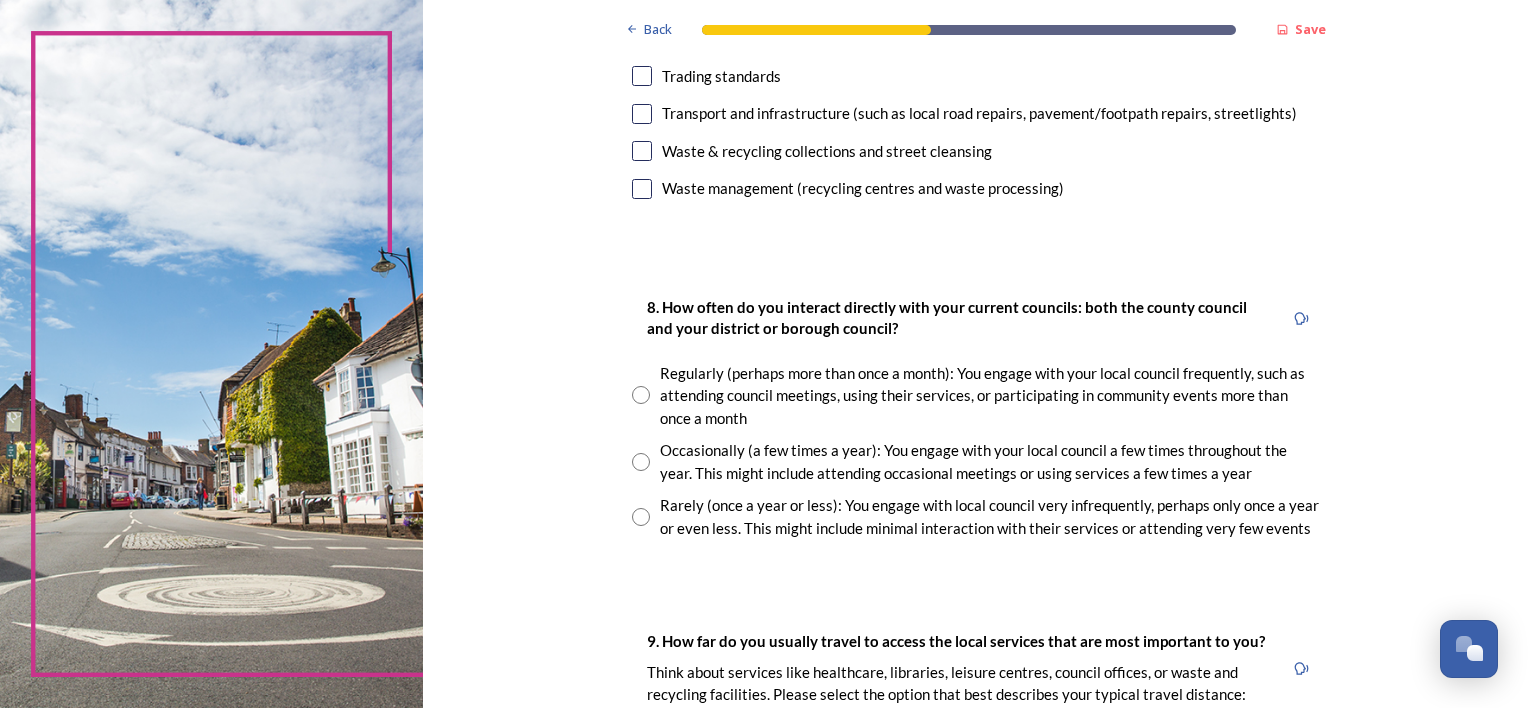 scroll, scrollTop: 908, scrollLeft: 0, axis: vertical 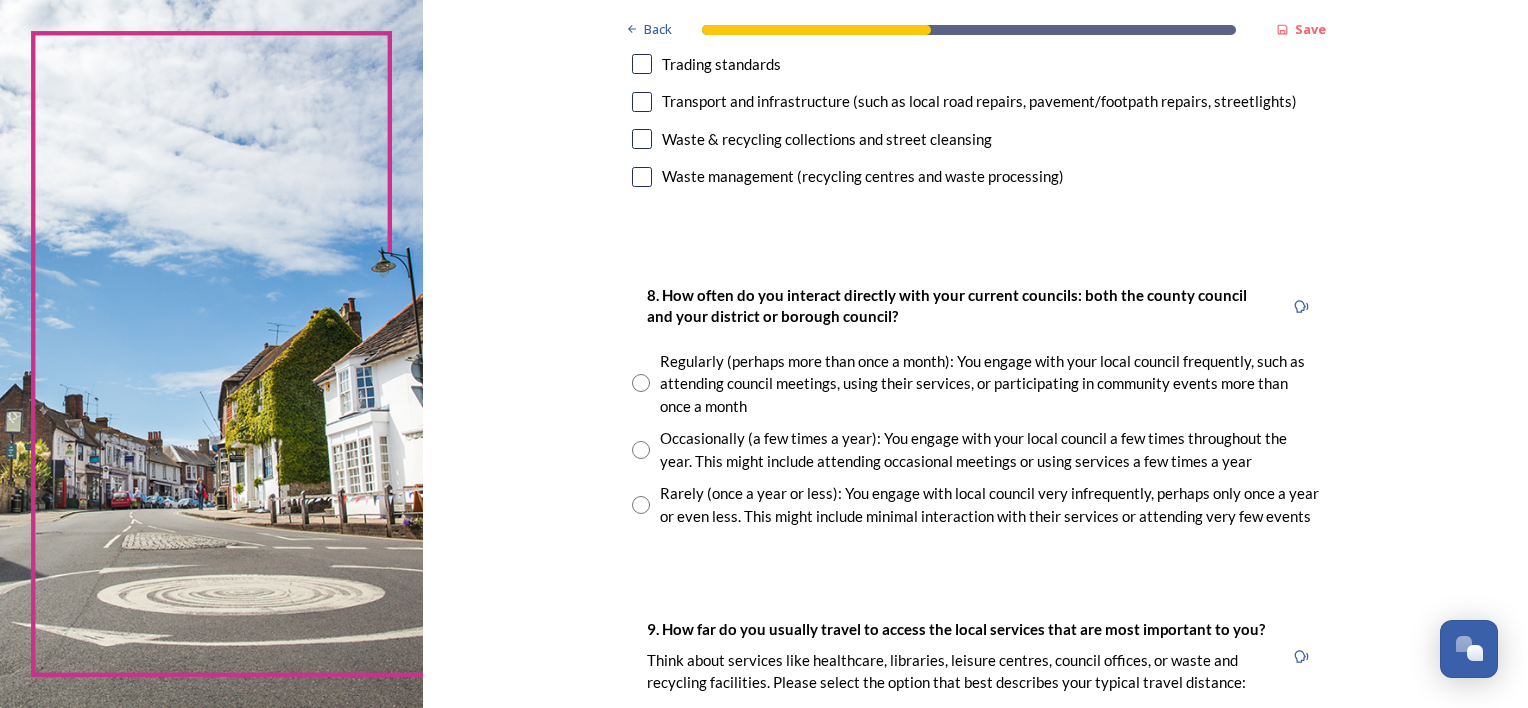 click at bounding box center (641, 383) 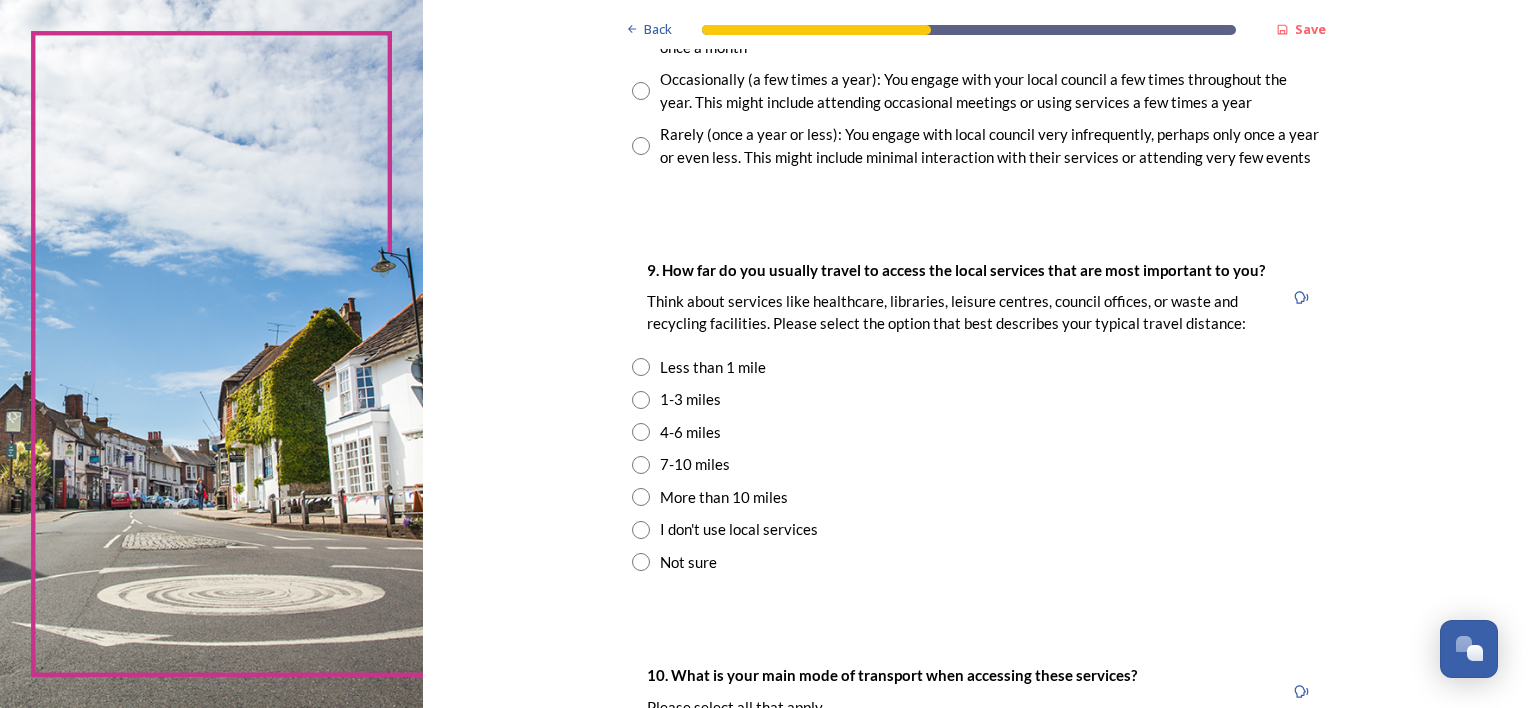 scroll, scrollTop: 1279, scrollLeft: 0, axis: vertical 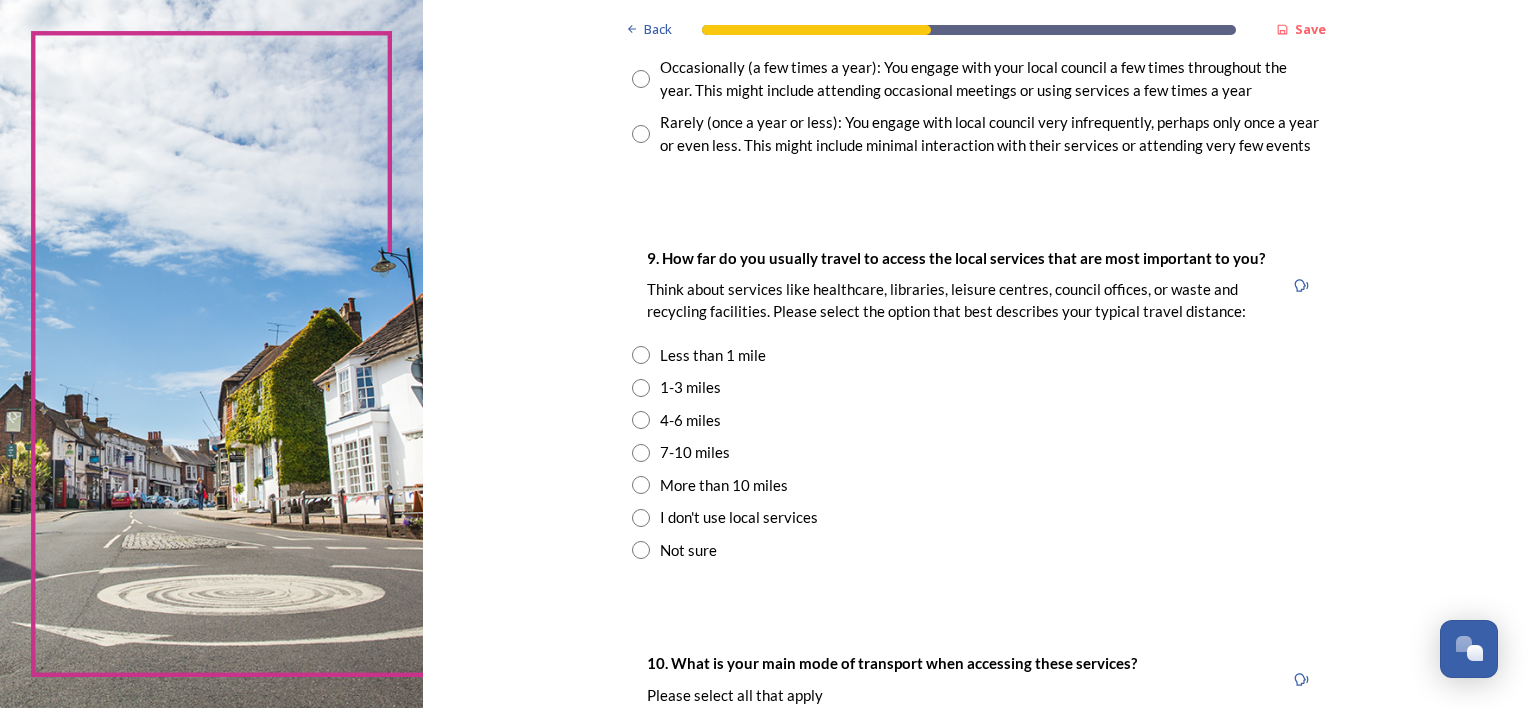 click at bounding box center (641, 388) 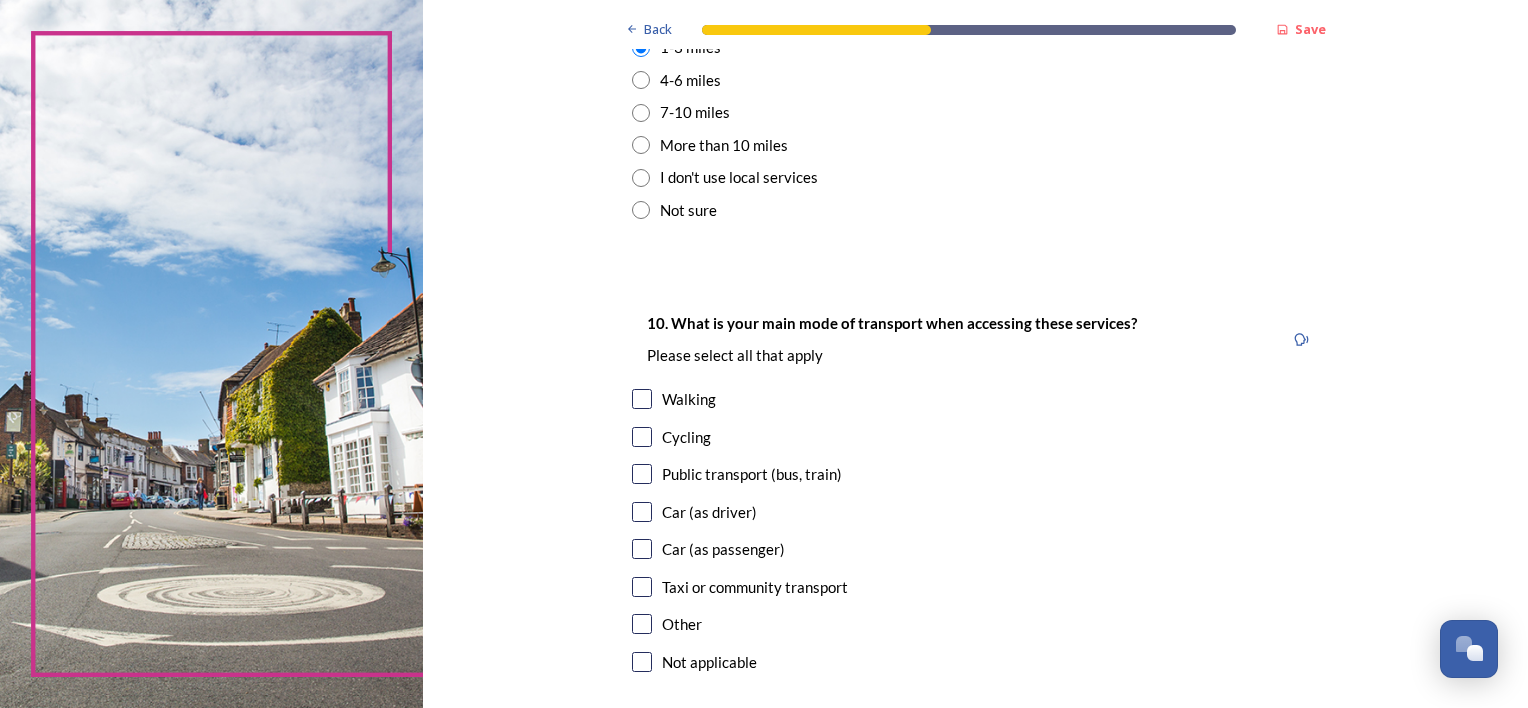 scroll, scrollTop: 1668, scrollLeft: 0, axis: vertical 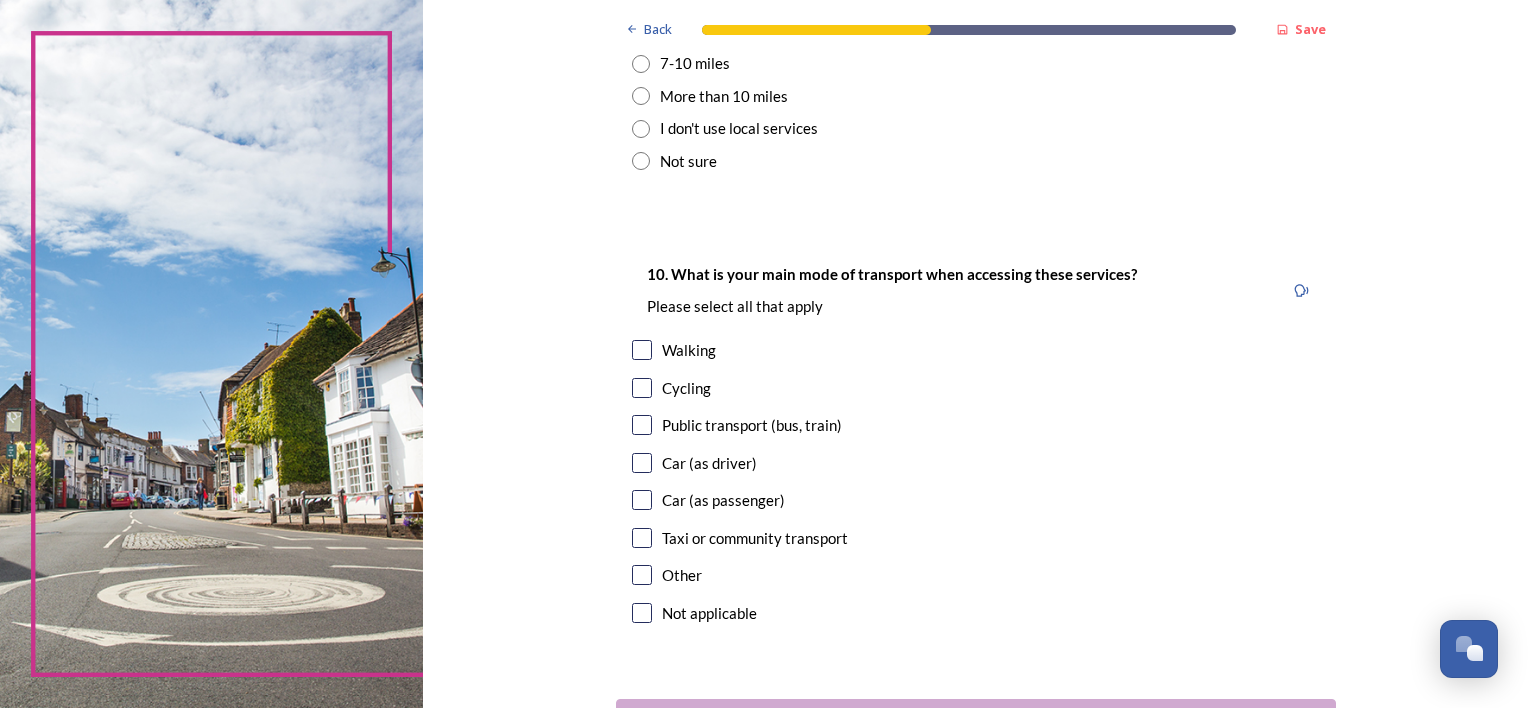 click at bounding box center [642, 463] 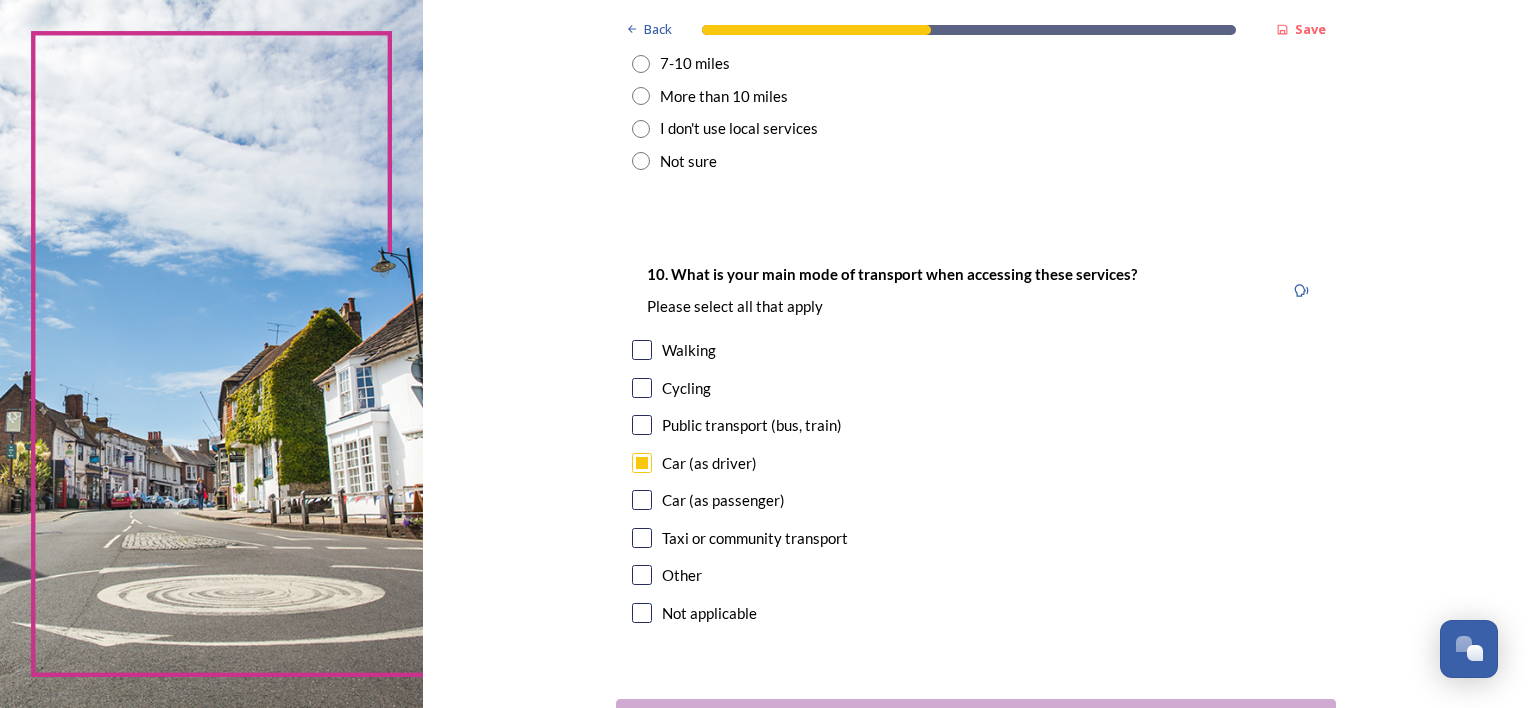 scroll, scrollTop: 1824, scrollLeft: 0, axis: vertical 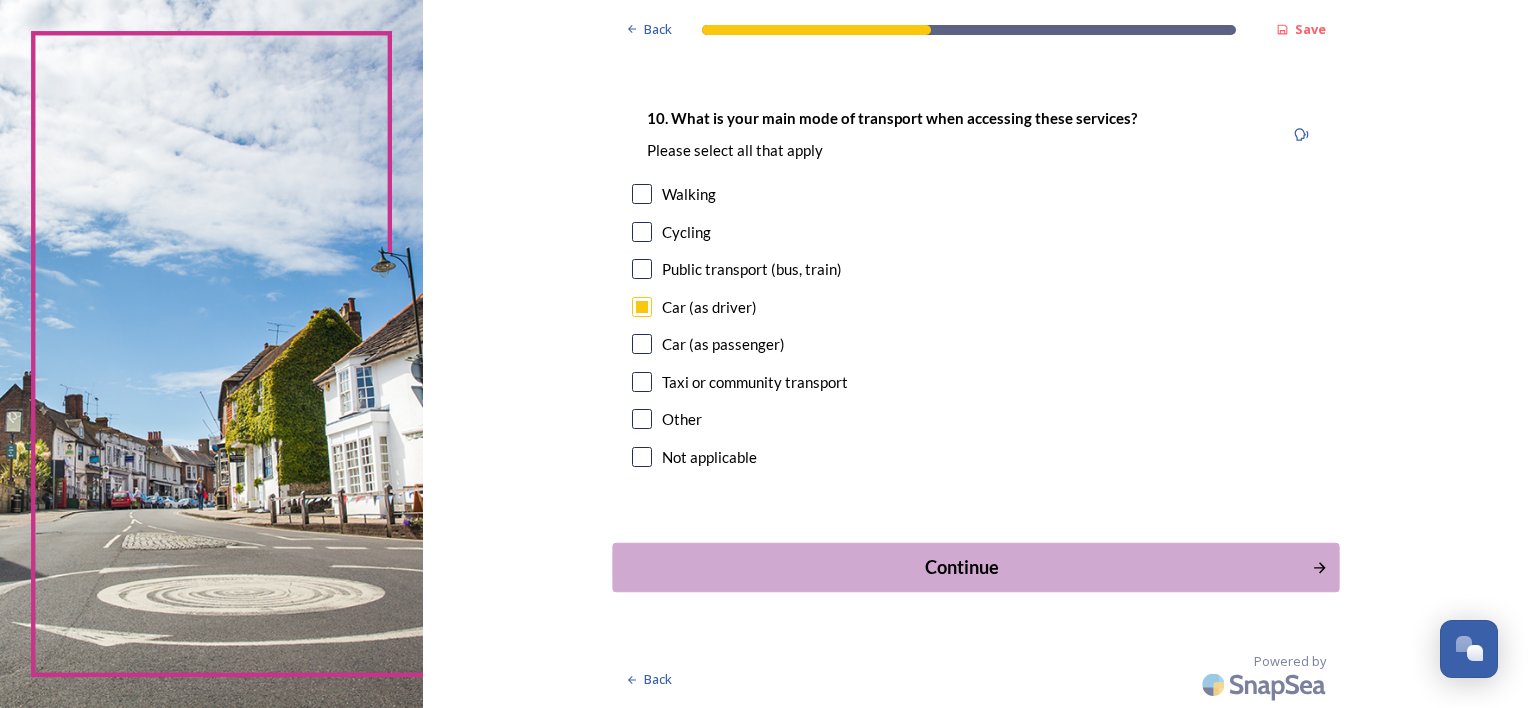 click on "Continue" at bounding box center (961, 567) 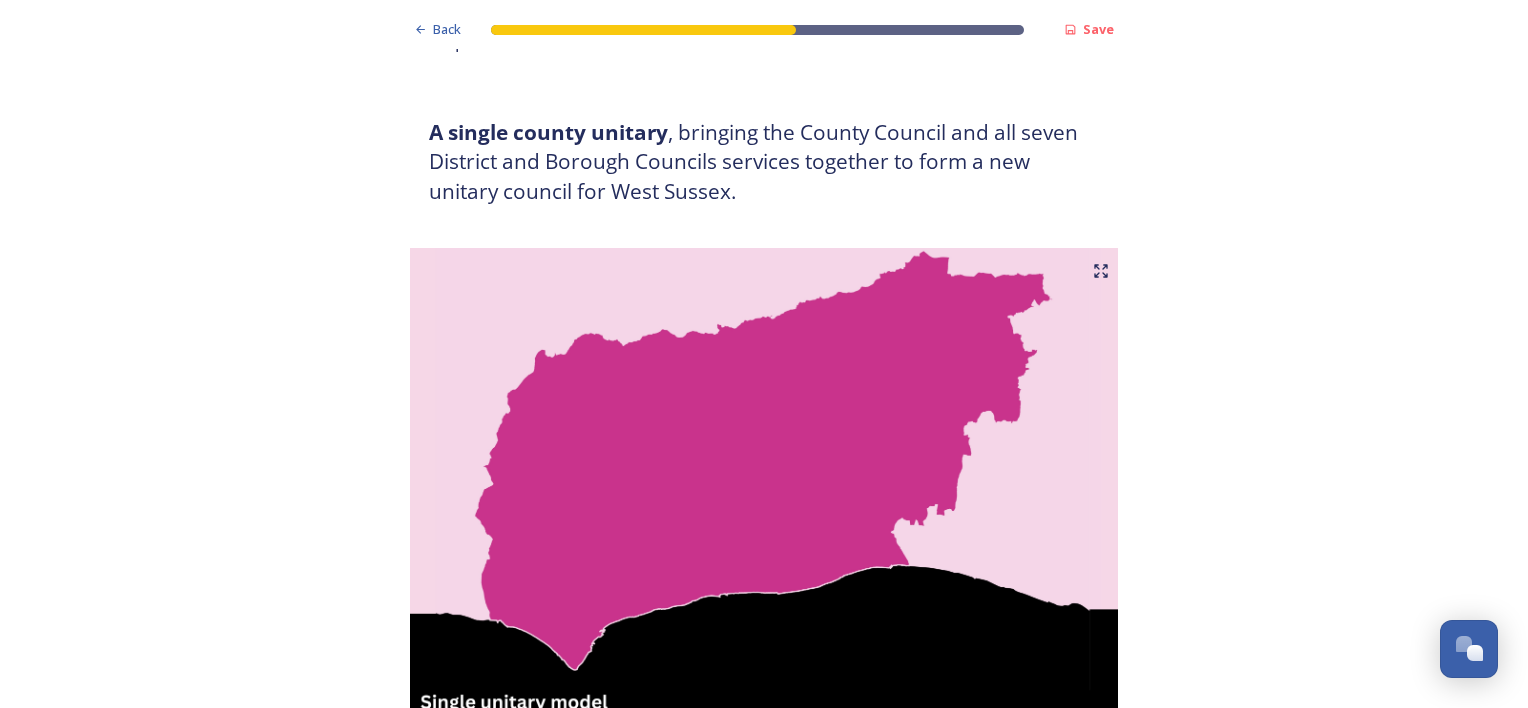 scroll, scrollTop: 344, scrollLeft: 0, axis: vertical 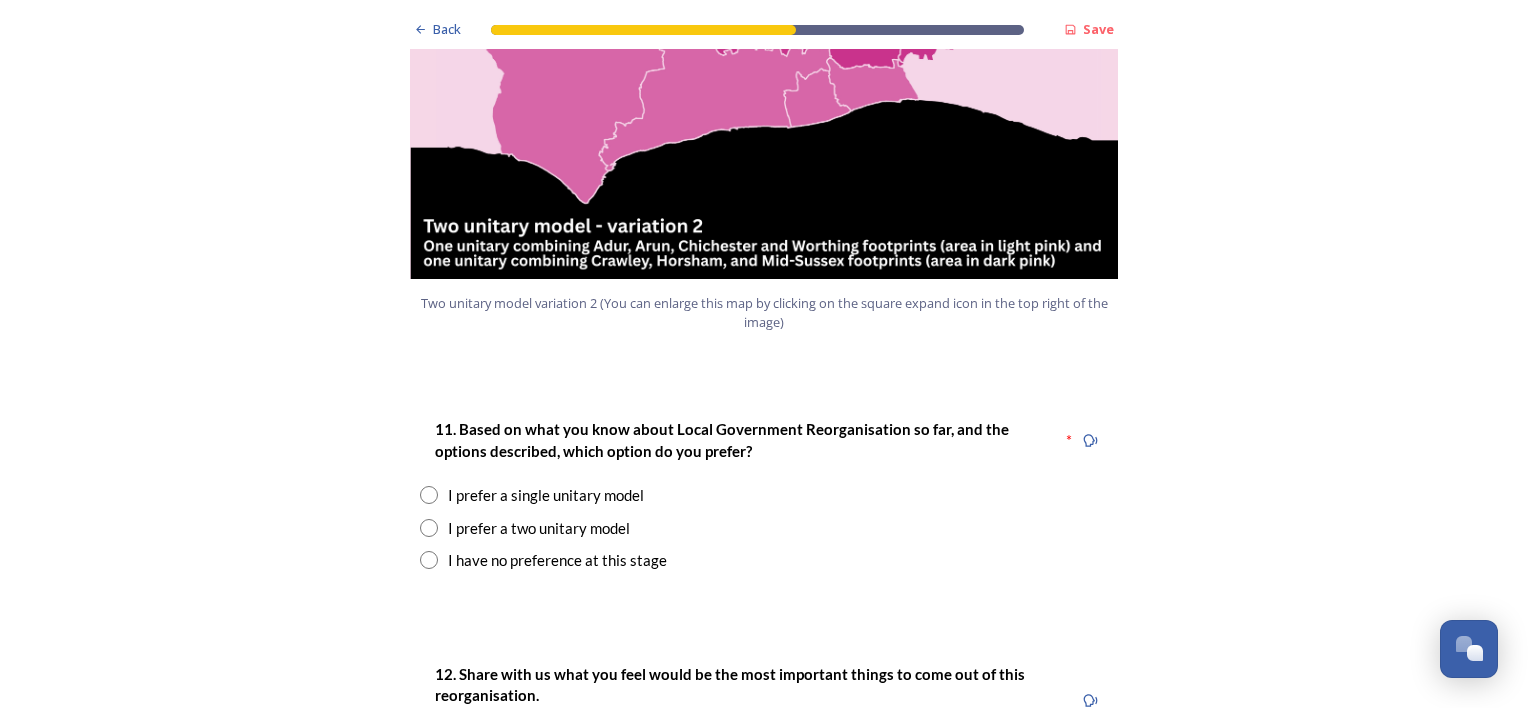 click at bounding box center [429, 495] 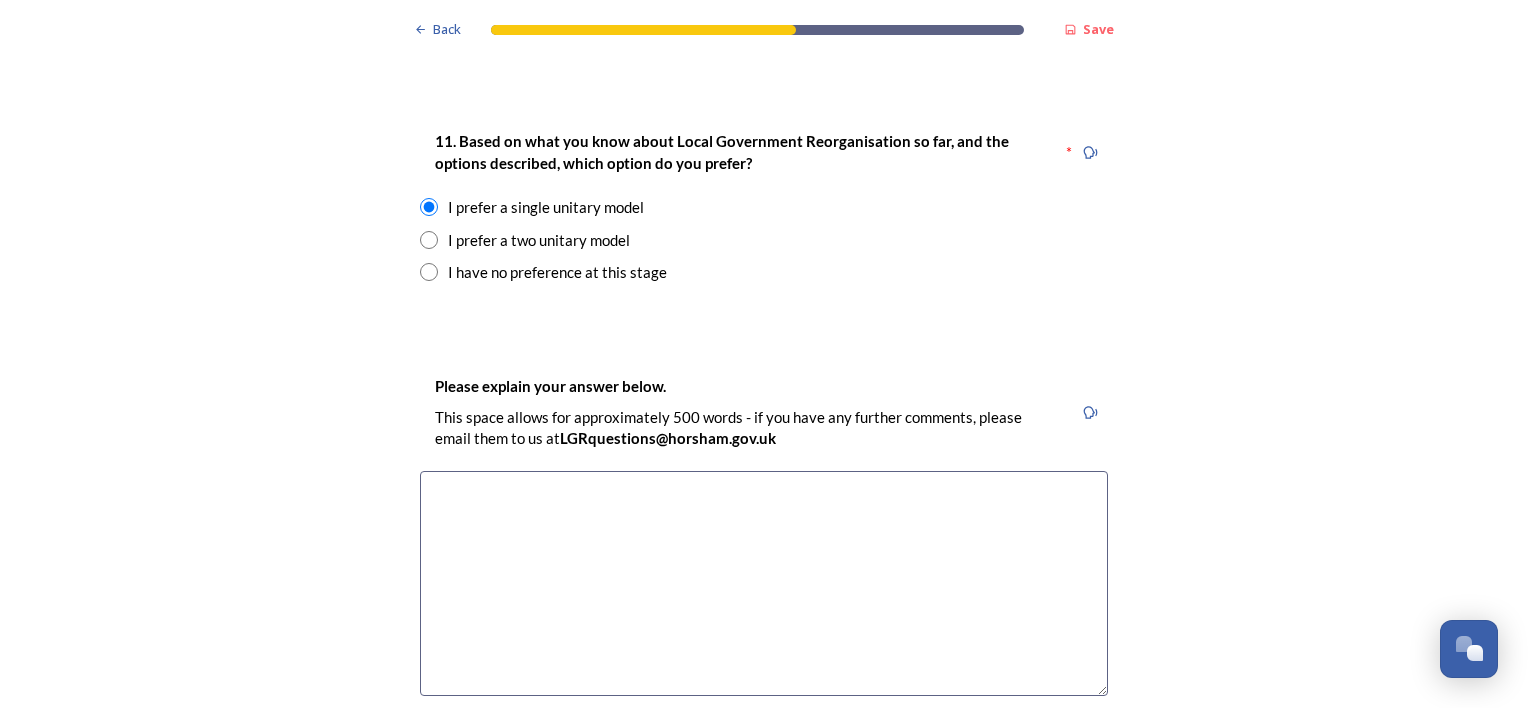 scroll, scrollTop: 2617, scrollLeft: 0, axis: vertical 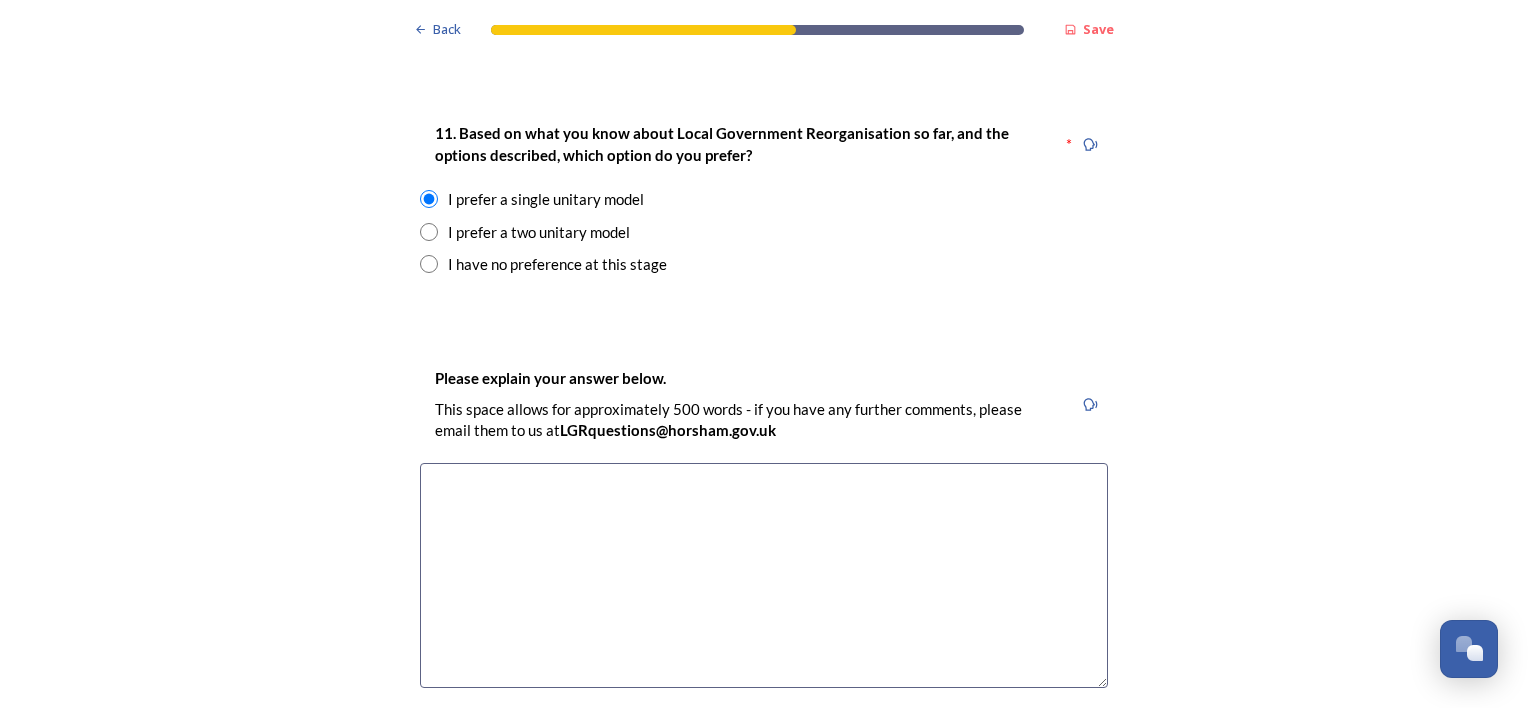 click at bounding box center (764, 575) 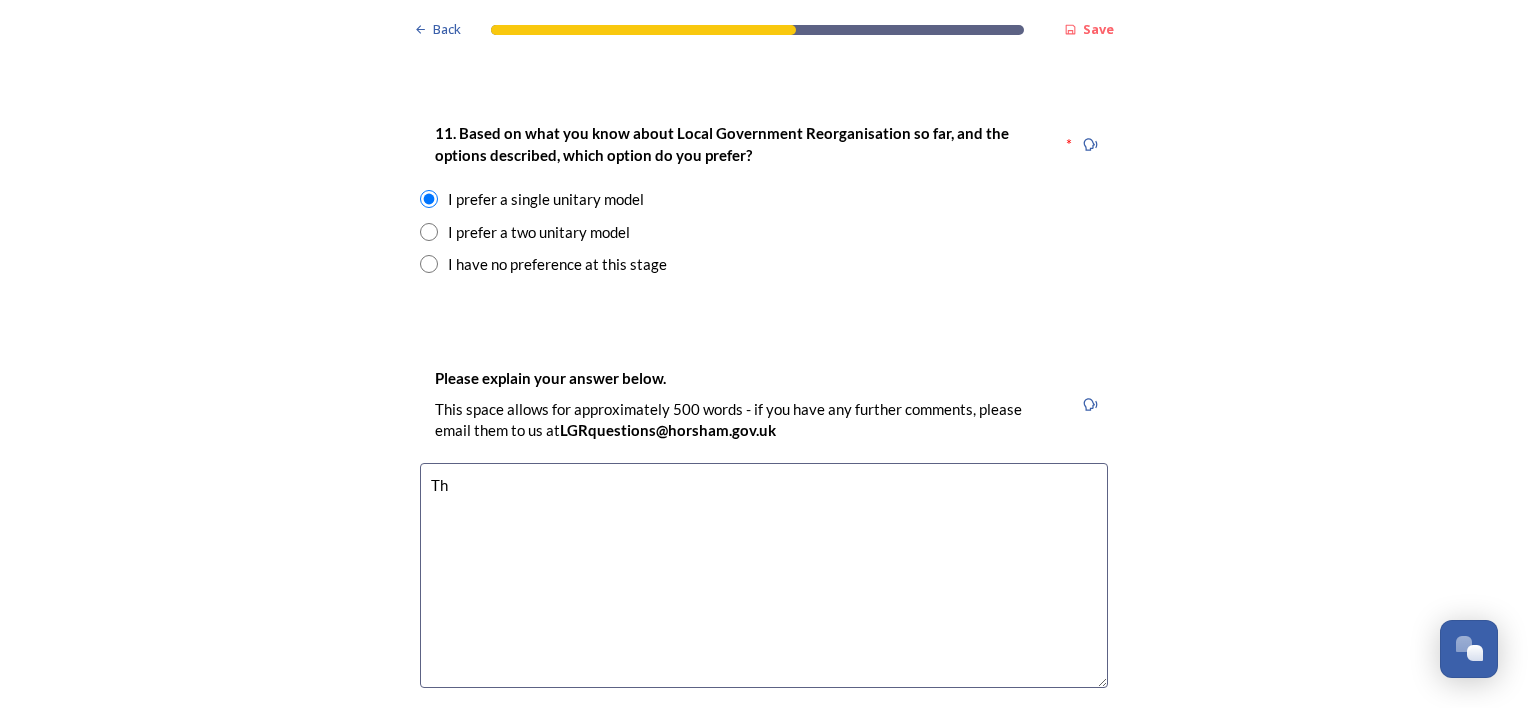 type on "T" 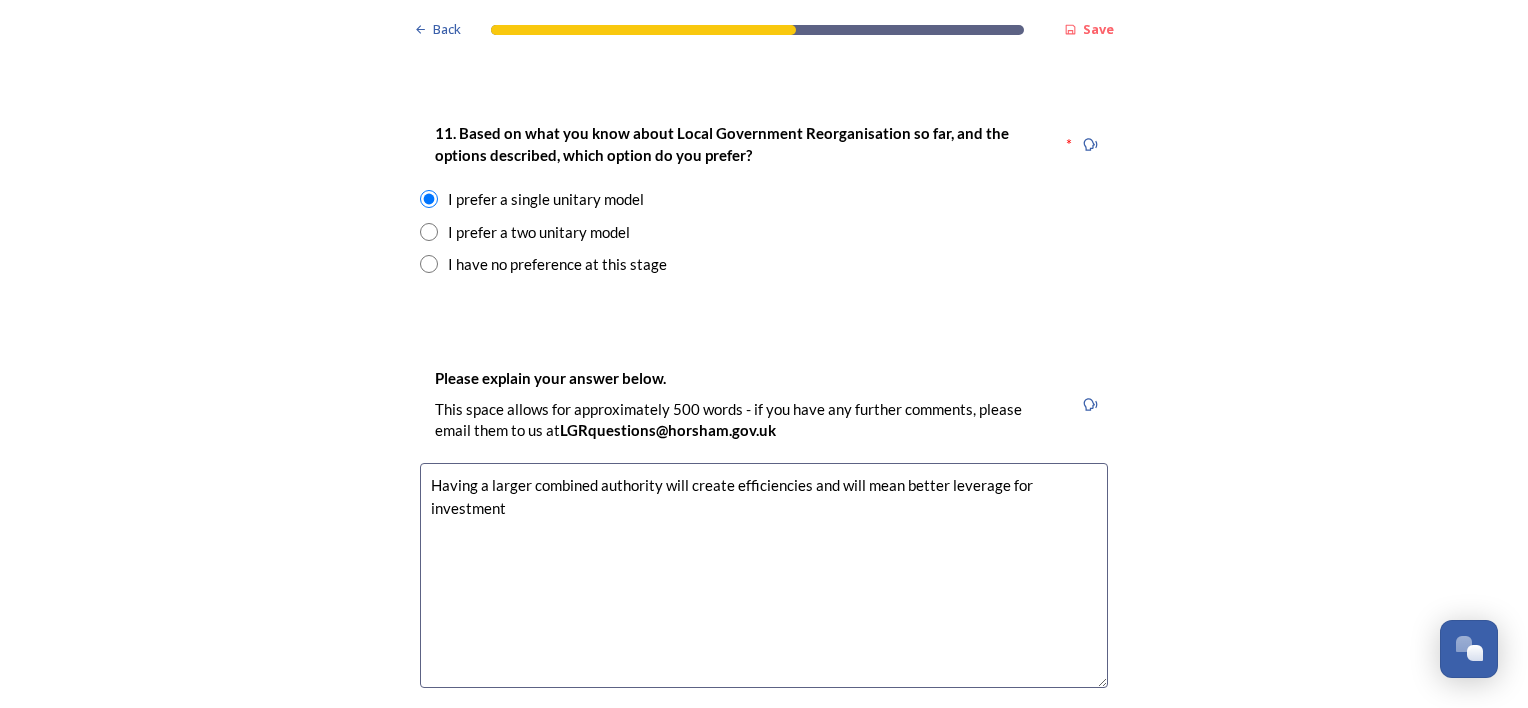 click on "Having a larger combined authority will create efficiencies and will mean better leverage for investment" at bounding box center [764, 575] 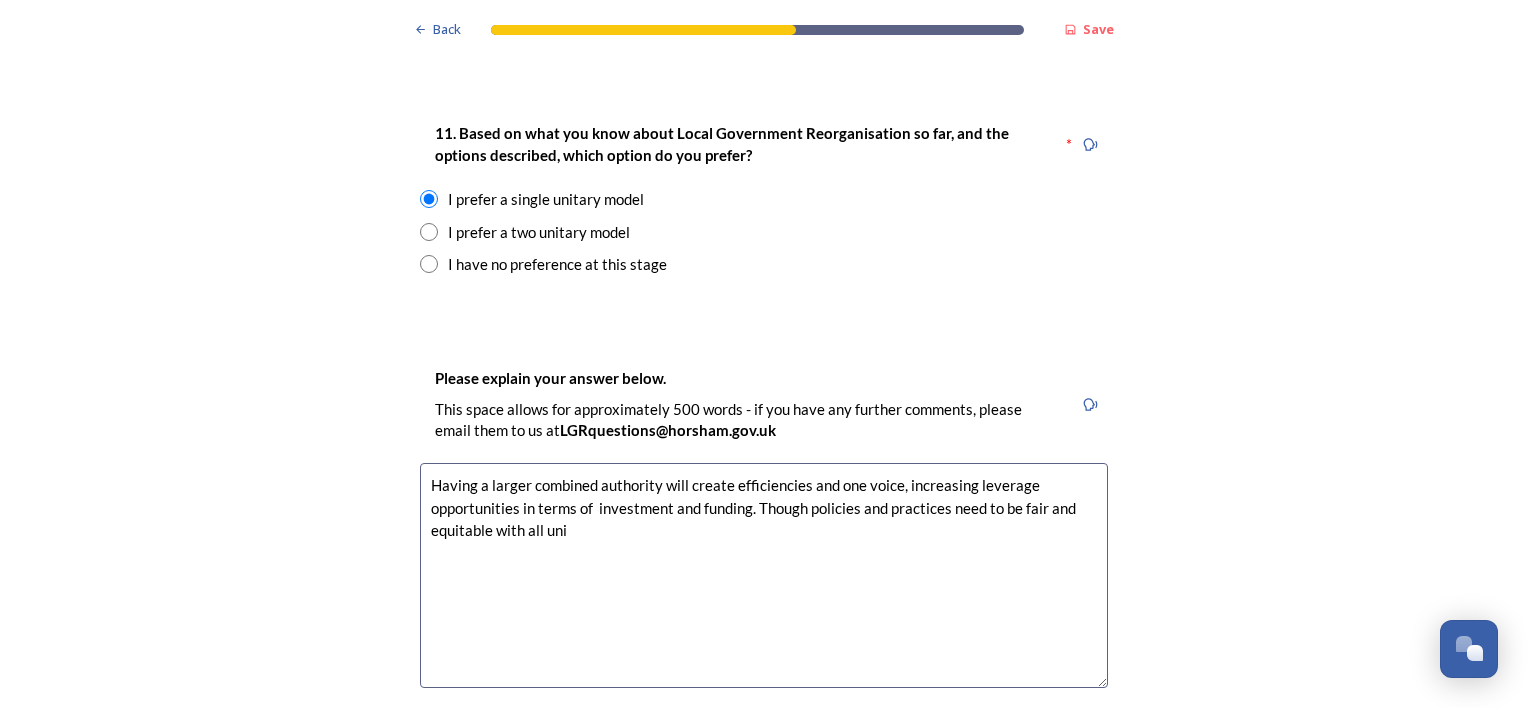 click on "Having a larger combined authority will create efficiencies and one voice, increasing leverage opportunities in terms of  investment and funding. Though policies and practices need to be fair and equitable with all uni" at bounding box center (764, 575) 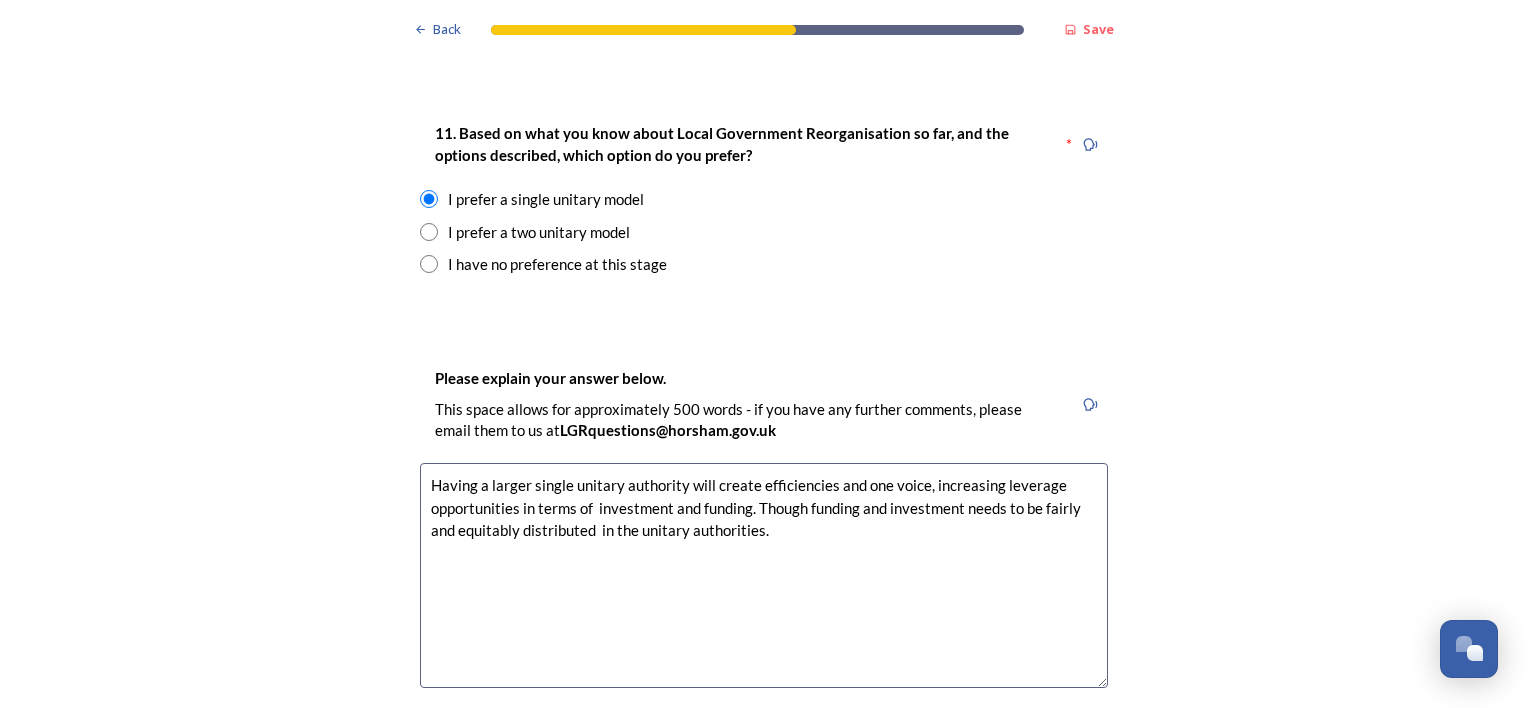 click on "Having a larger single unitary authority will create efficiencies and one voice, increasing leverage opportunities in terms of  investment and funding. Though funding and investment needs to be fairly and equitably distributed  in the unitary authorities." at bounding box center (764, 575) 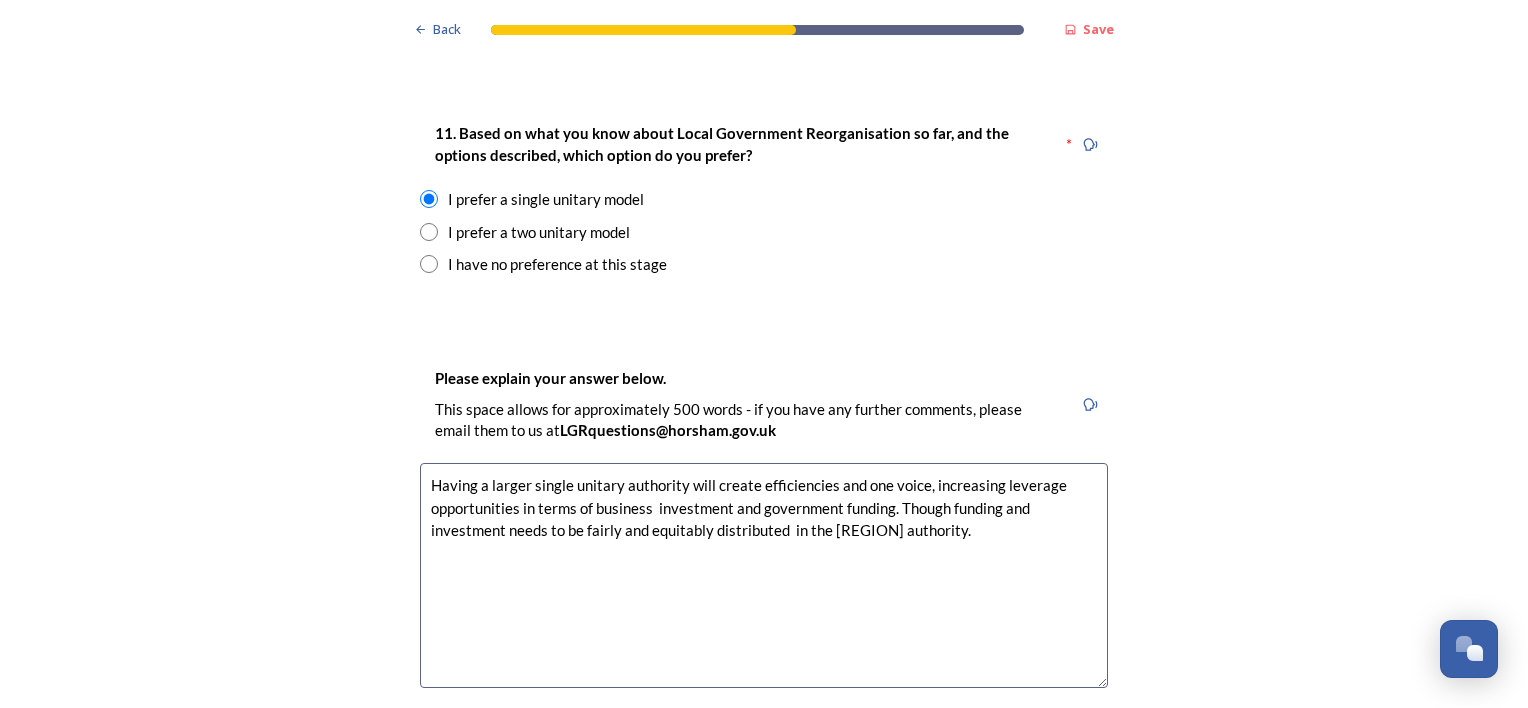 scroll, scrollTop: 3236, scrollLeft: 0, axis: vertical 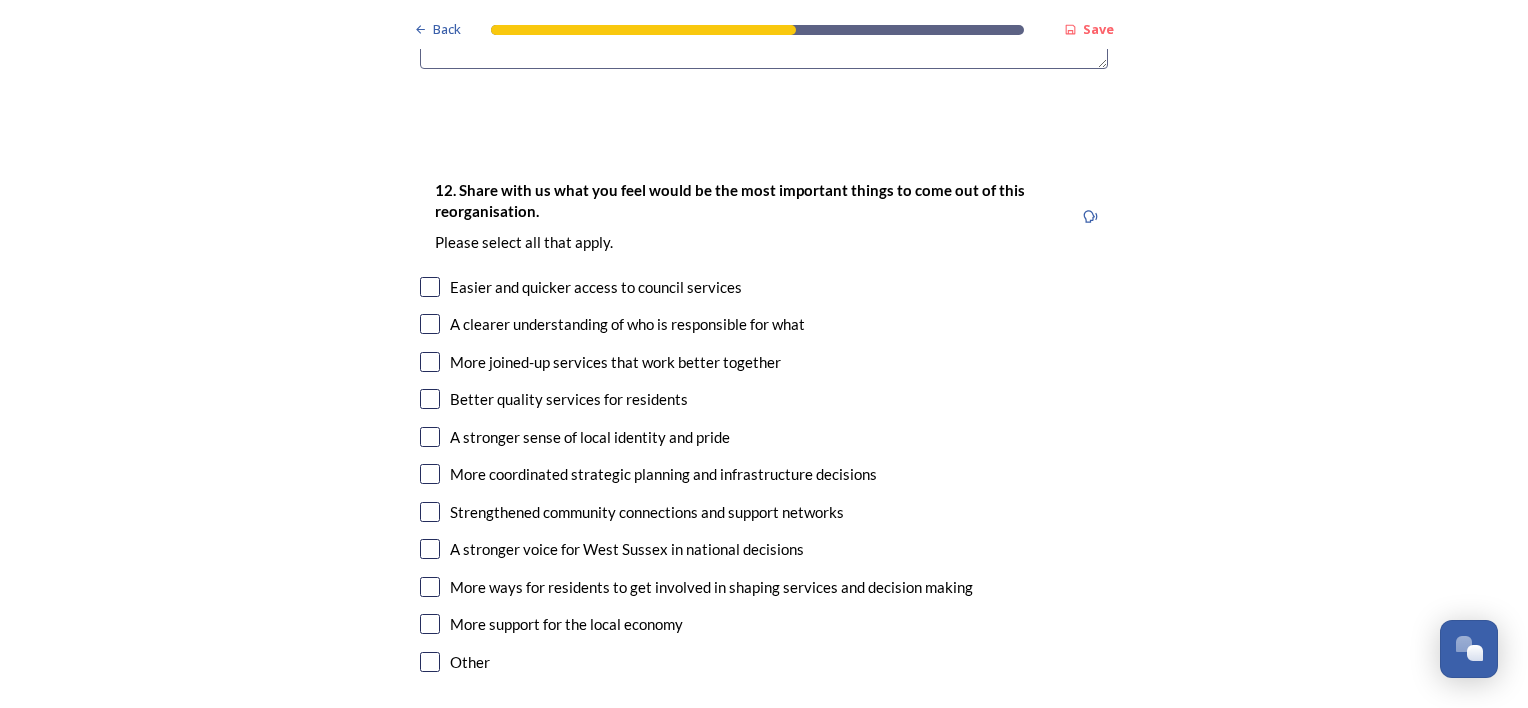 type on "Having a larger single unitary authority will create efficiencies and one voice, increasing leverage opportunities in terms of business  investment and government funding. Though funding and investment needs to be fairly and equitably distributed  in the [REGION] authority." 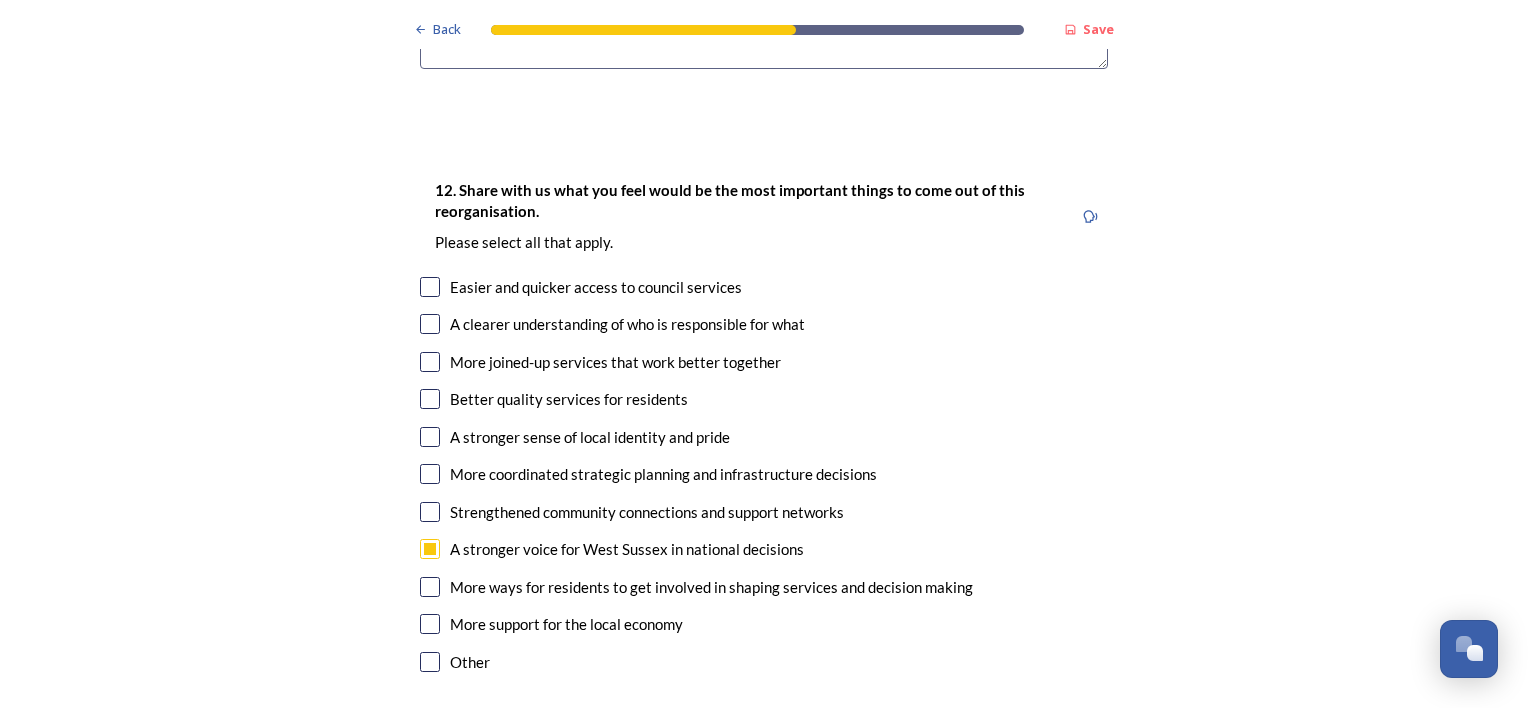click at bounding box center (430, 474) 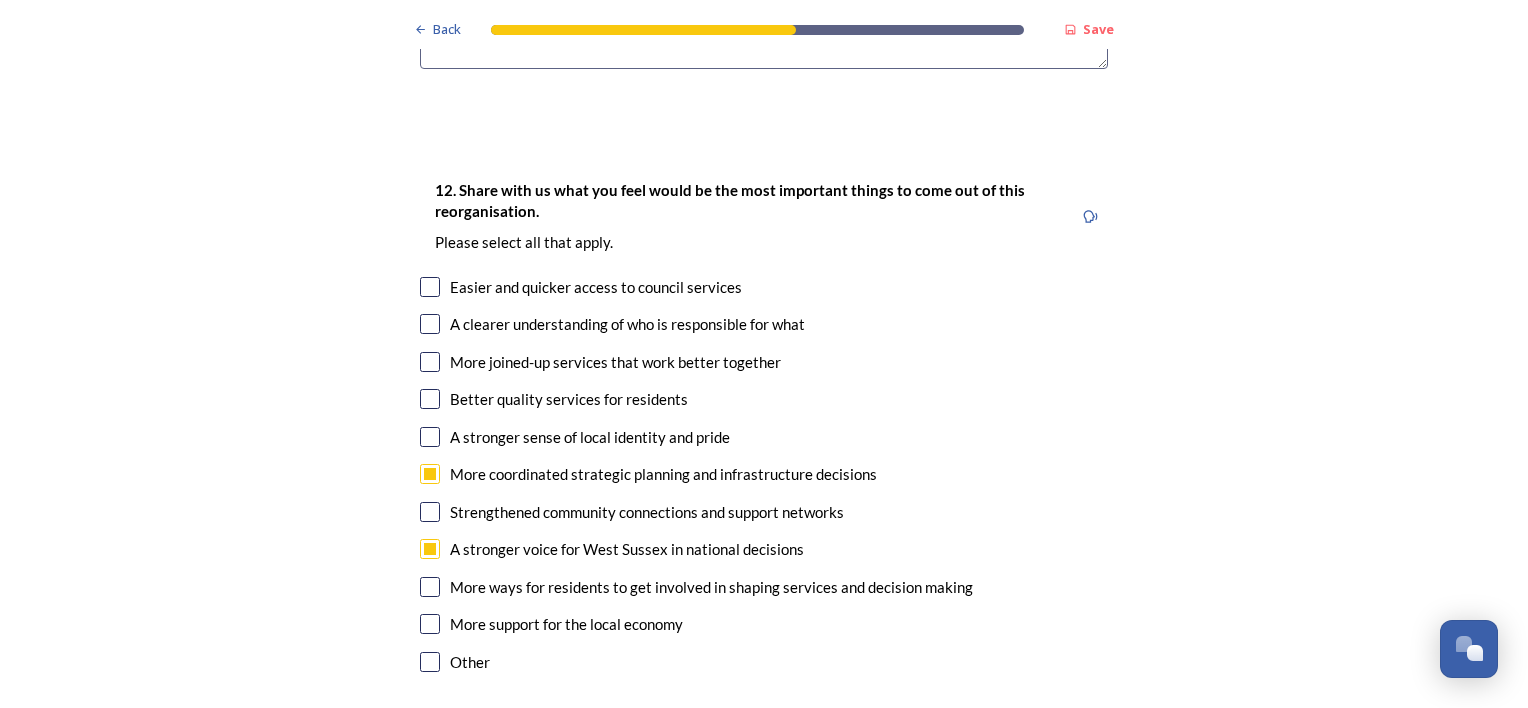 click at bounding box center [430, 399] 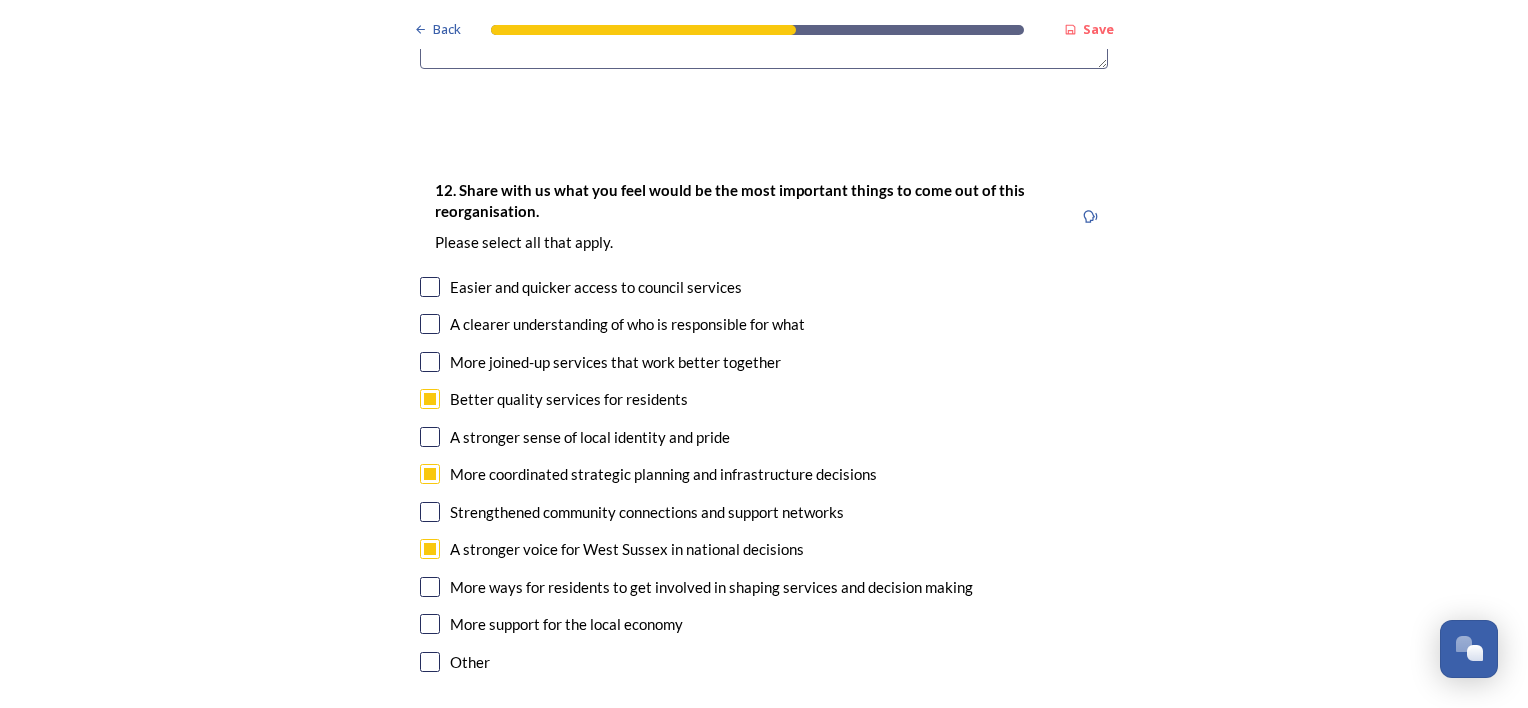 click at bounding box center [430, 437] 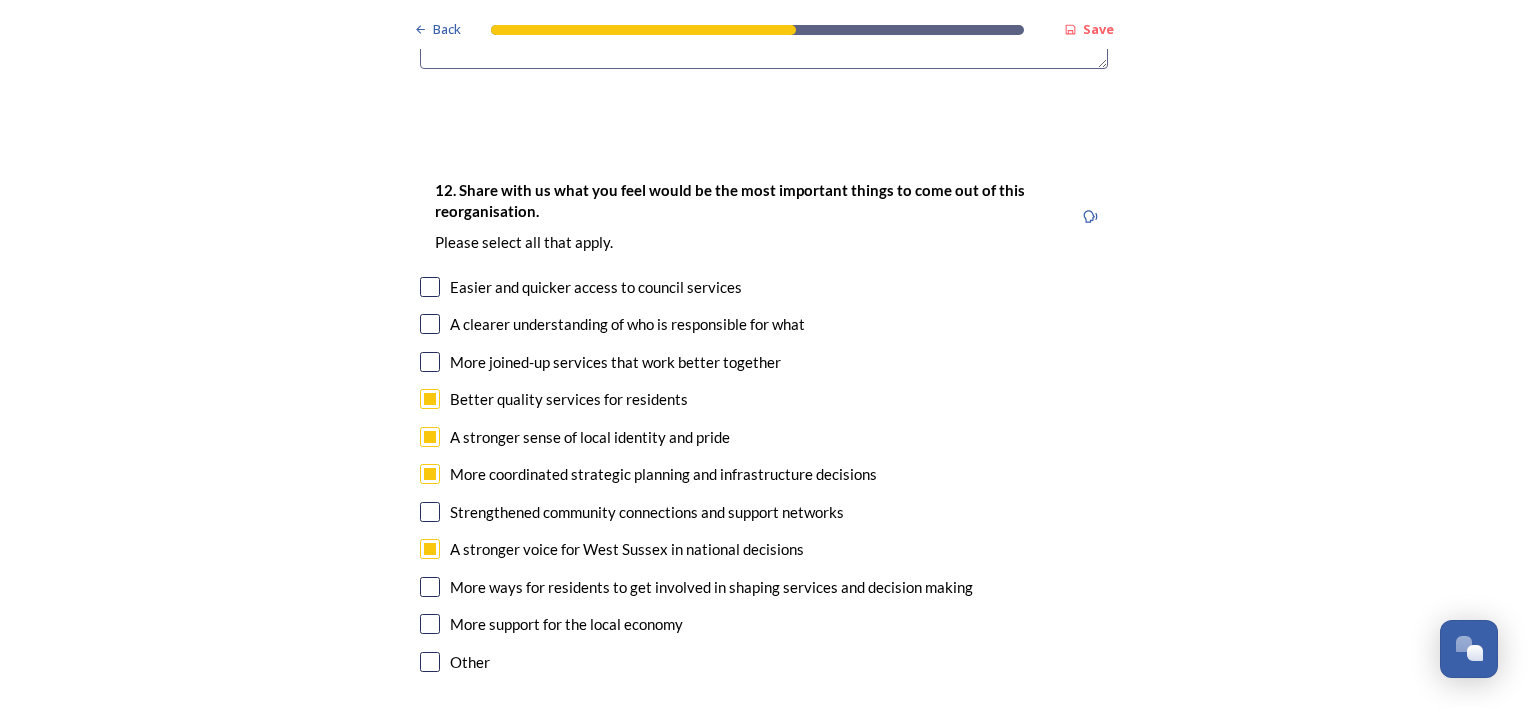 click at bounding box center [430, 624] 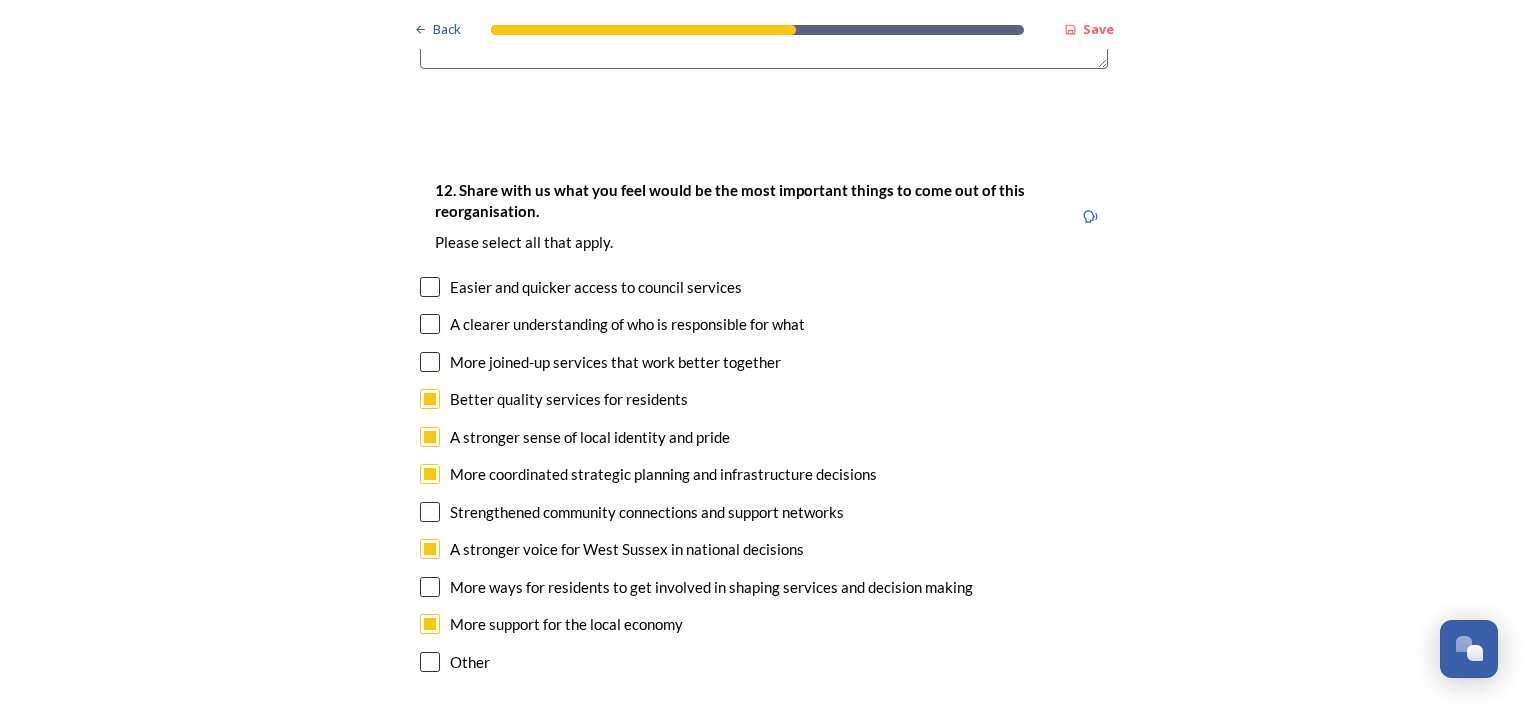 click at bounding box center (430, 512) 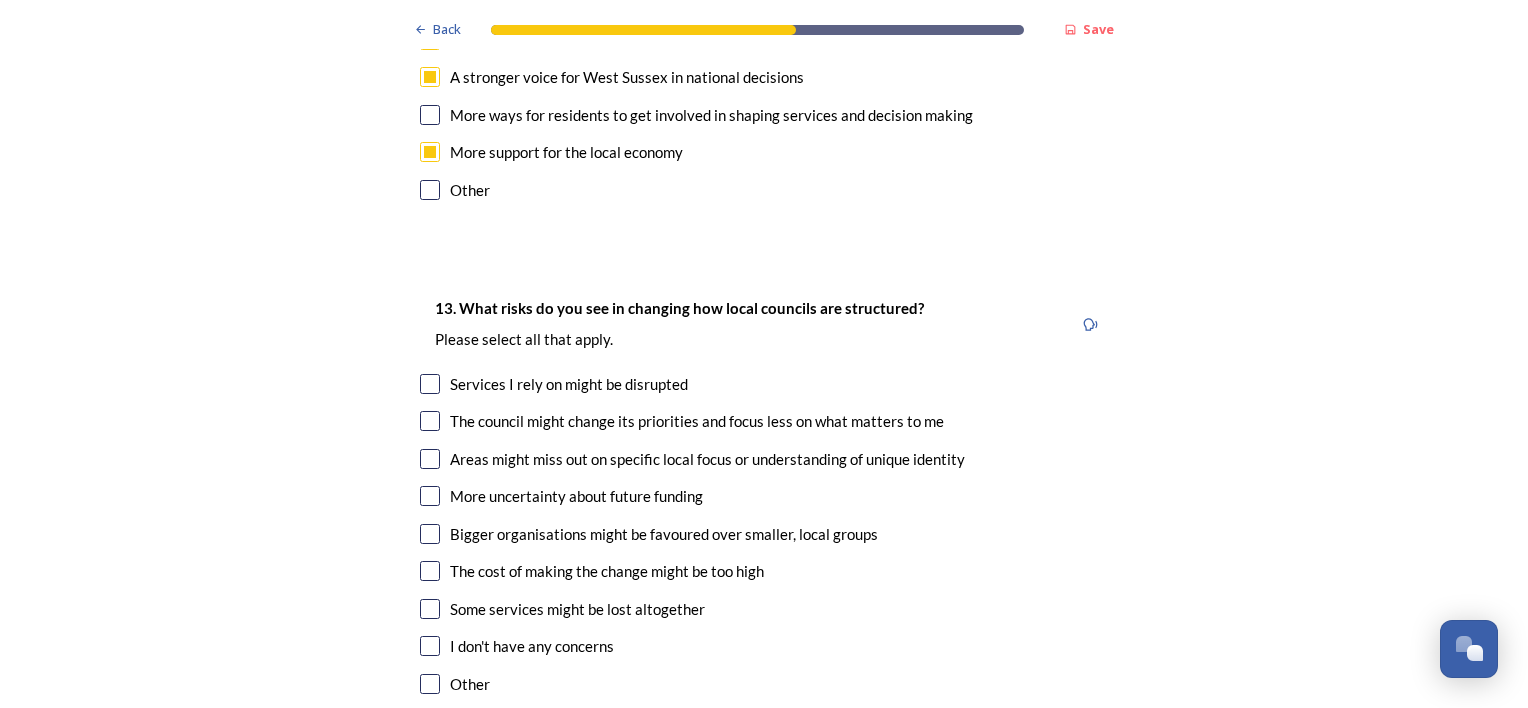 scroll, scrollTop: 3812, scrollLeft: 0, axis: vertical 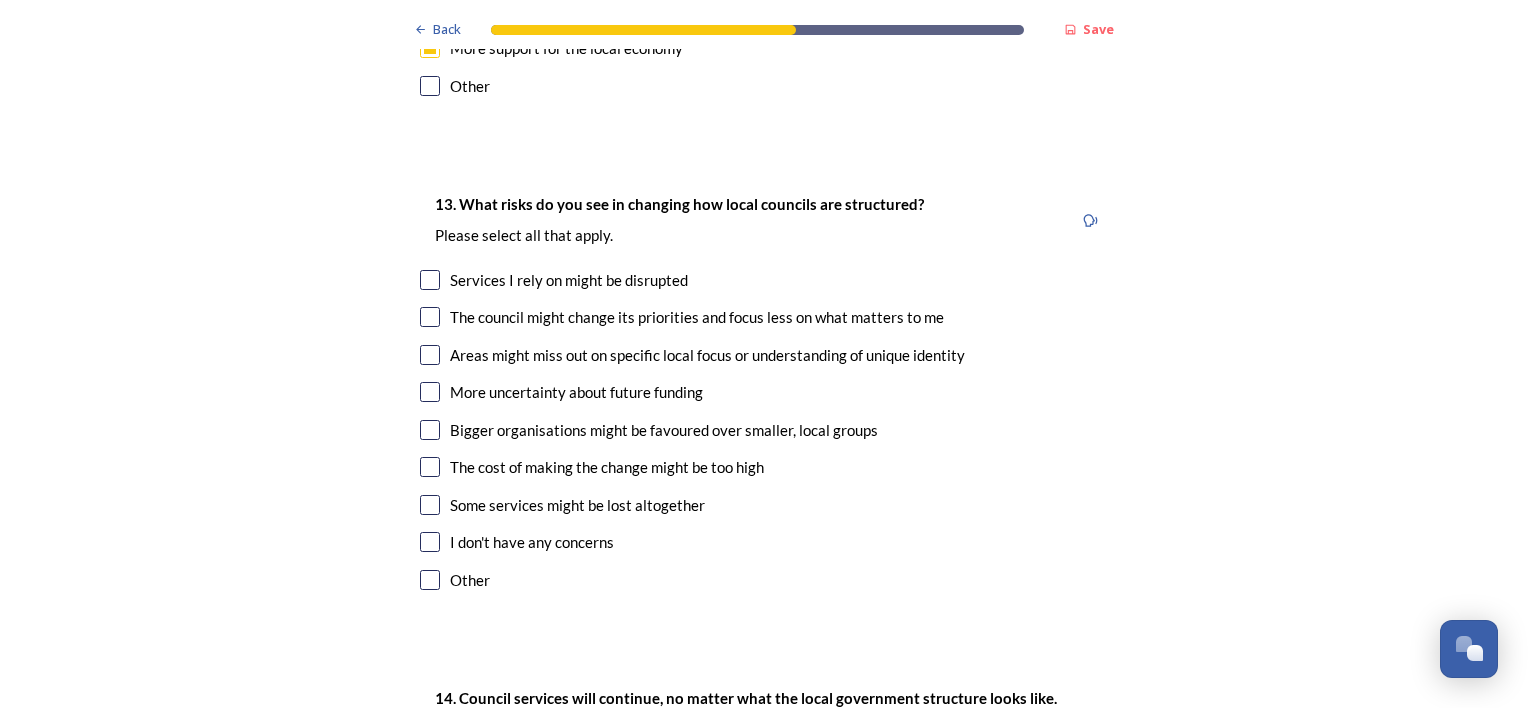 click at bounding box center [430, 355] 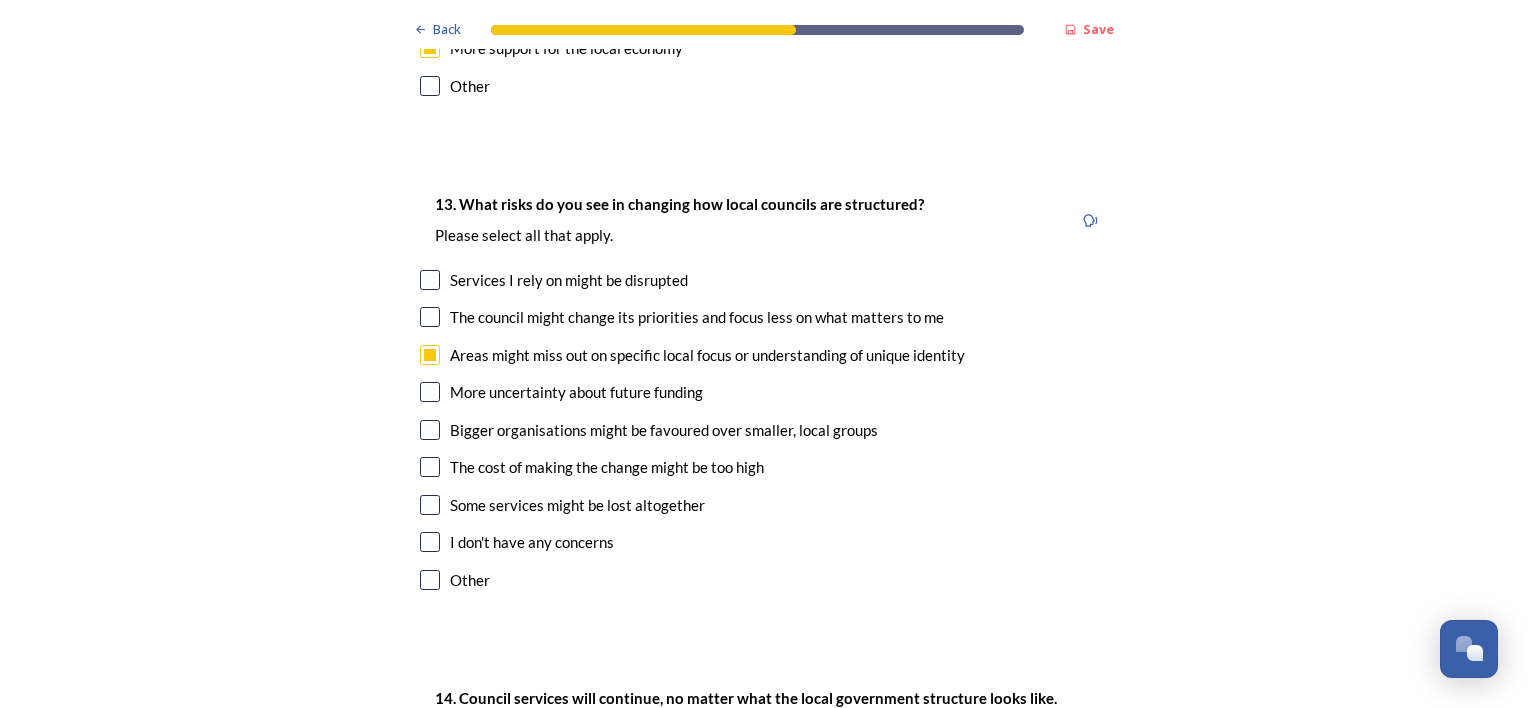click at bounding box center [430, 392] 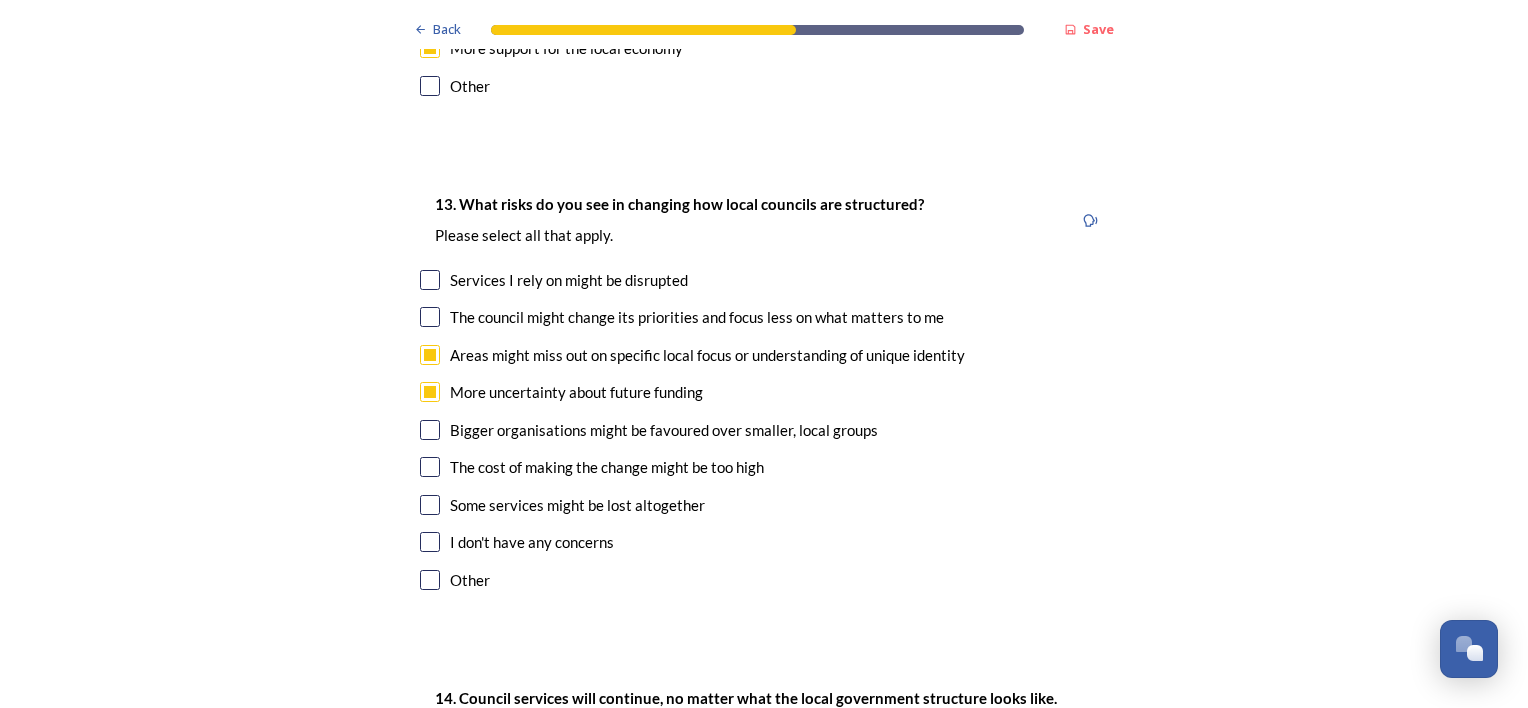 click at bounding box center (430, 467) 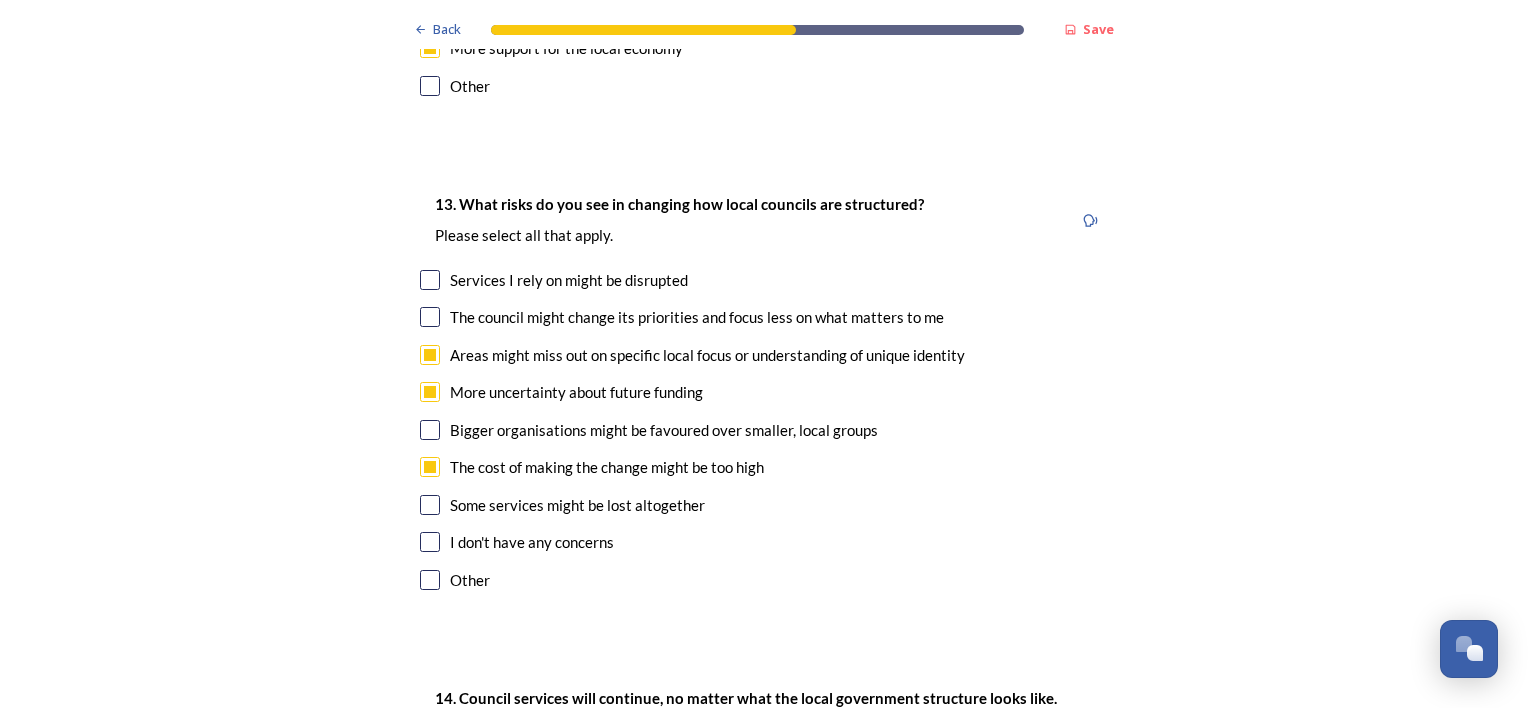 click at bounding box center [430, 505] 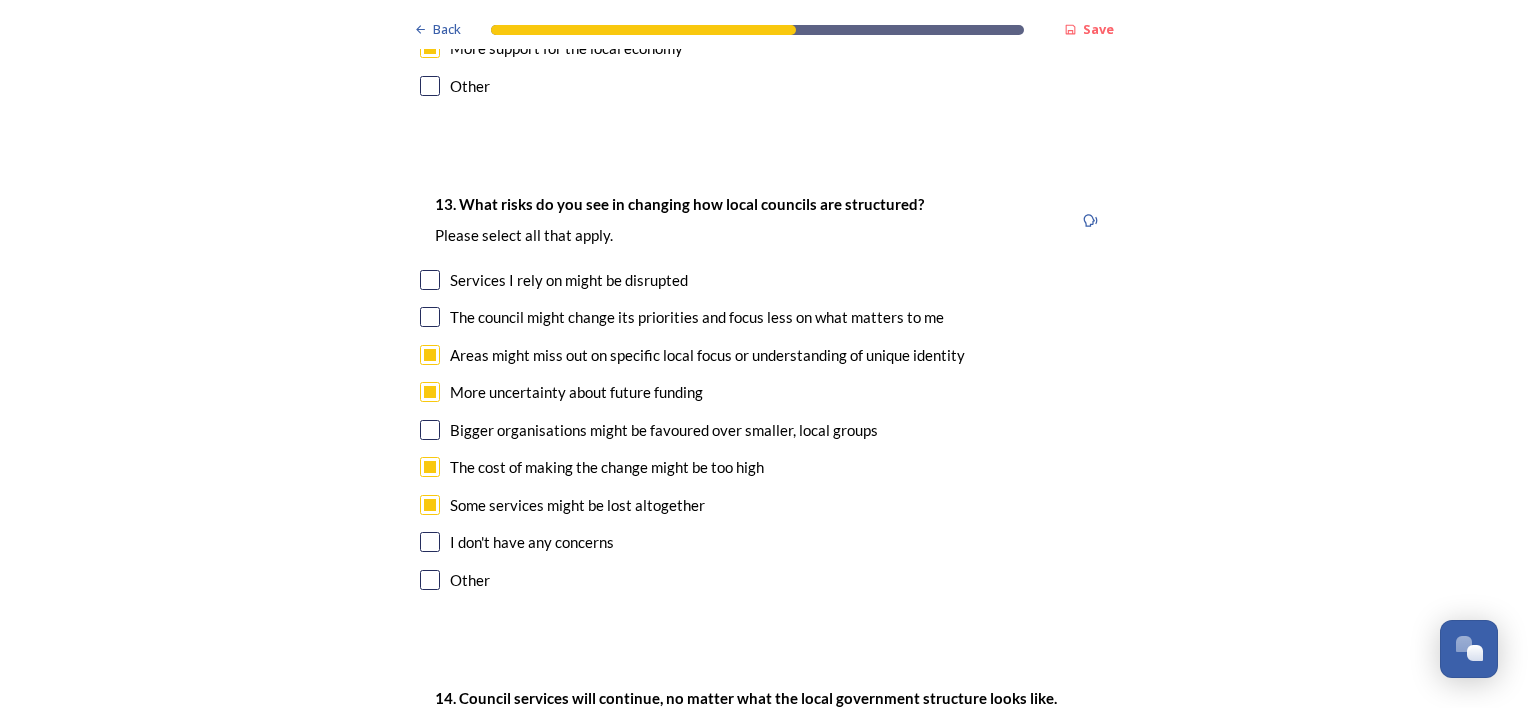 click at bounding box center [430, 317] 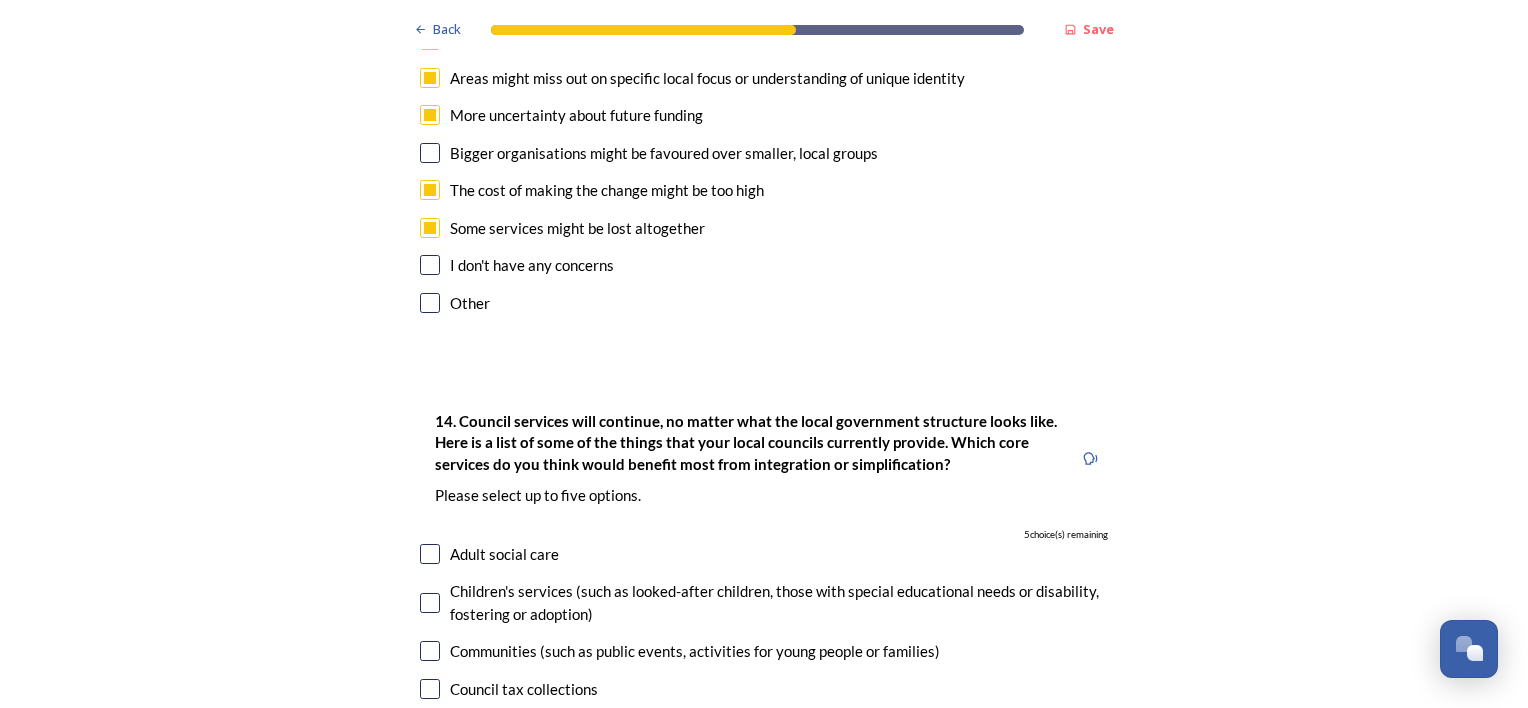 scroll, scrollTop: 4449, scrollLeft: 0, axis: vertical 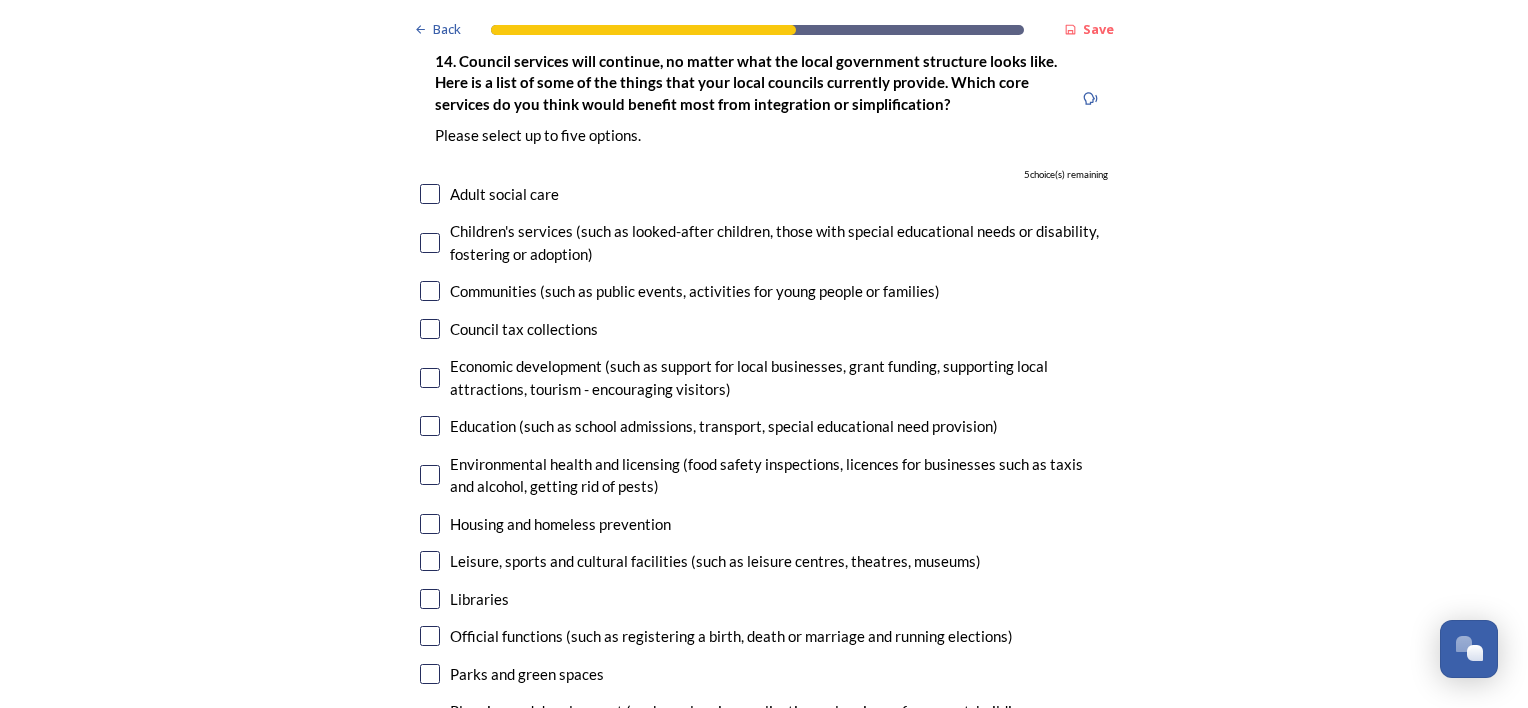 click at bounding box center (430, 378) 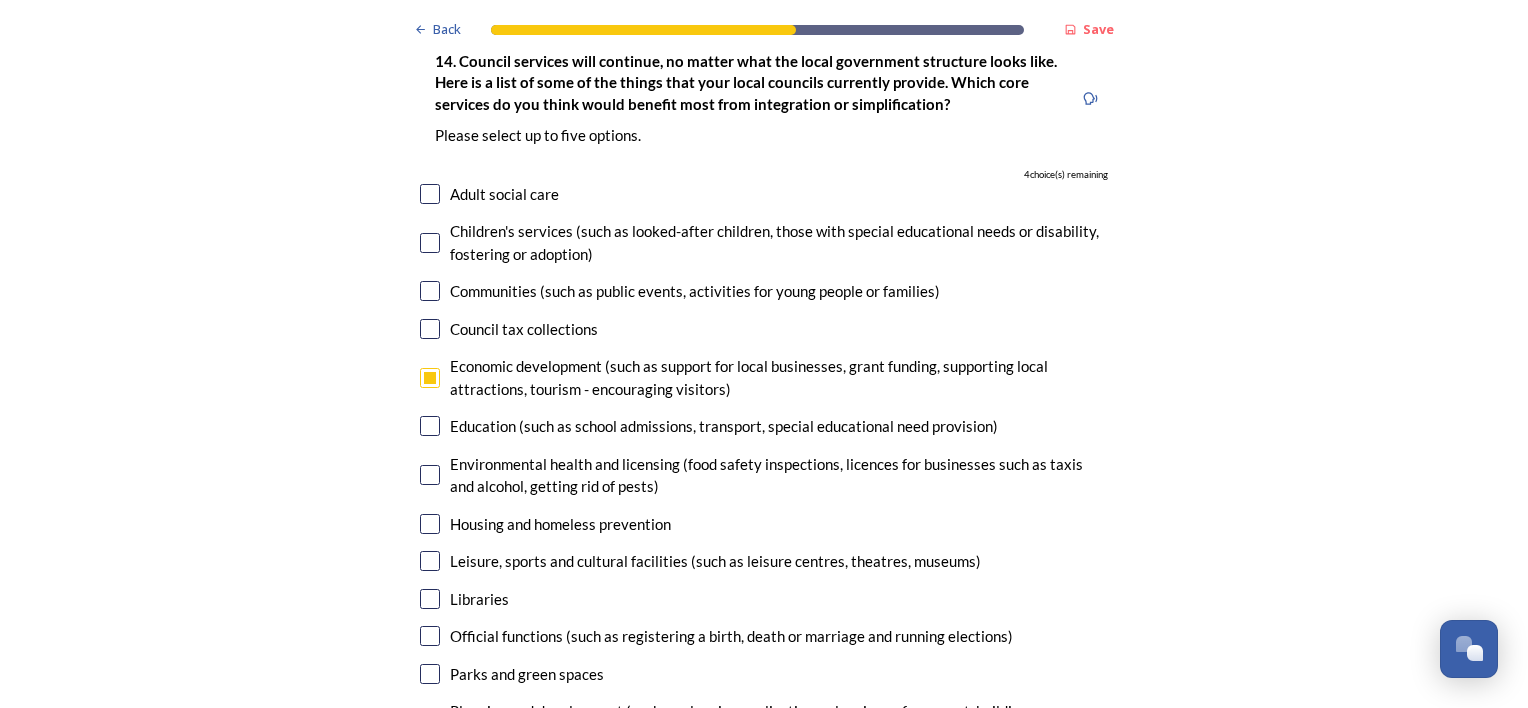 click at bounding box center (430, 426) 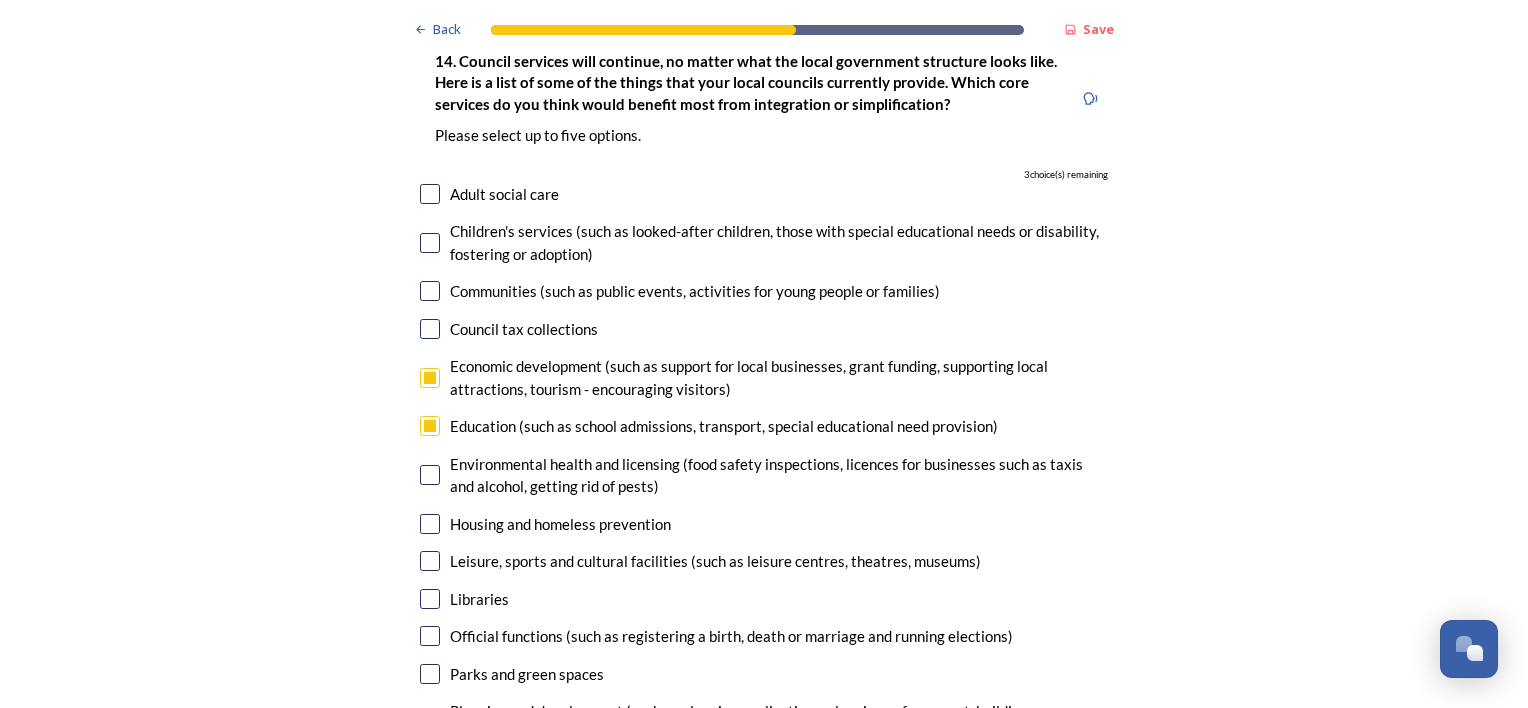 click at bounding box center [430, 426] 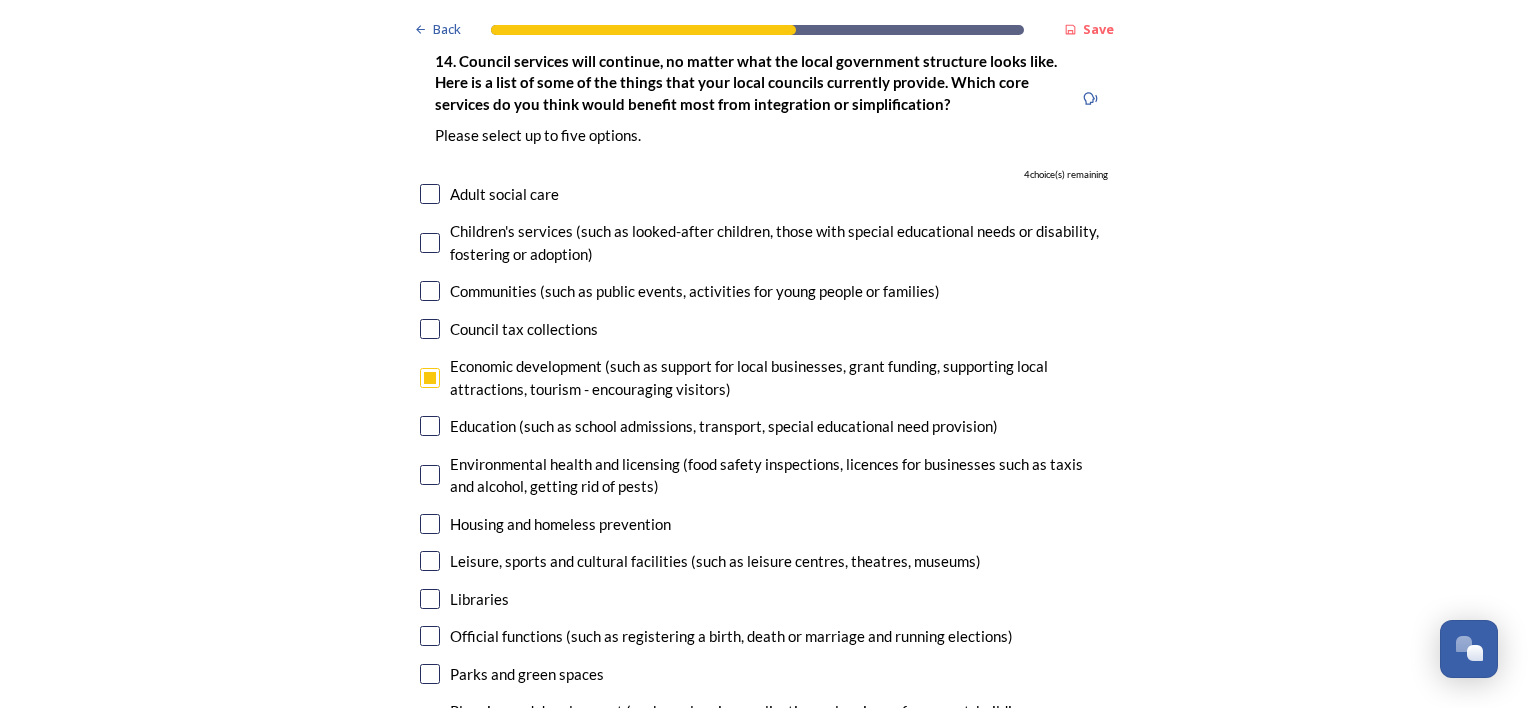 click at bounding box center (430, 426) 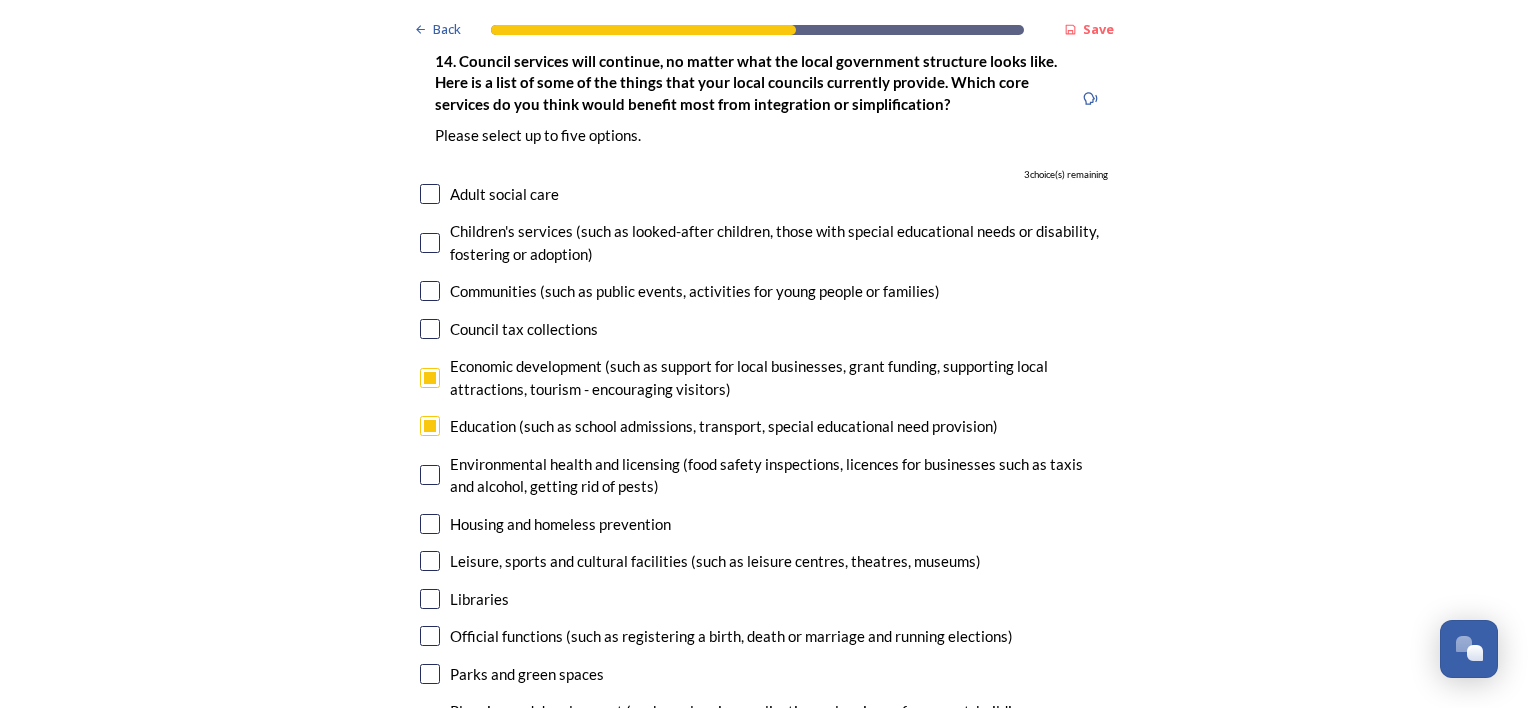 click at bounding box center [430, 194] 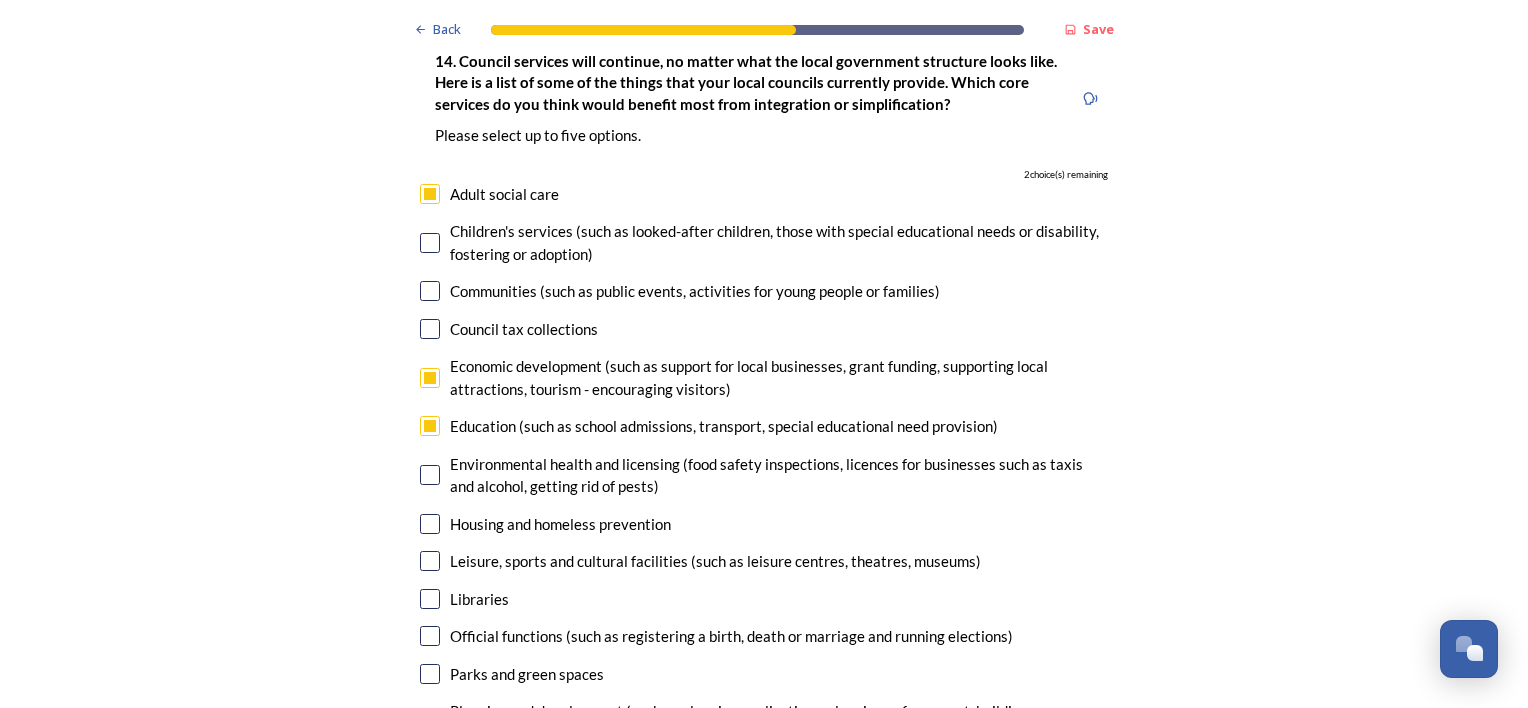 click at bounding box center [430, 243] 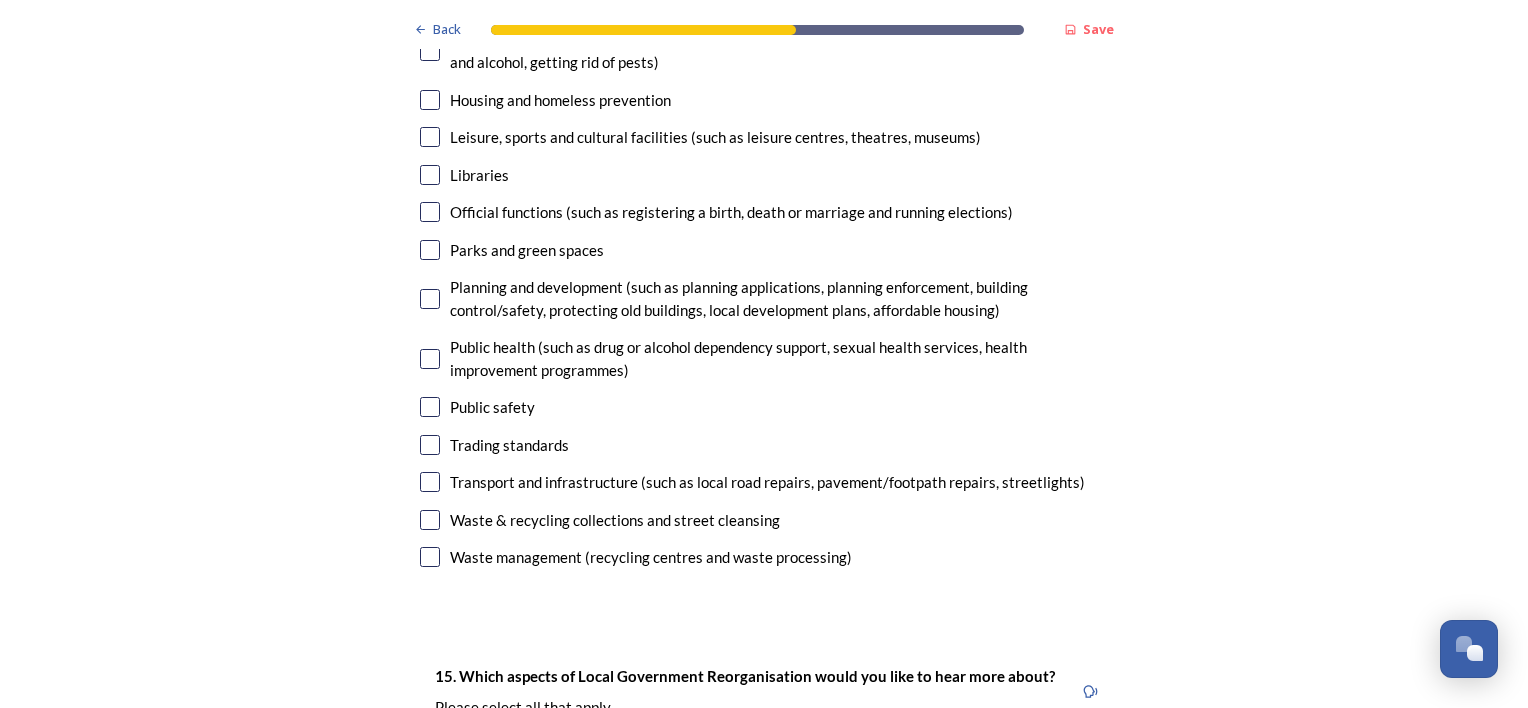 scroll, scrollTop: 4825, scrollLeft: 0, axis: vertical 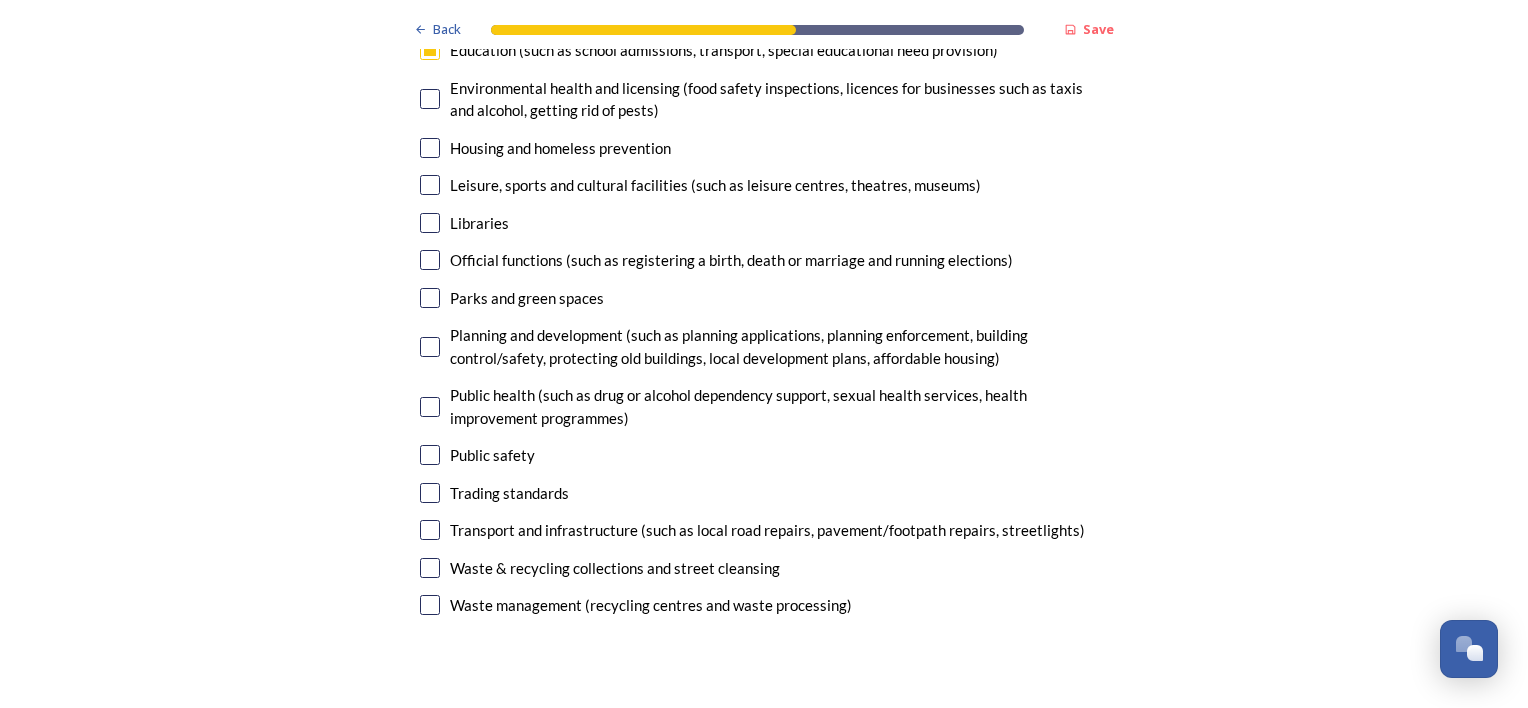 click at bounding box center [430, 407] 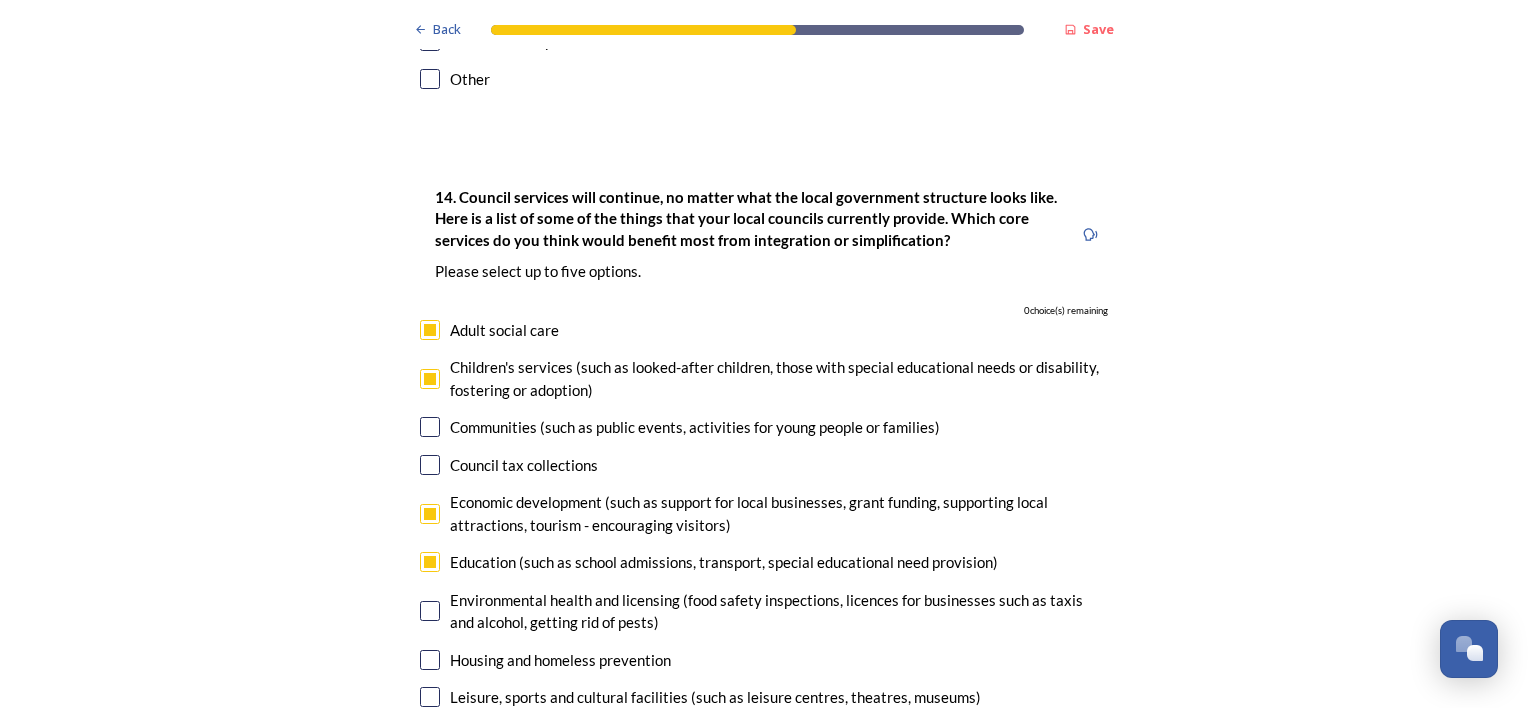 scroll, scrollTop: 4409, scrollLeft: 0, axis: vertical 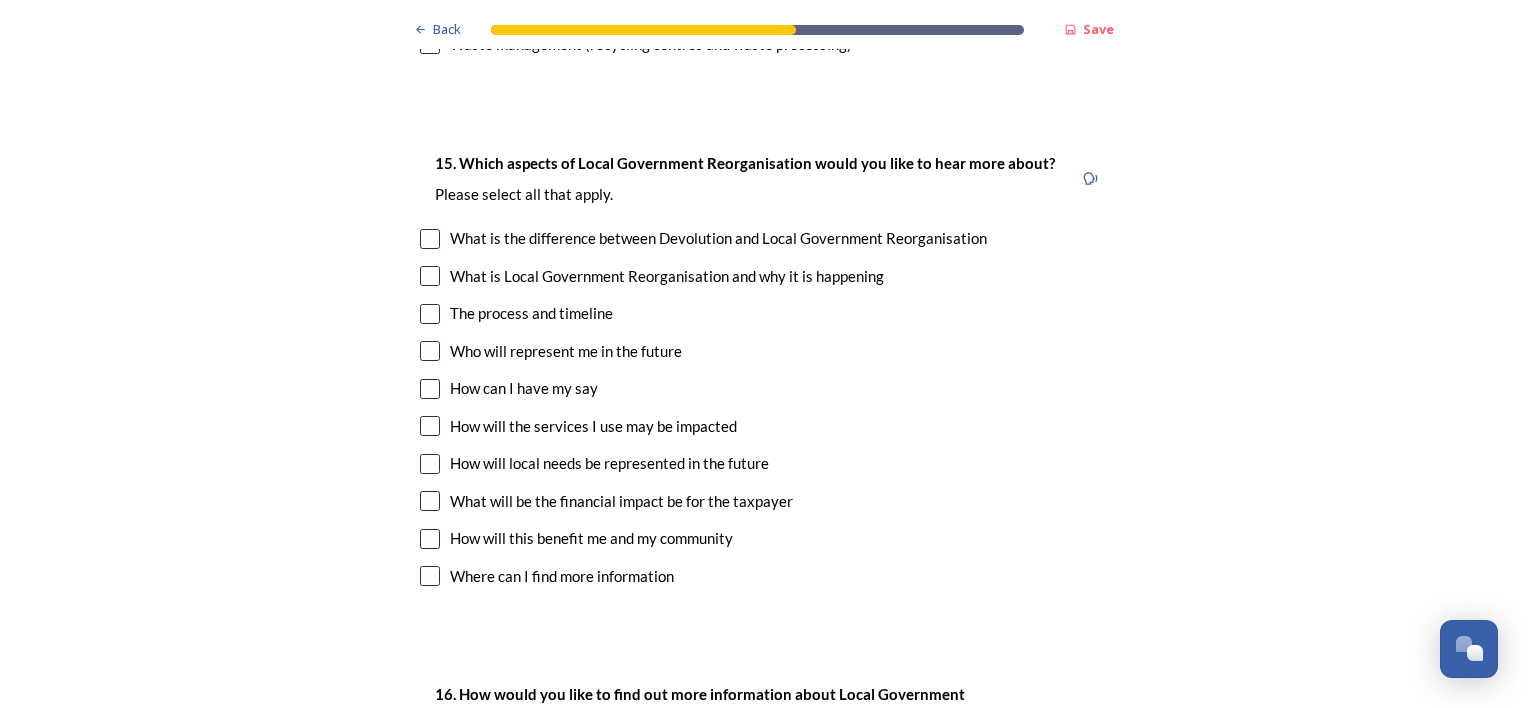 click at bounding box center (430, 464) 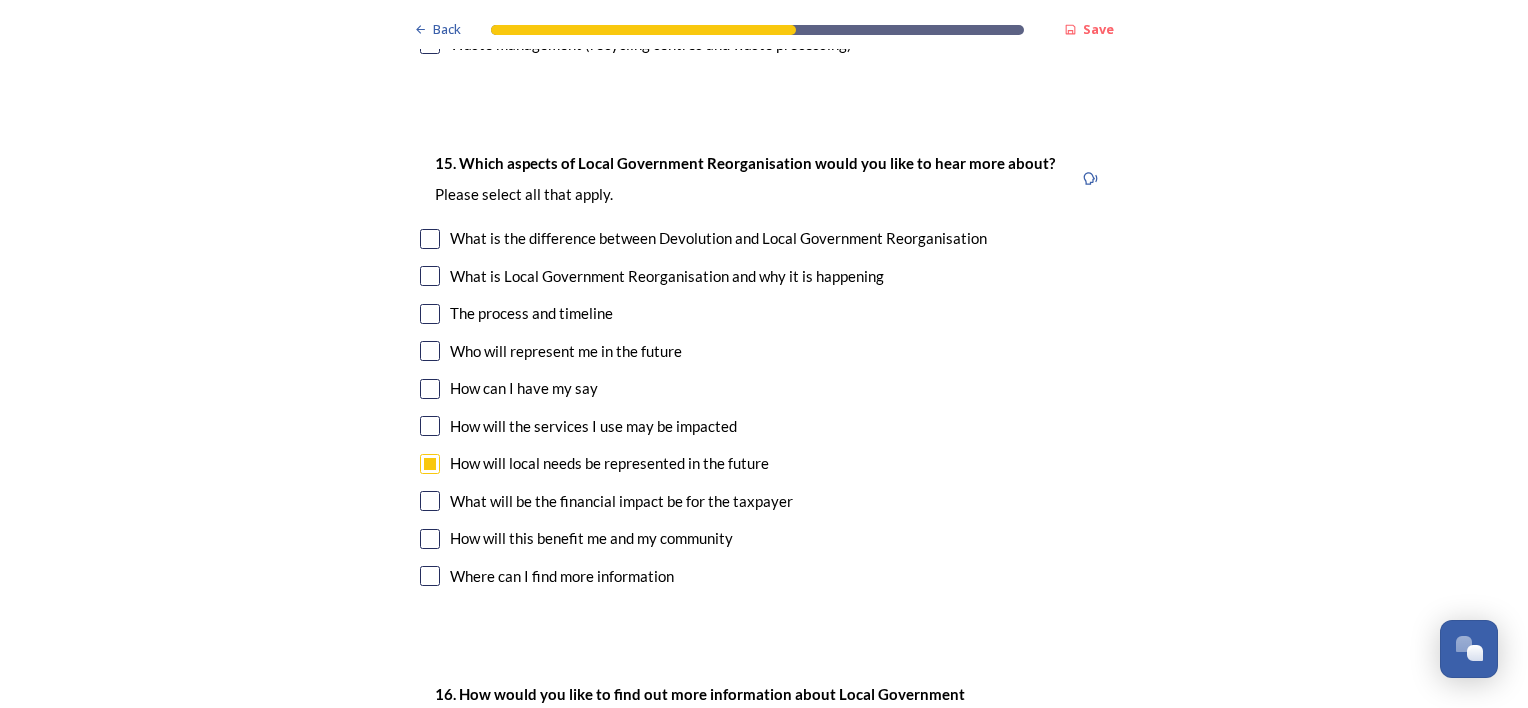 click at bounding box center [430, 389] 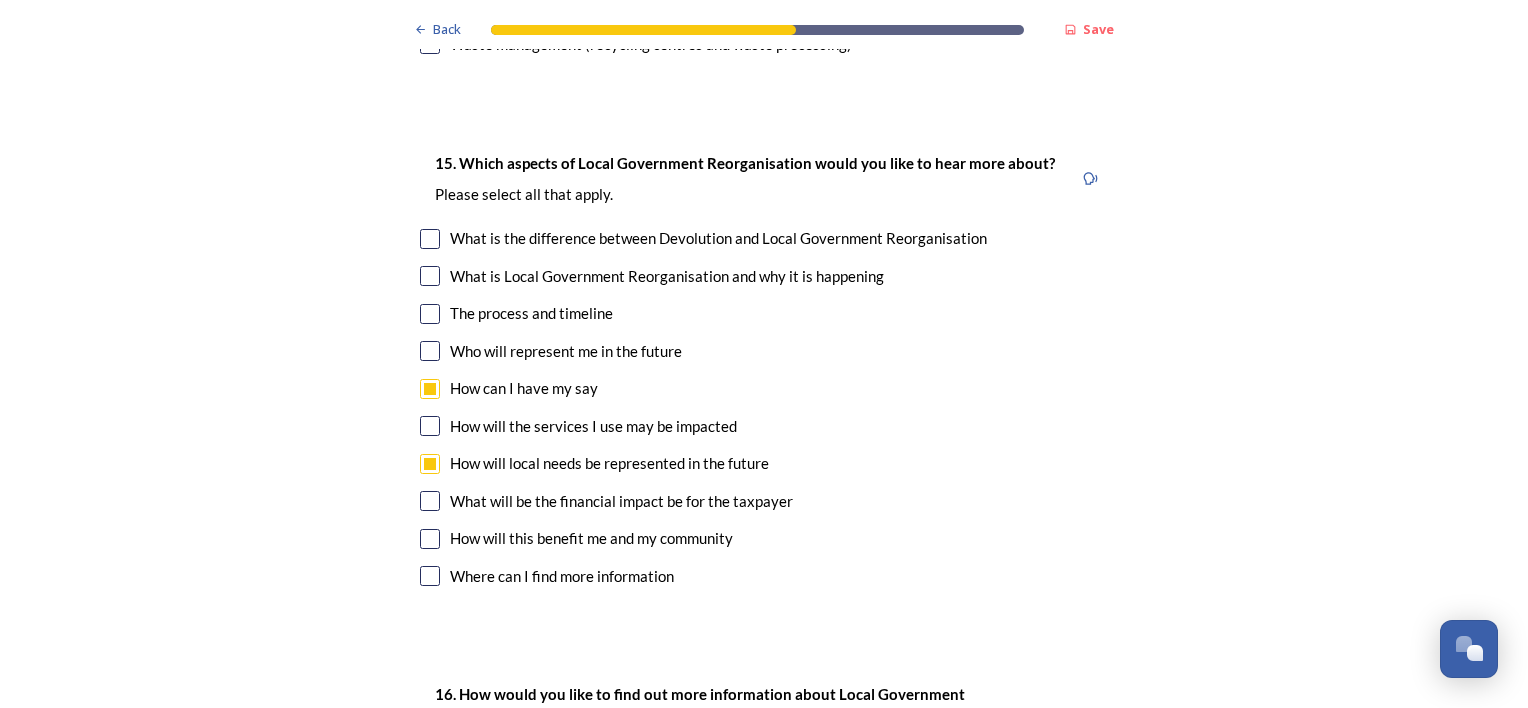 click at bounding box center (430, 314) 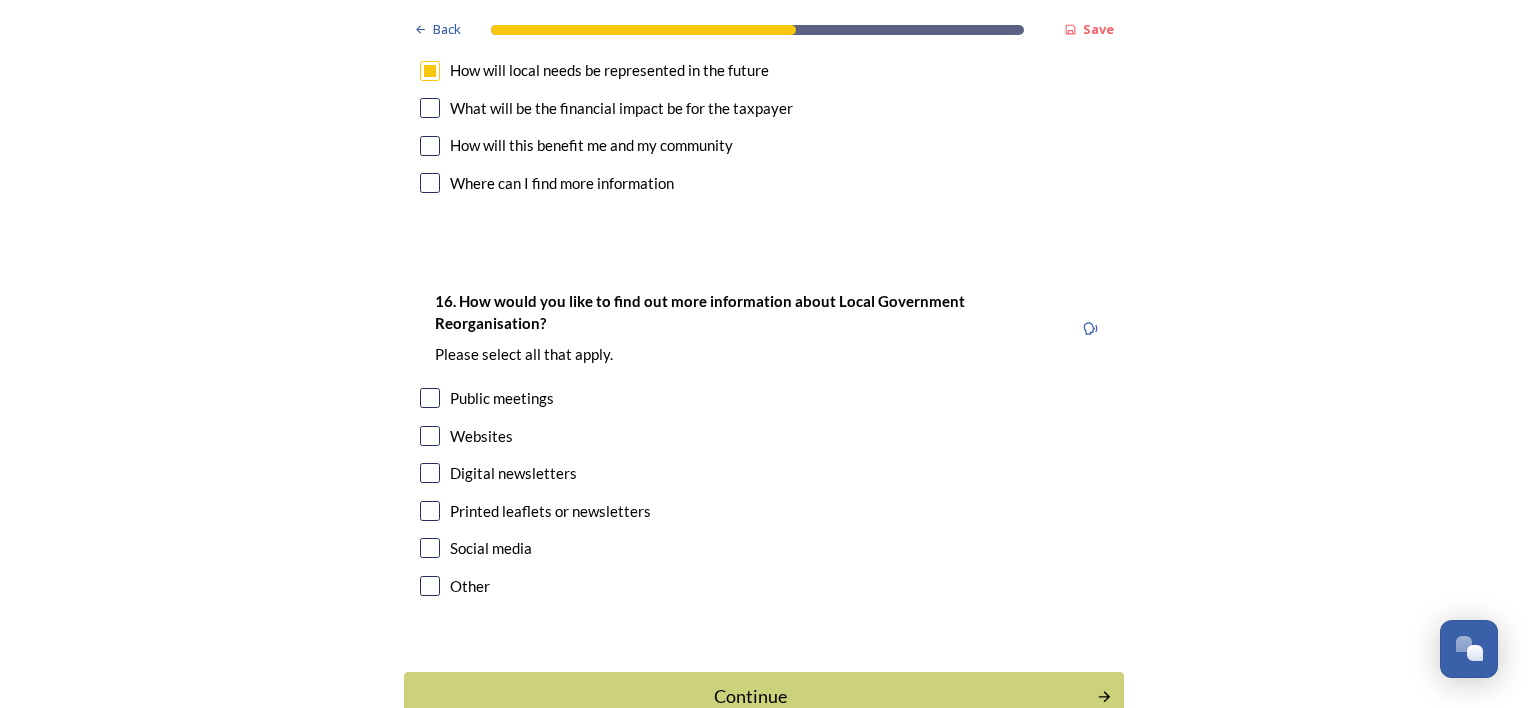 scroll, scrollTop: 5860, scrollLeft: 0, axis: vertical 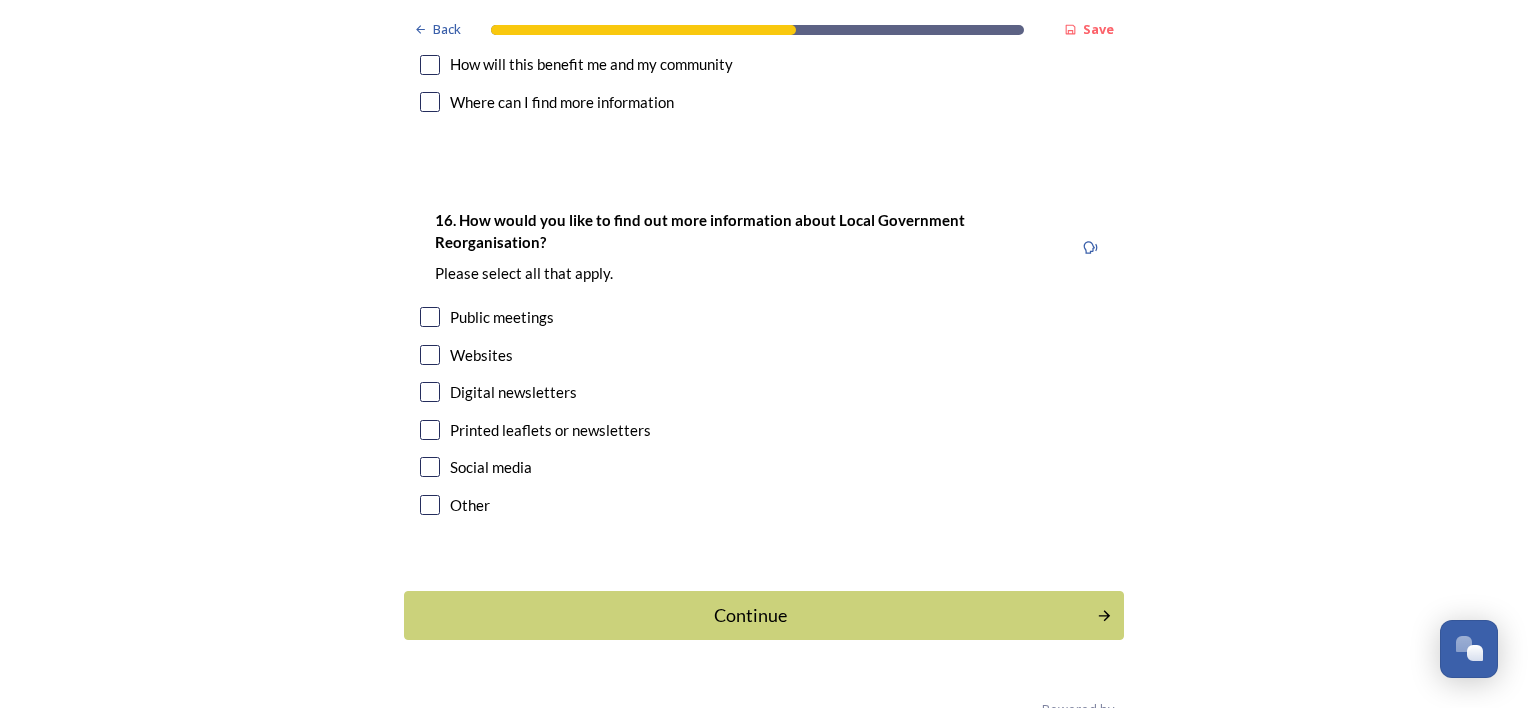 click at bounding box center [430, 392] 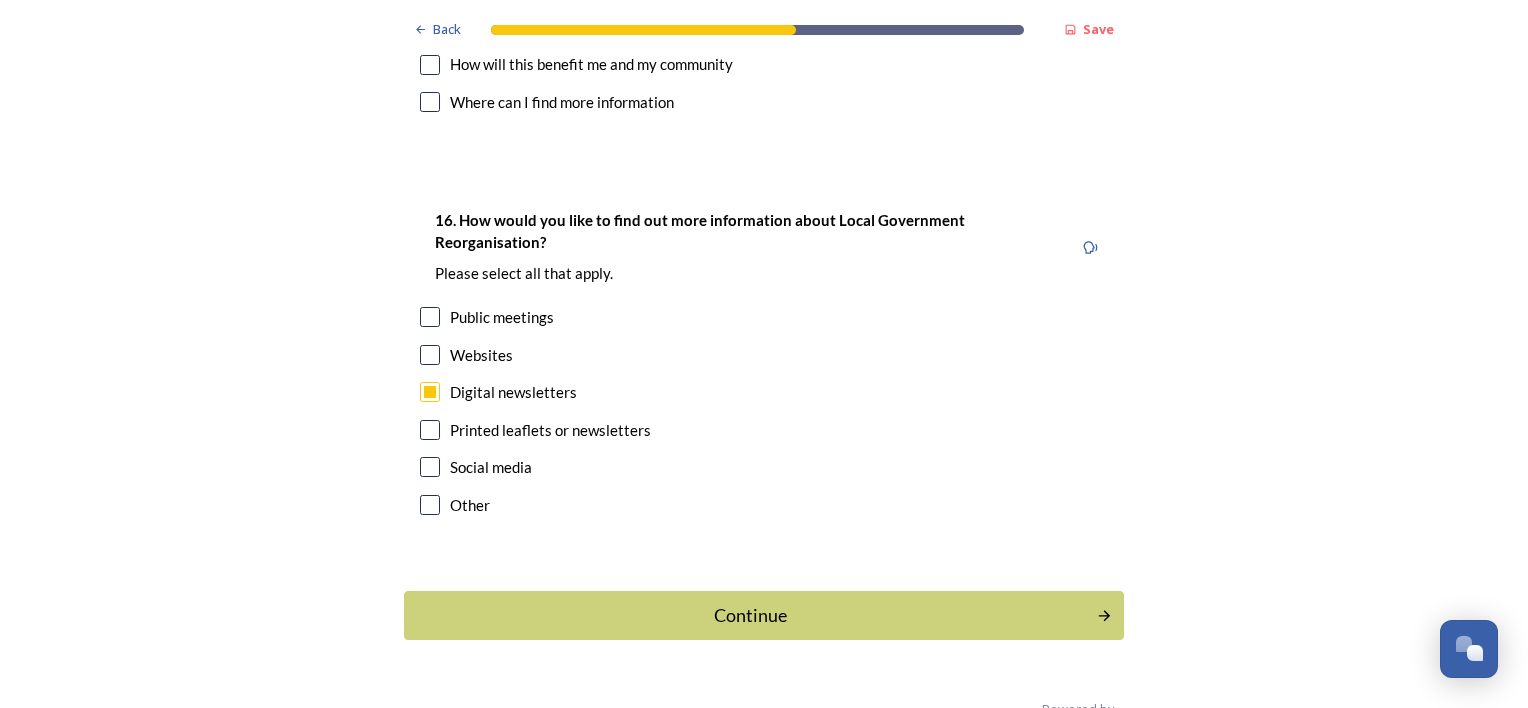 click at bounding box center (430, 355) 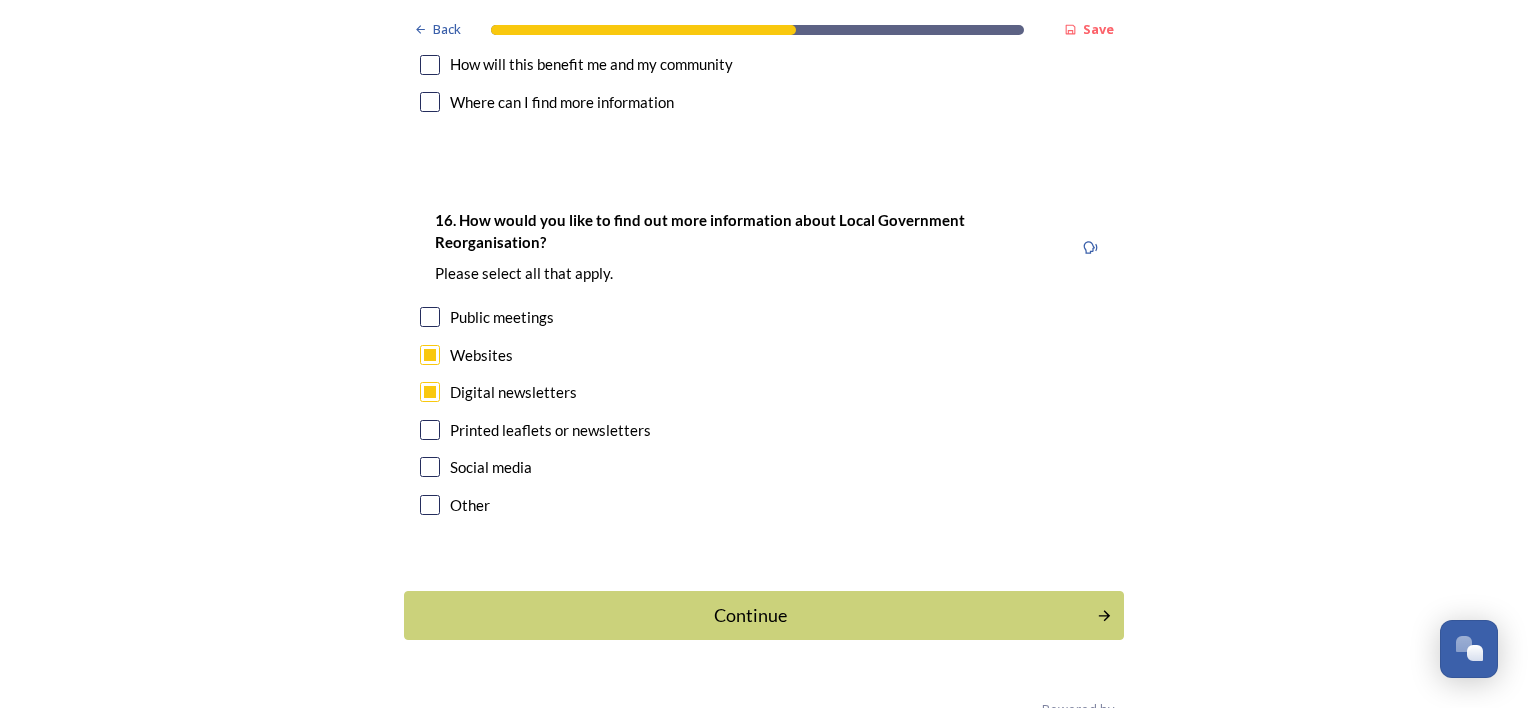 click at bounding box center (430, 317) 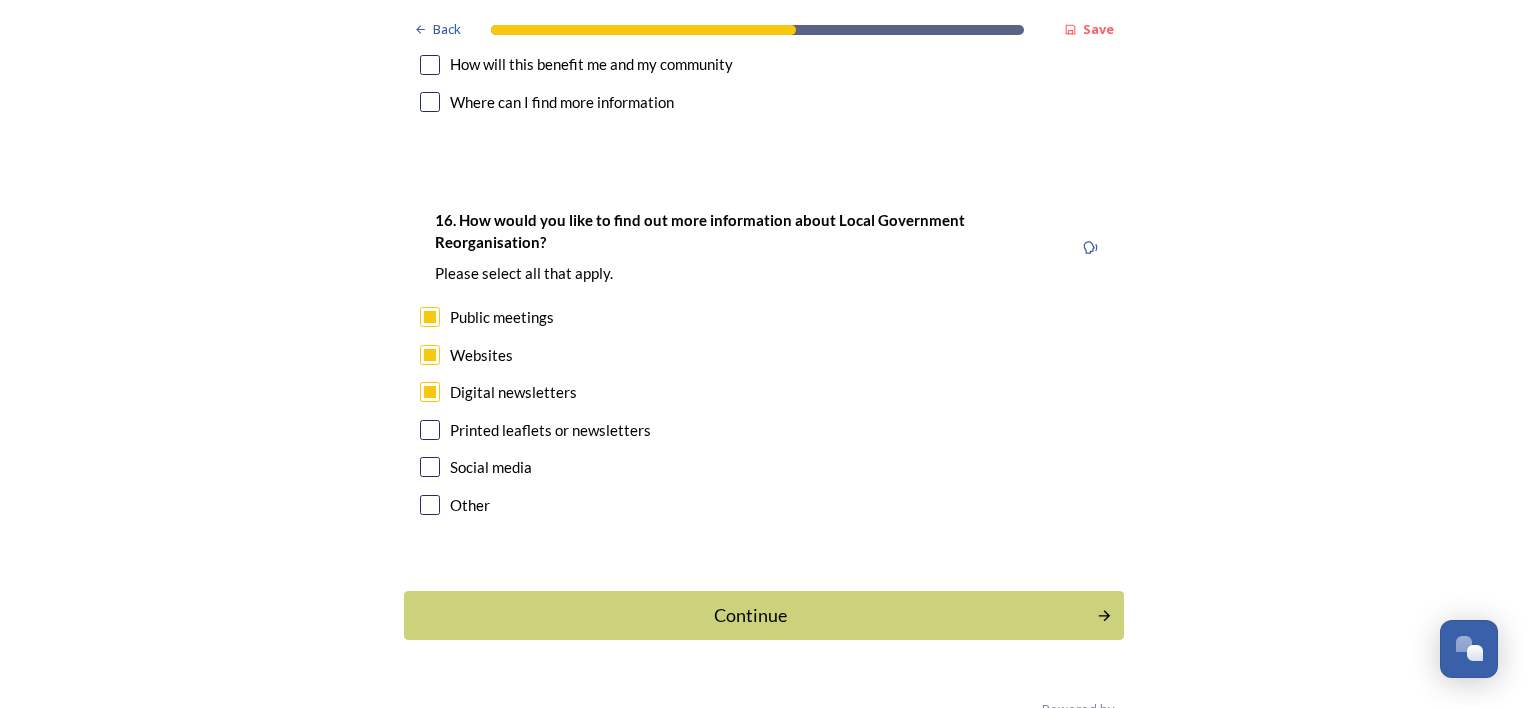 click at bounding box center [430, 467] 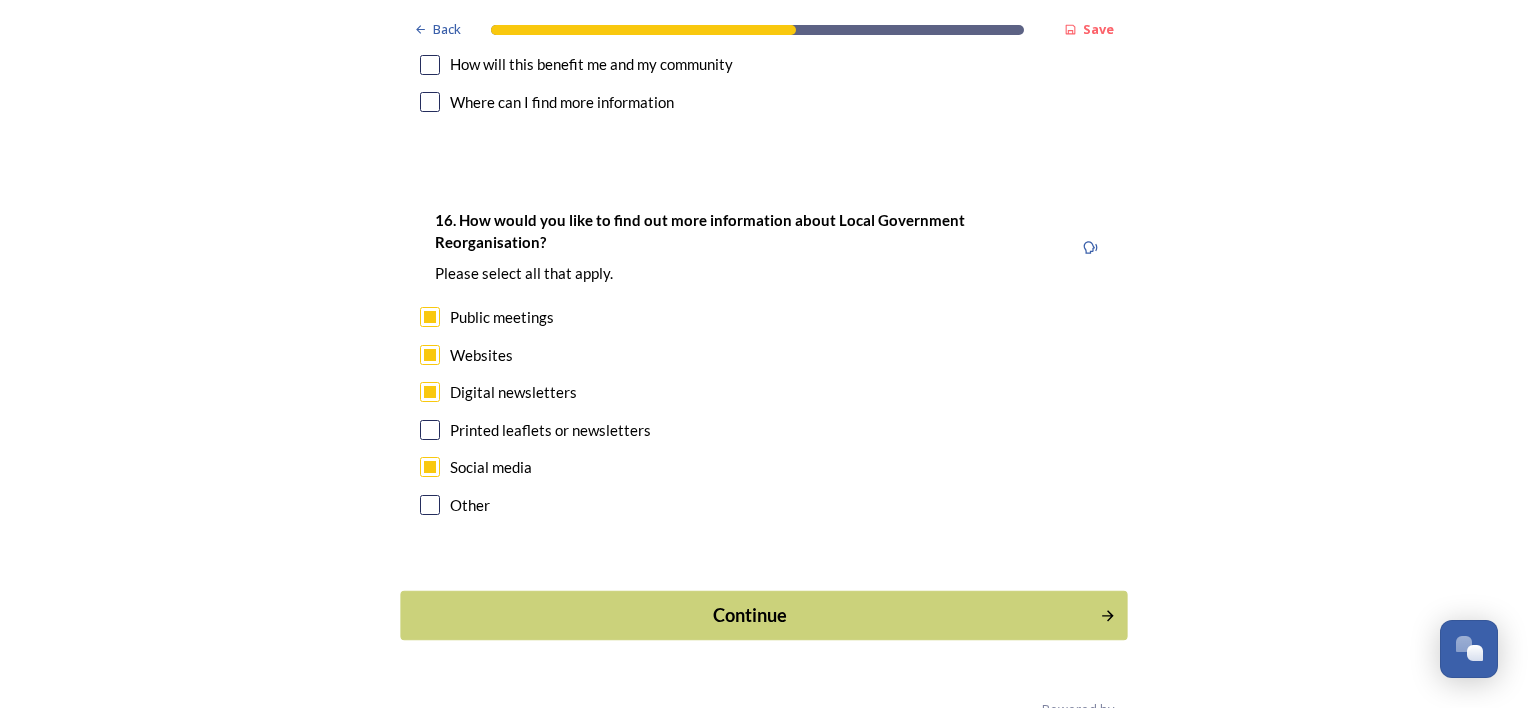 click on "Continue" at bounding box center [750, 615] 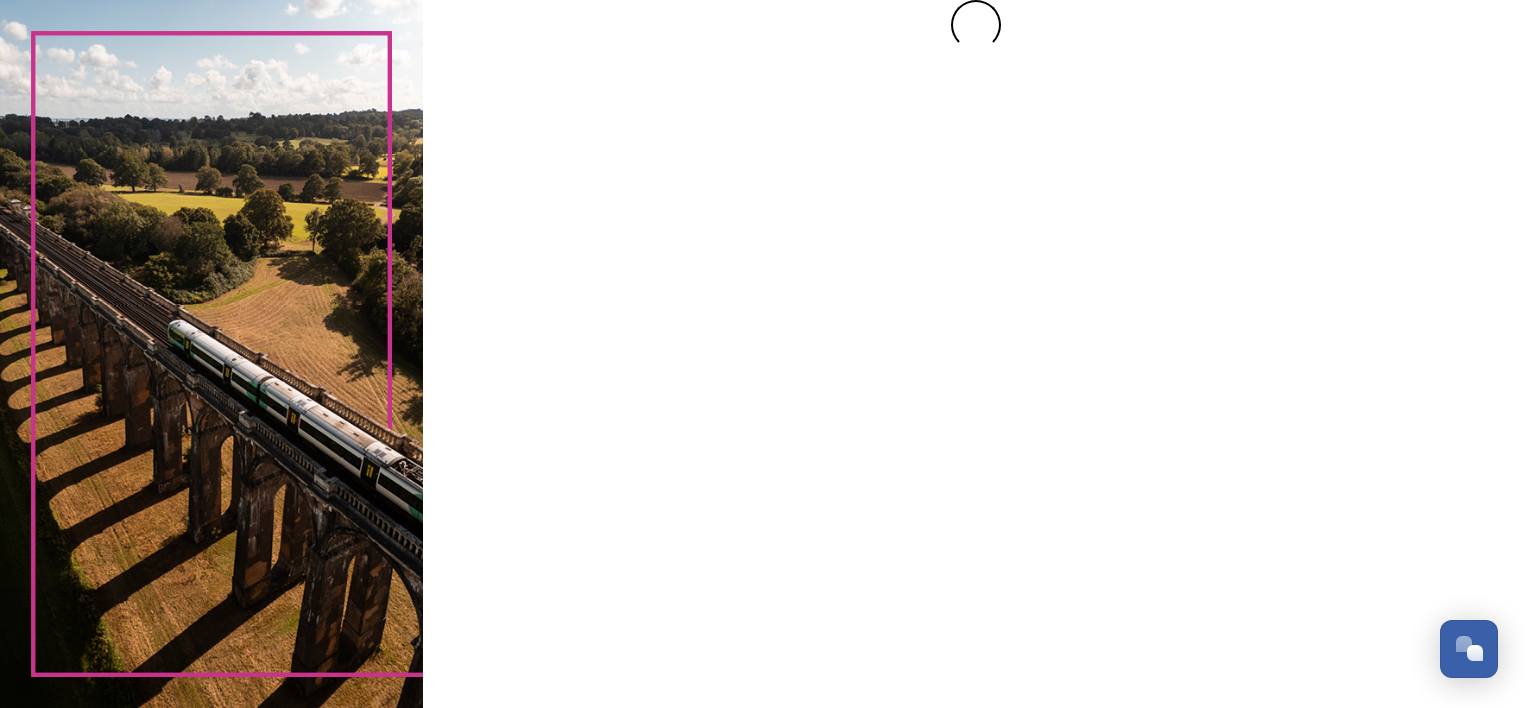 scroll, scrollTop: 0, scrollLeft: 0, axis: both 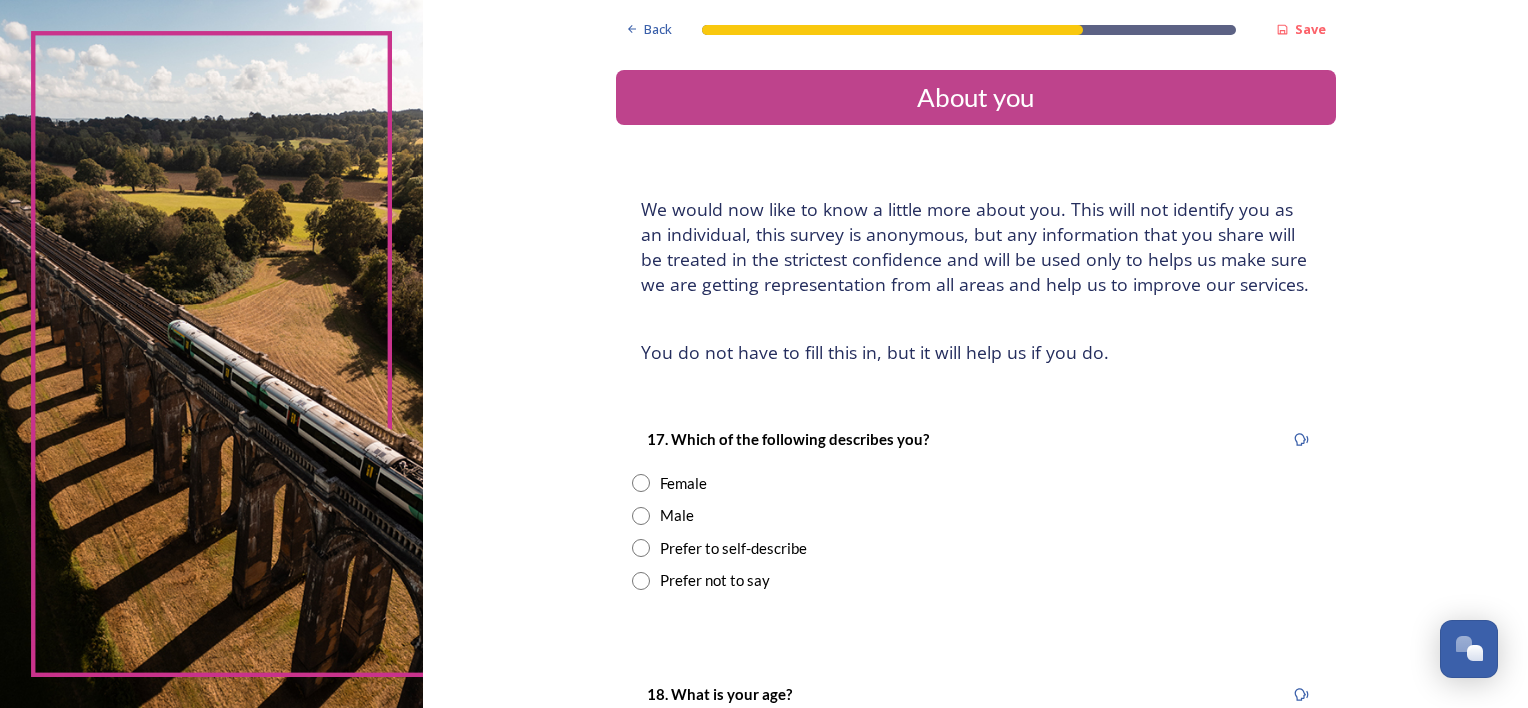 click at bounding box center (641, 483) 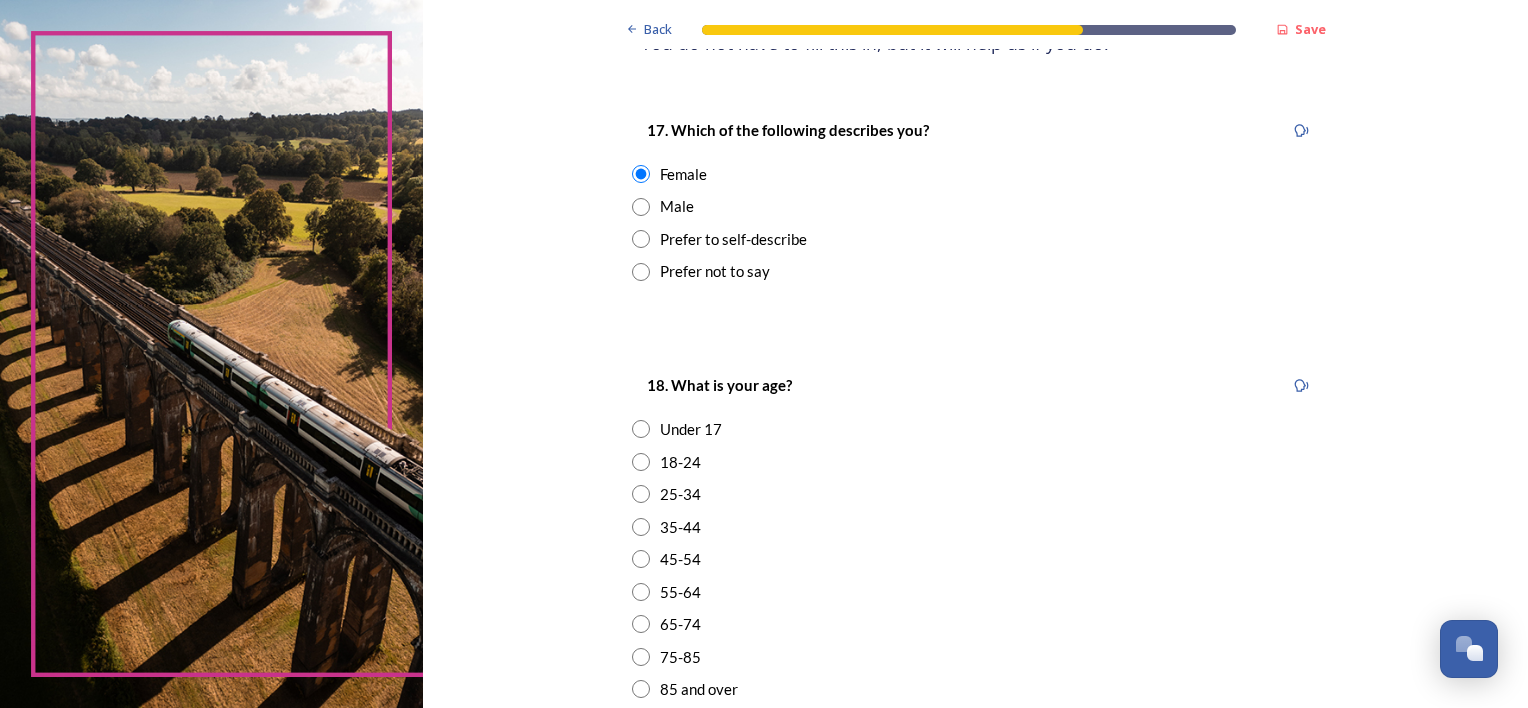scroll, scrollTop: 412, scrollLeft: 0, axis: vertical 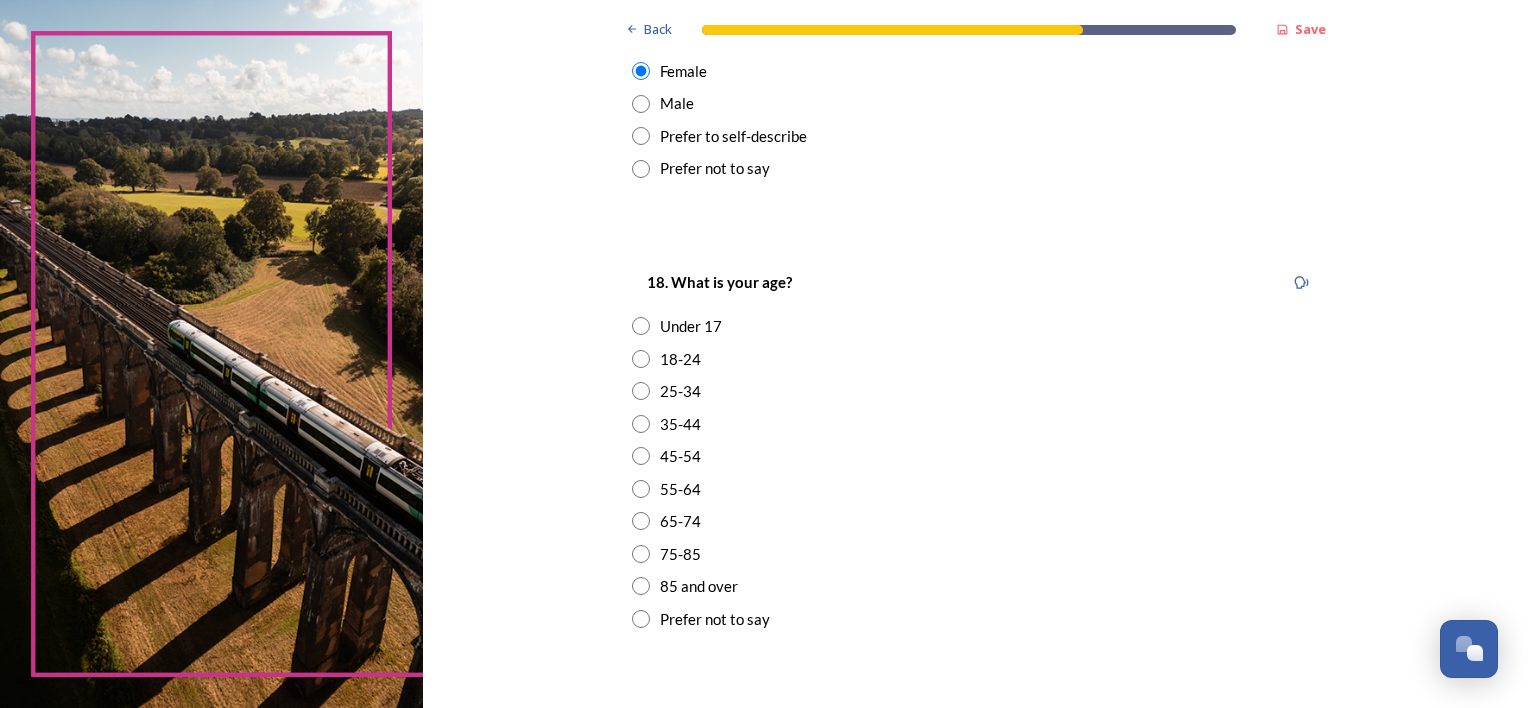 click at bounding box center (641, 456) 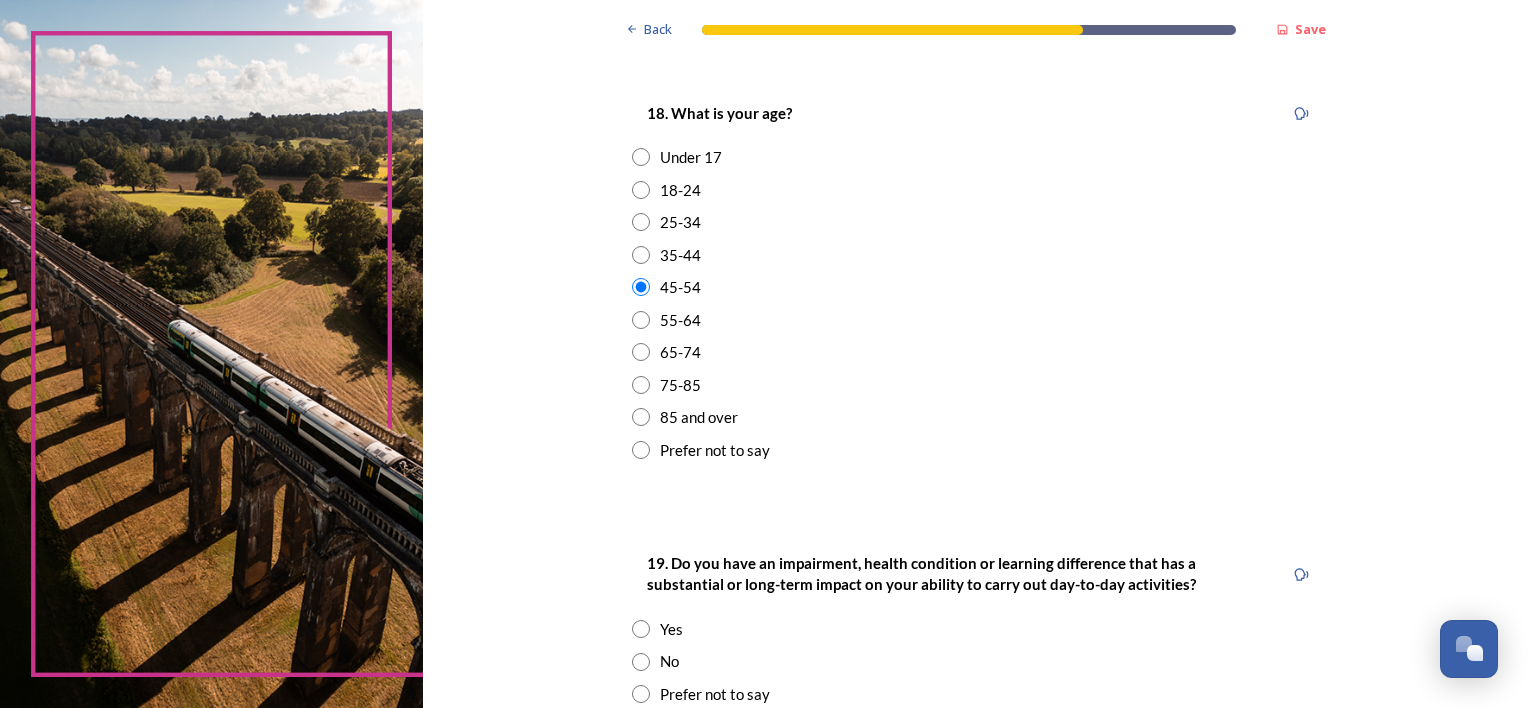 scroll, scrollTop: 778, scrollLeft: 0, axis: vertical 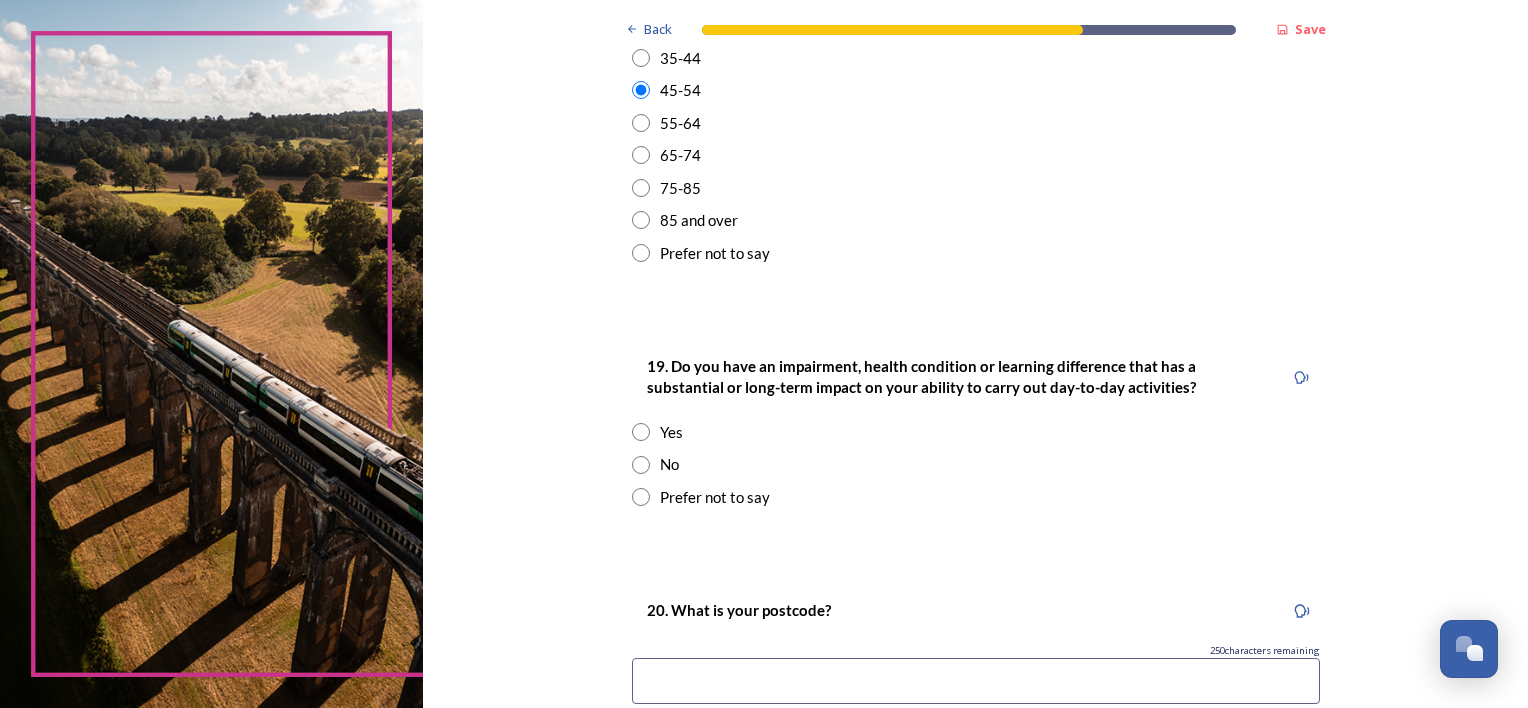 click at bounding box center (641, 465) 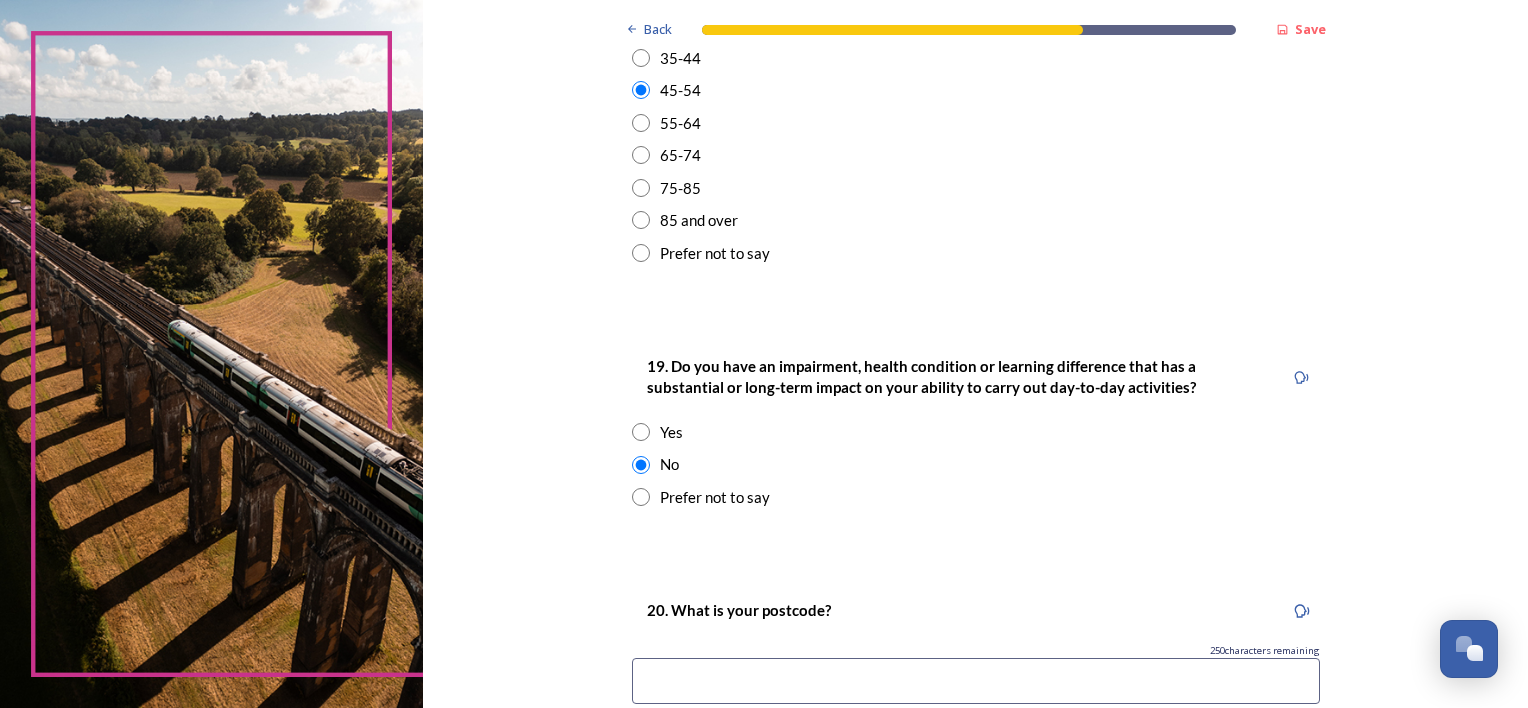 scroll, scrollTop: 1021, scrollLeft: 0, axis: vertical 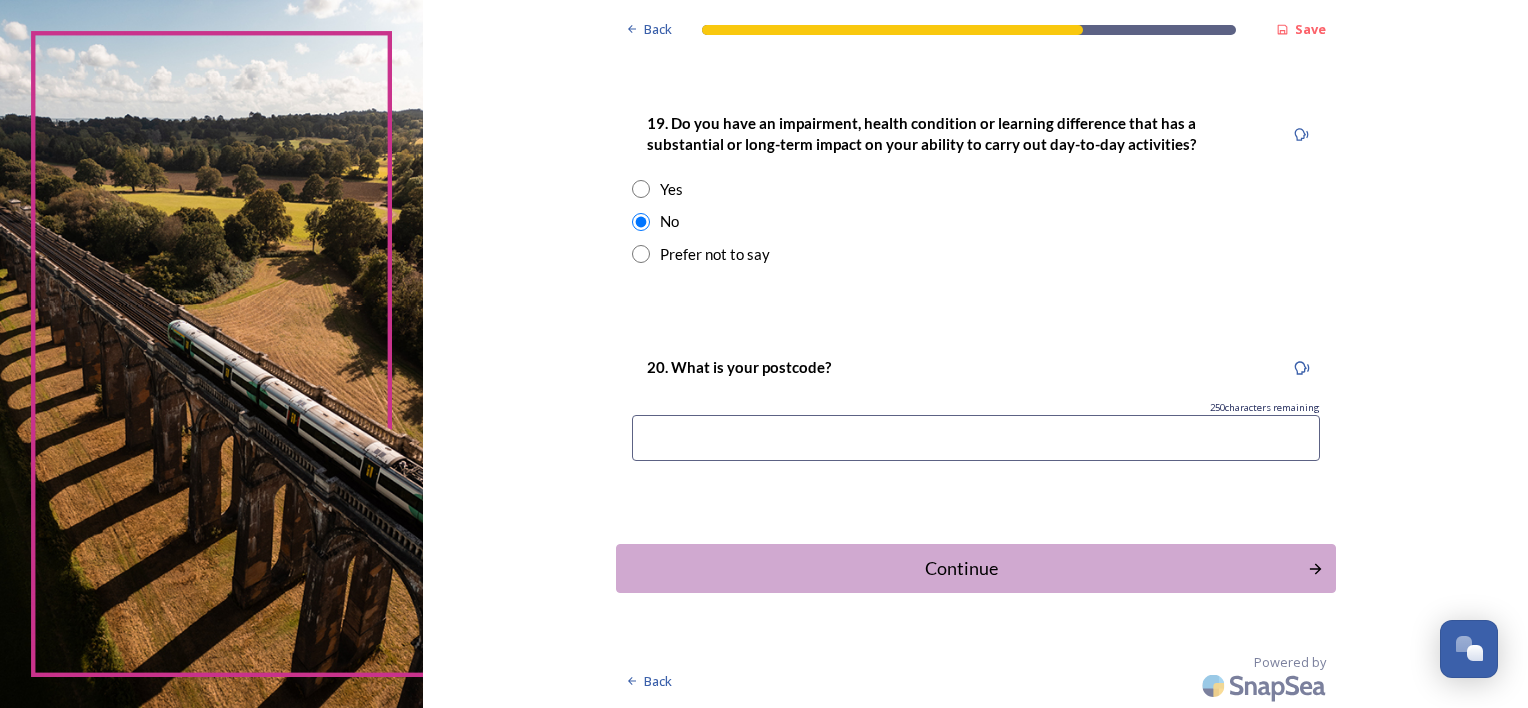 click at bounding box center [976, 438] 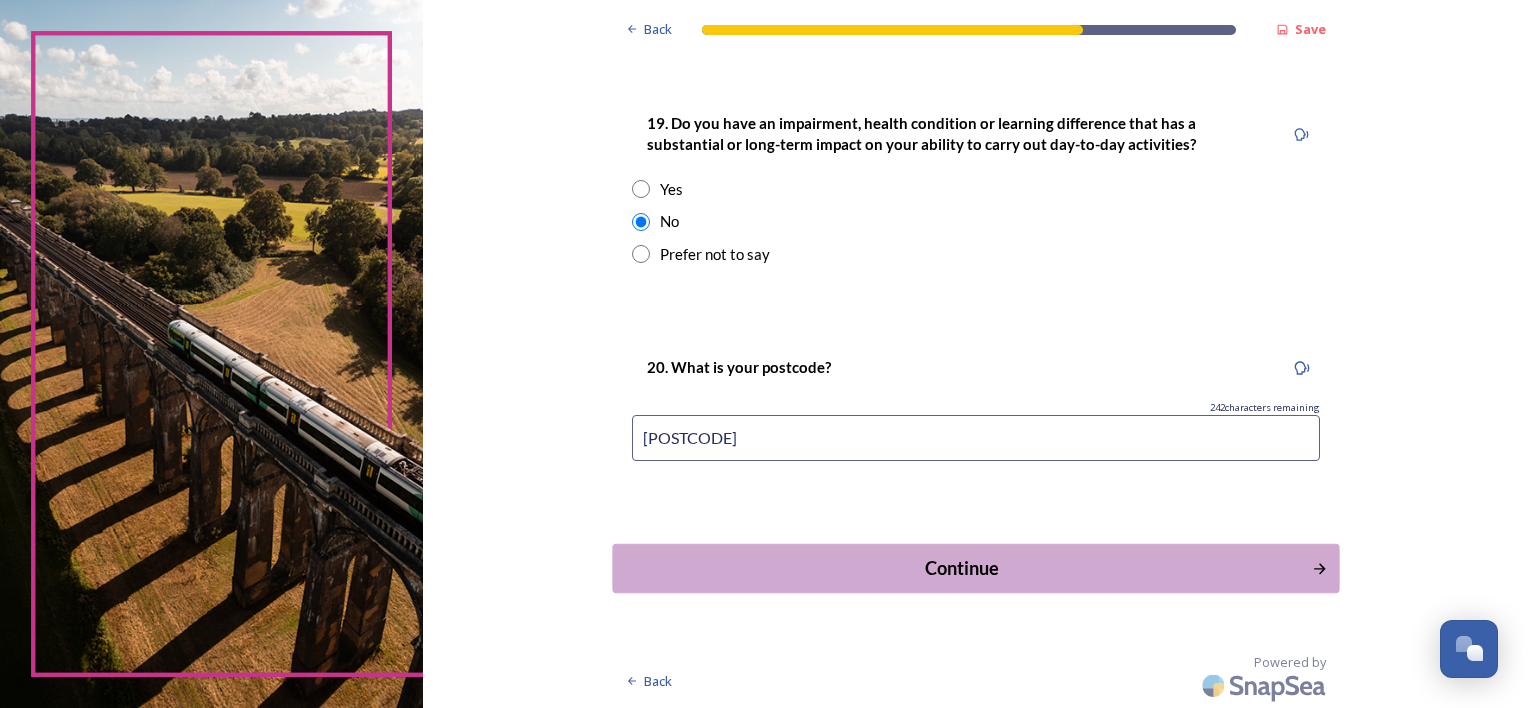 type on "[POSTCODE]" 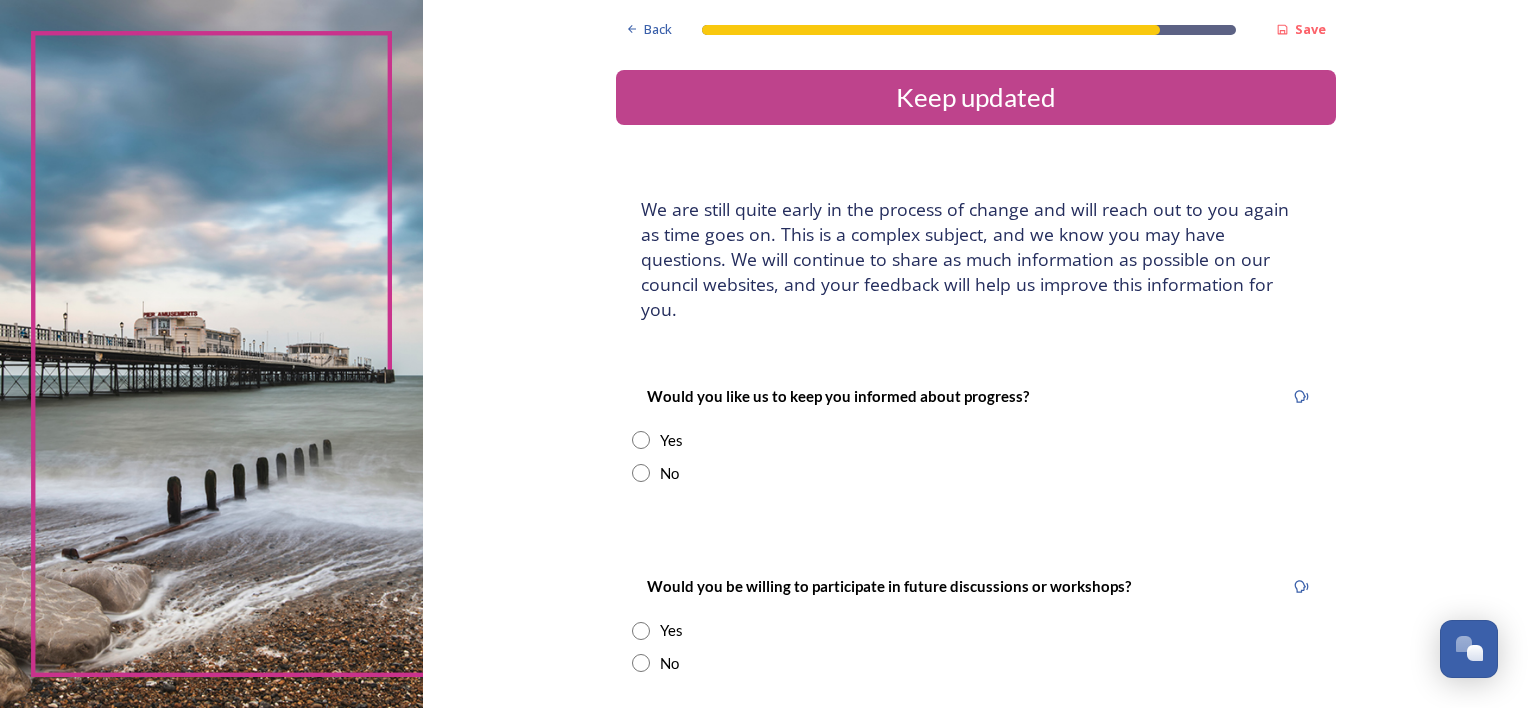 click at bounding box center [641, 440] 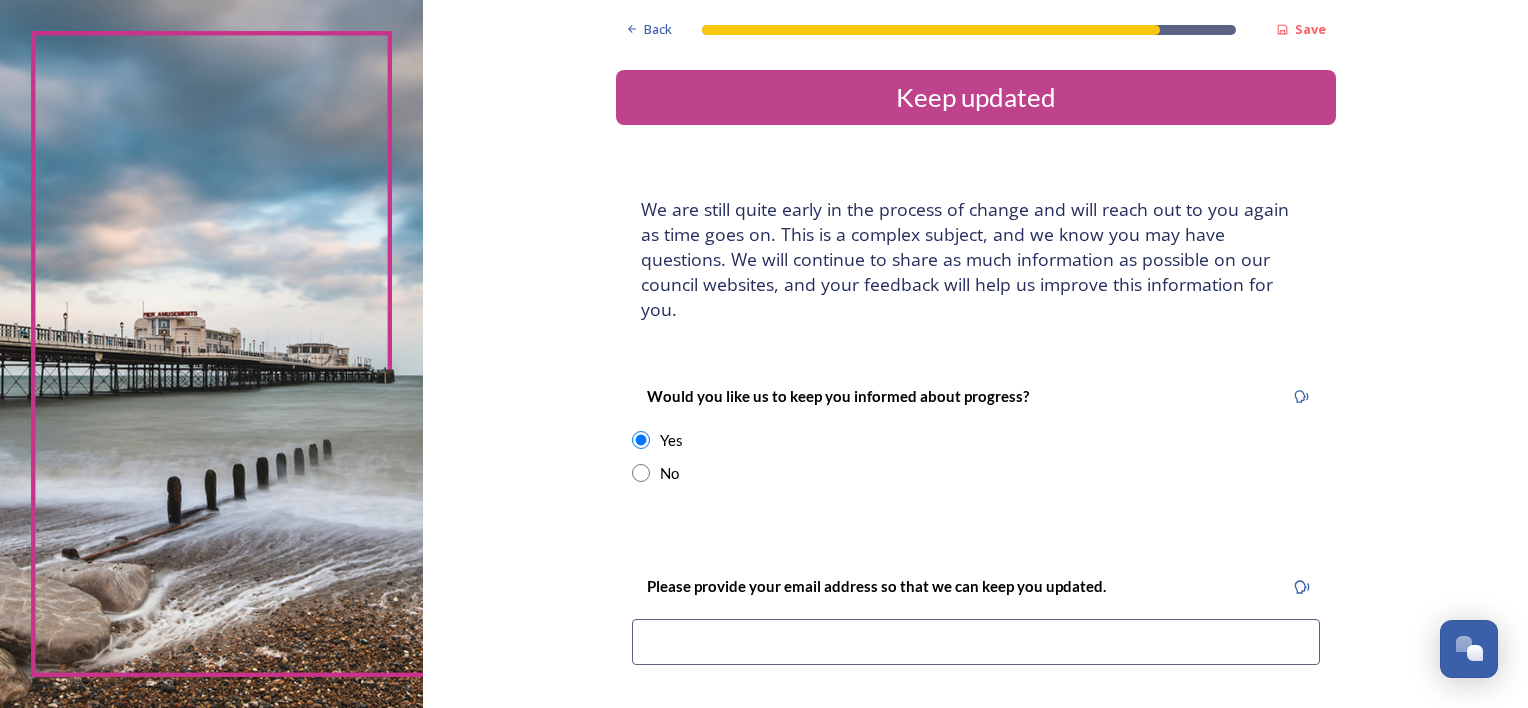 click at bounding box center [976, 642] 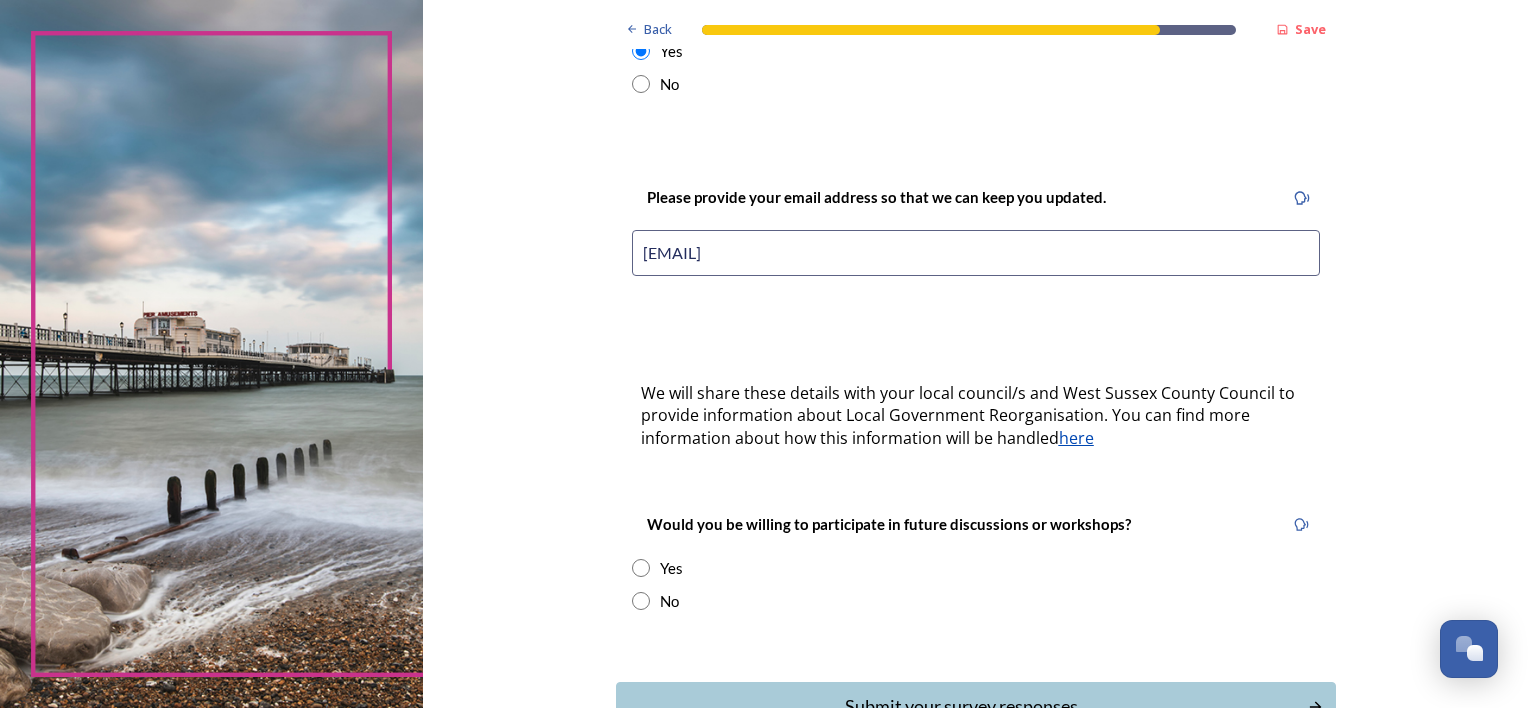 scroll, scrollTop: 463, scrollLeft: 0, axis: vertical 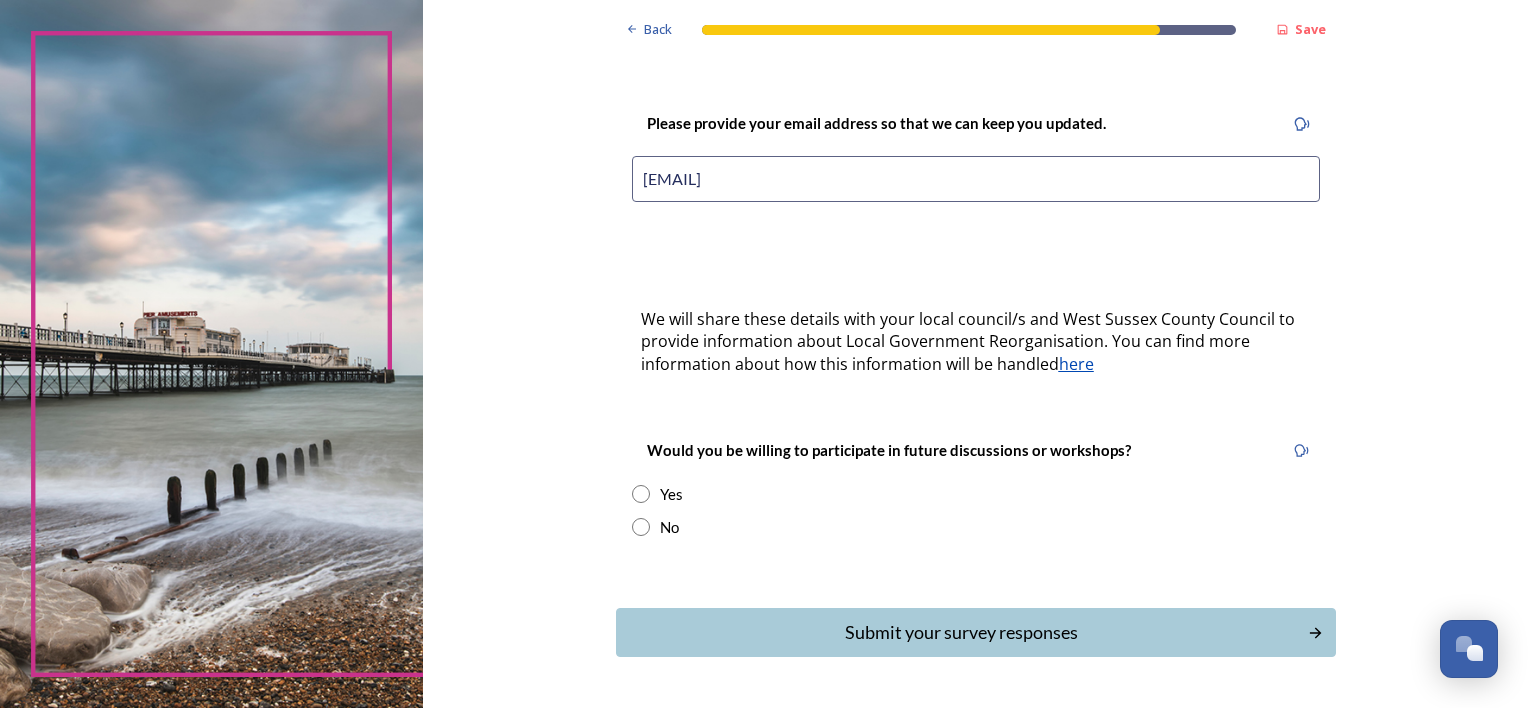 click at bounding box center [641, 494] 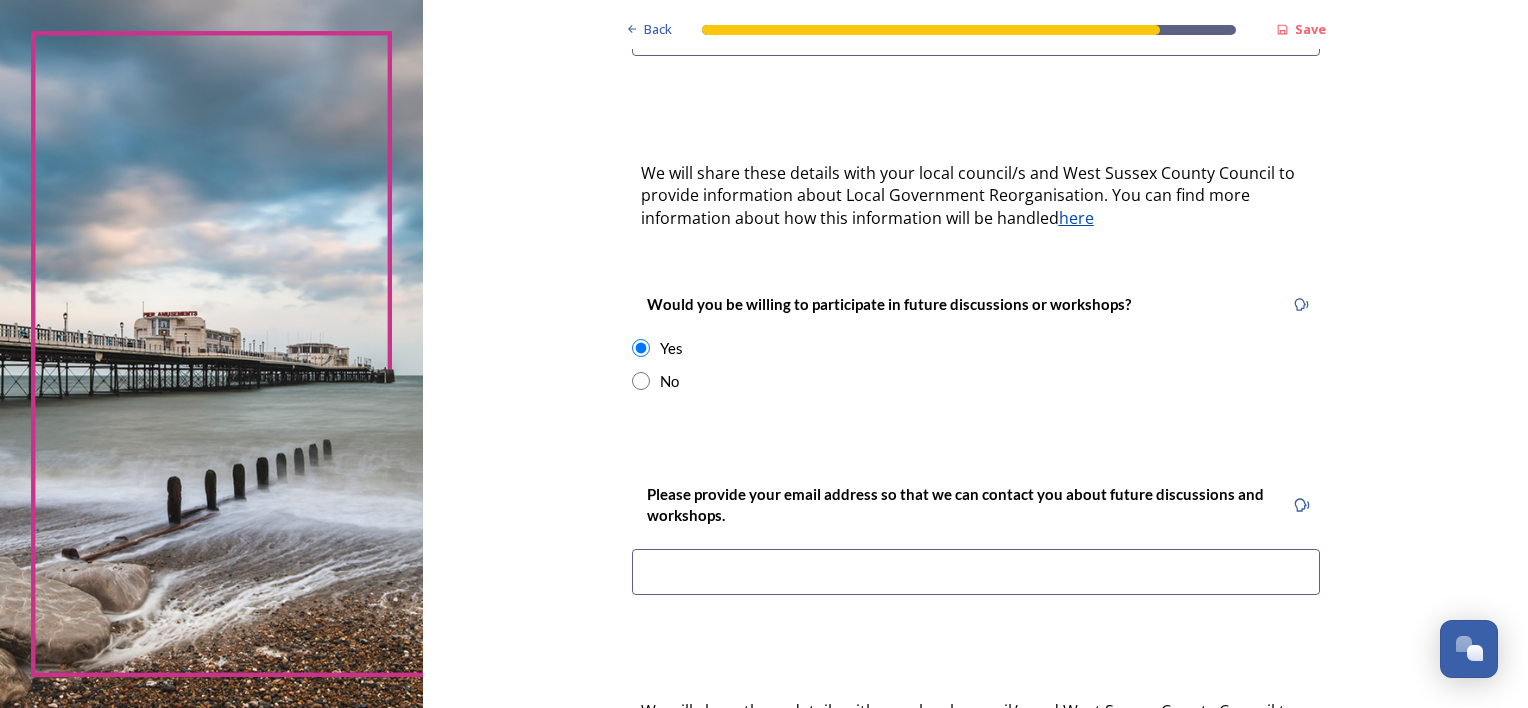 scroll, scrollTop: 679, scrollLeft: 0, axis: vertical 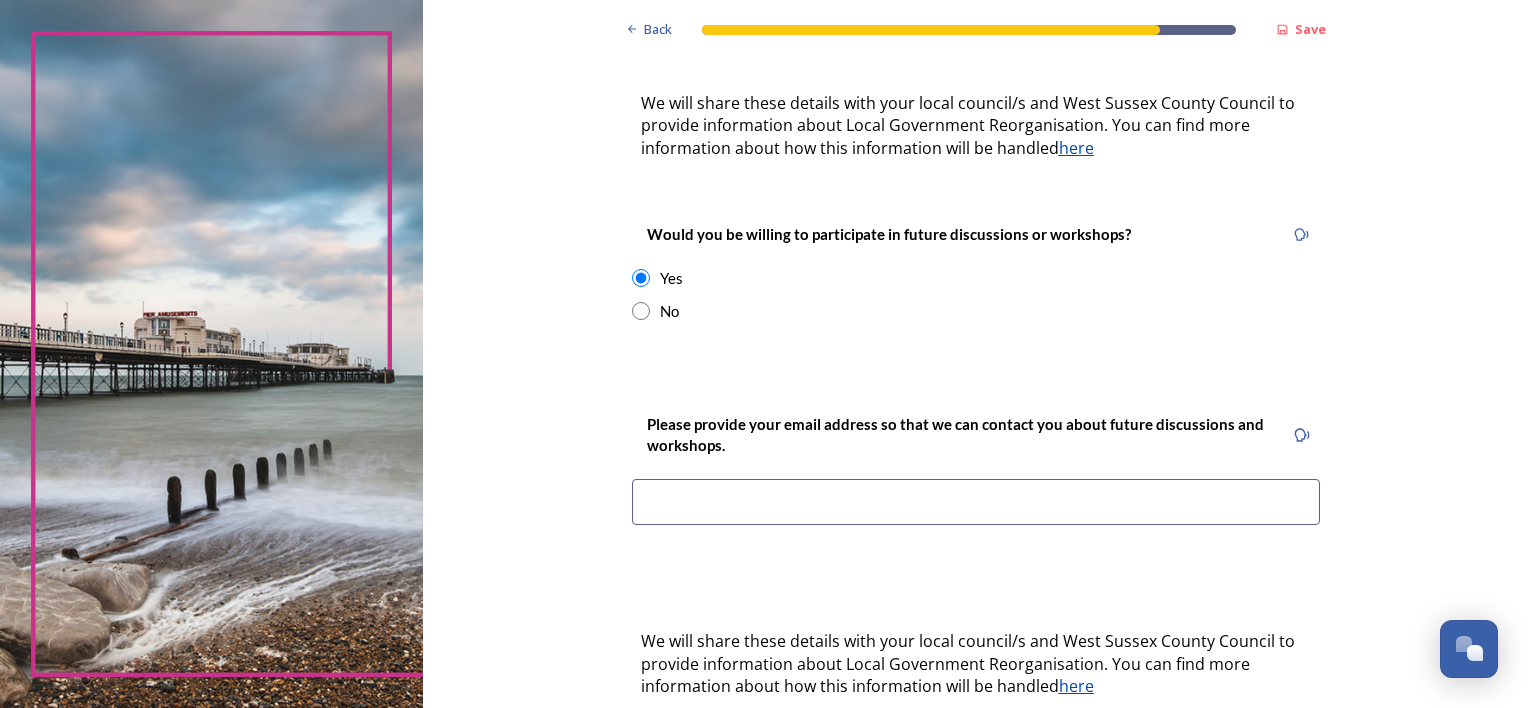 click at bounding box center (976, 502) 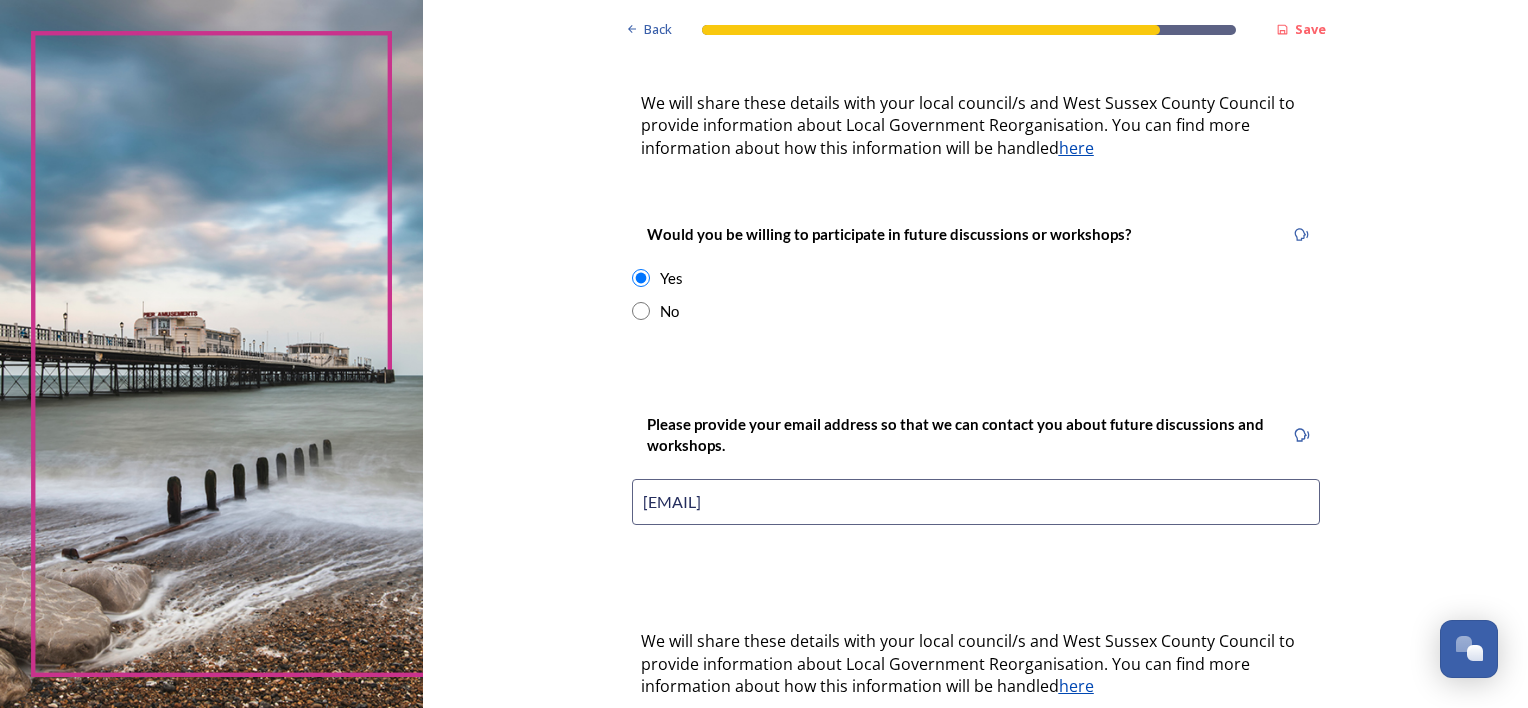 scroll, scrollTop: 849, scrollLeft: 0, axis: vertical 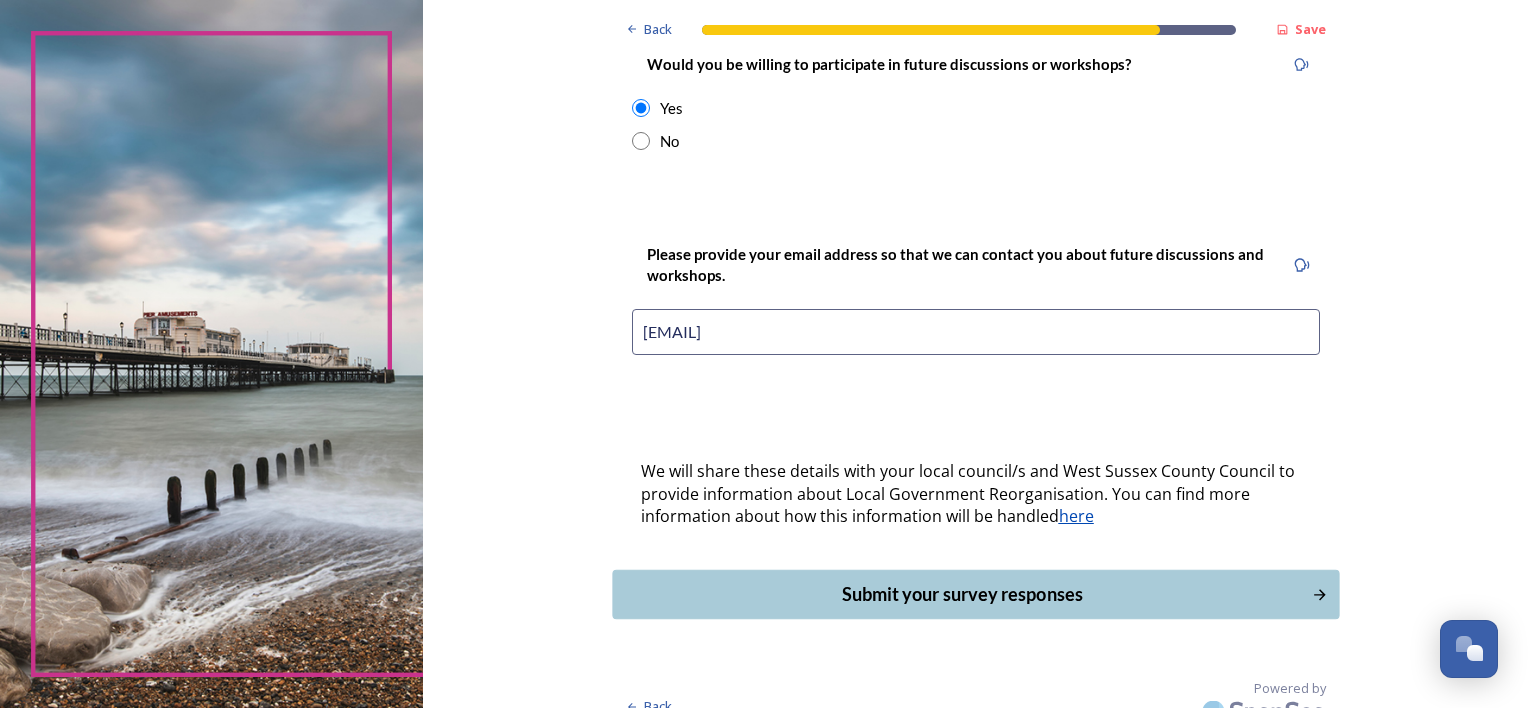 click on "Submit your survey responses" at bounding box center [961, 594] 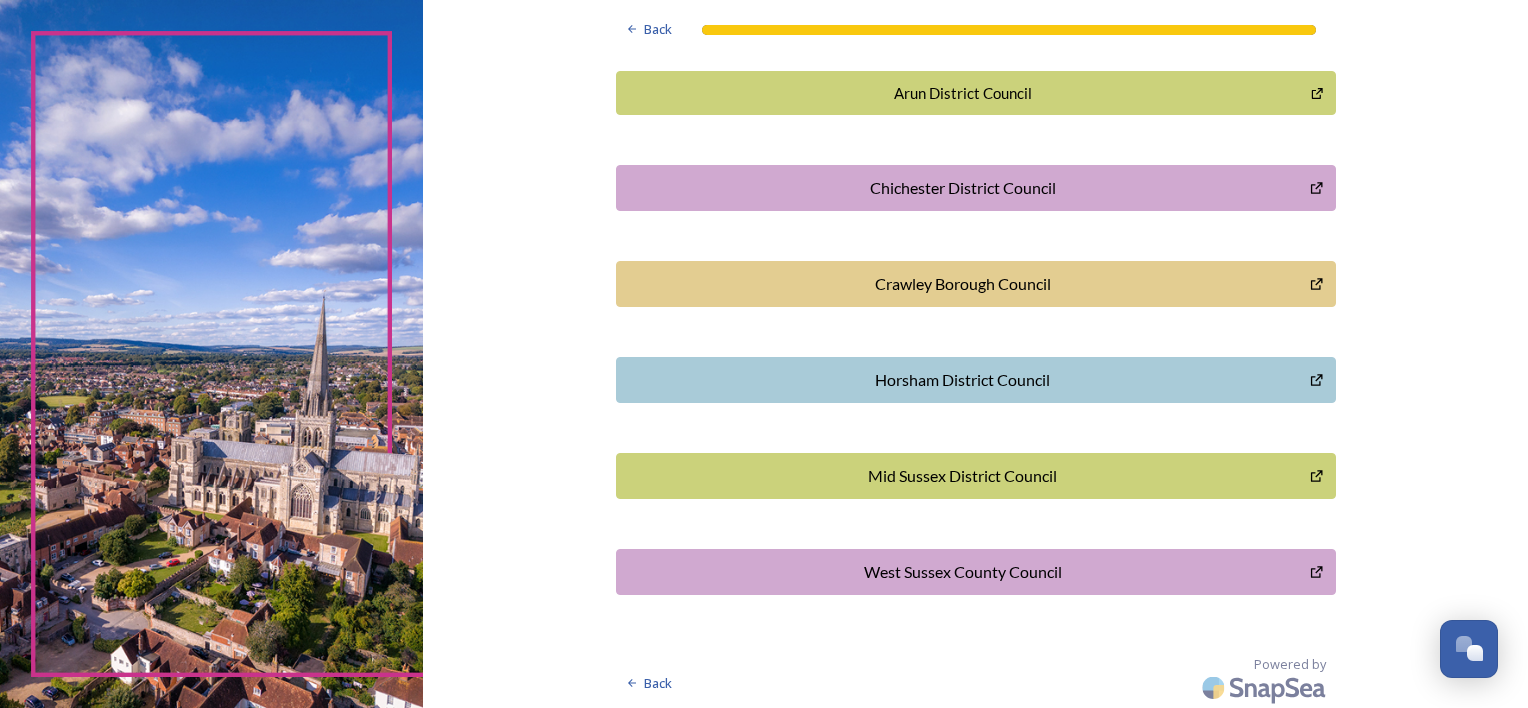 scroll, scrollTop: 0, scrollLeft: 0, axis: both 